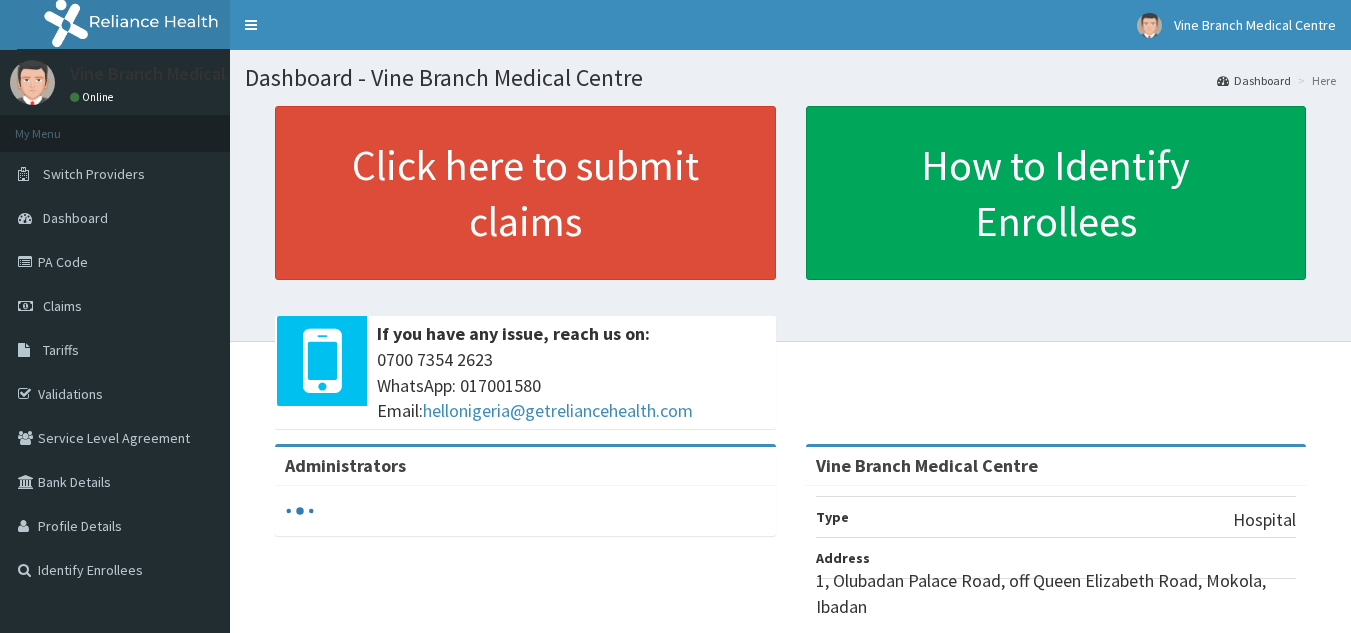 scroll, scrollTop: 0, scrollLeft: 0, axis: both 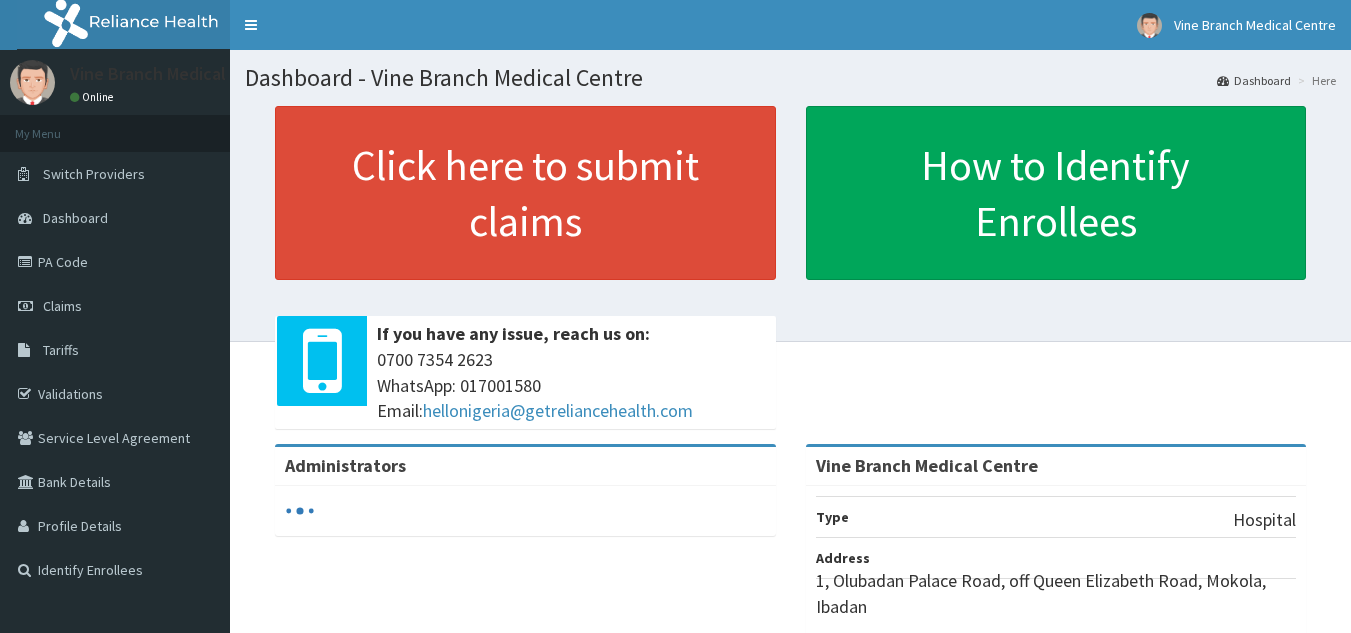 click on "PA Code" at bounding box center (115, 262) 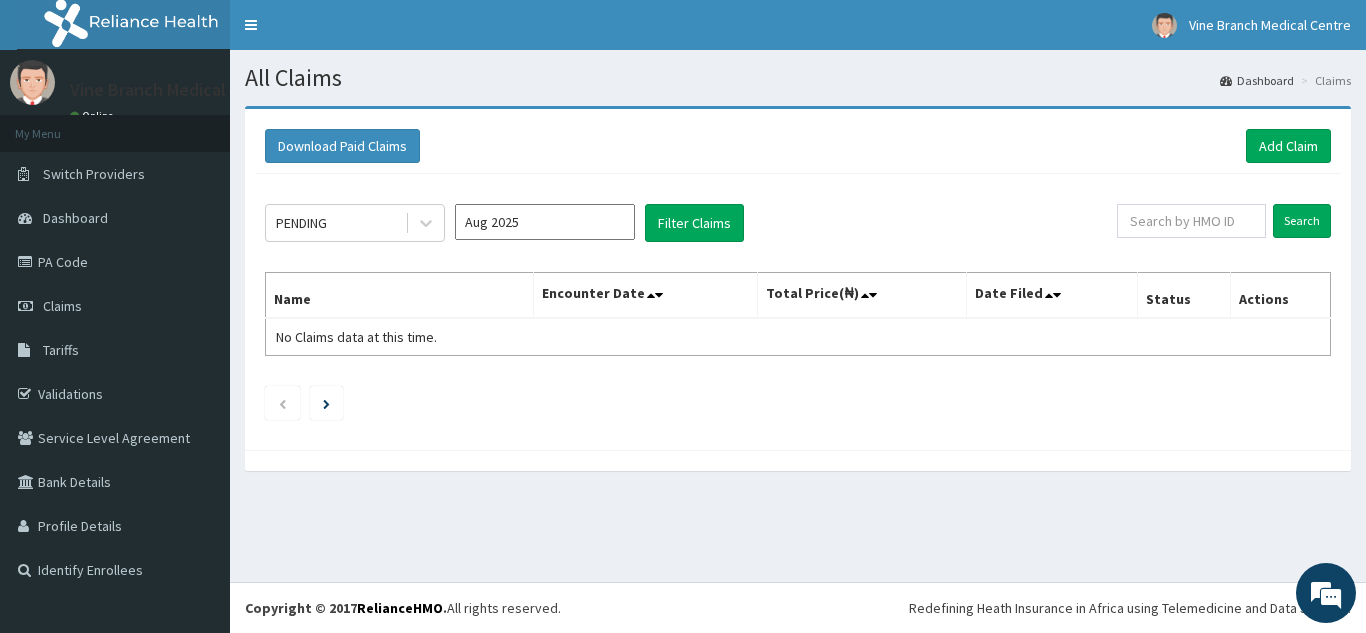 scroll, scrollTop: 0, scrollLeft: 0, axis: both 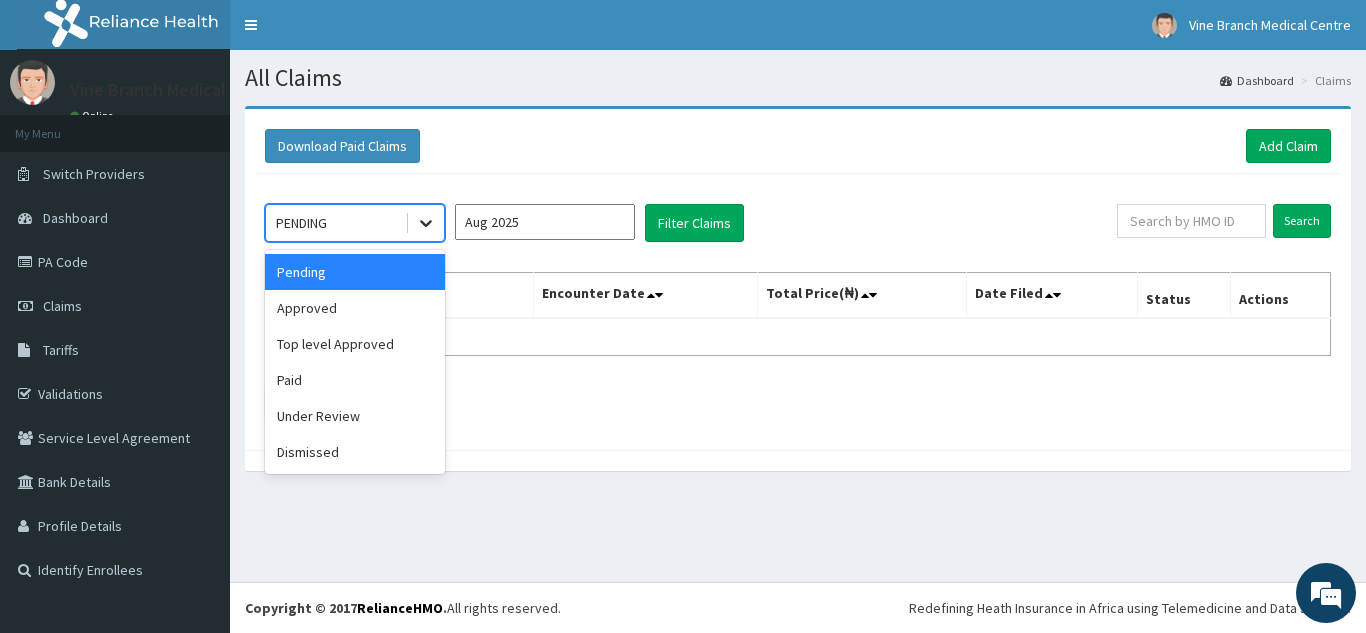 click 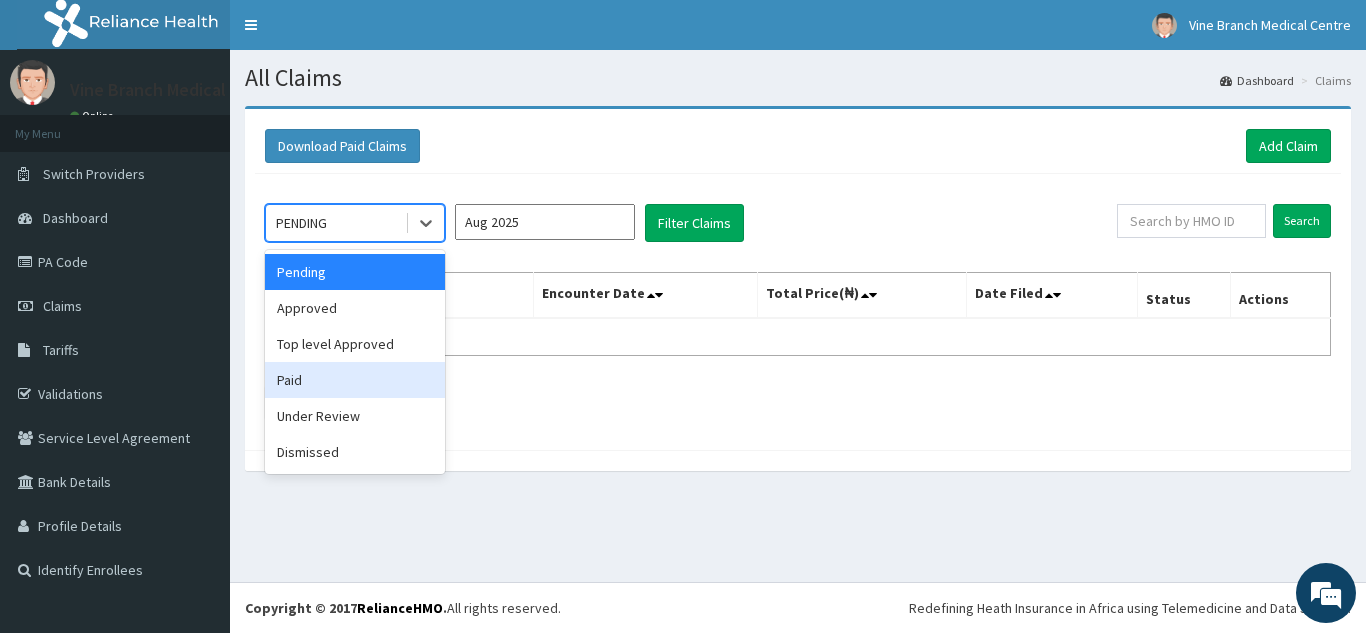 click on "Paid" at bounding box center [355, 380] 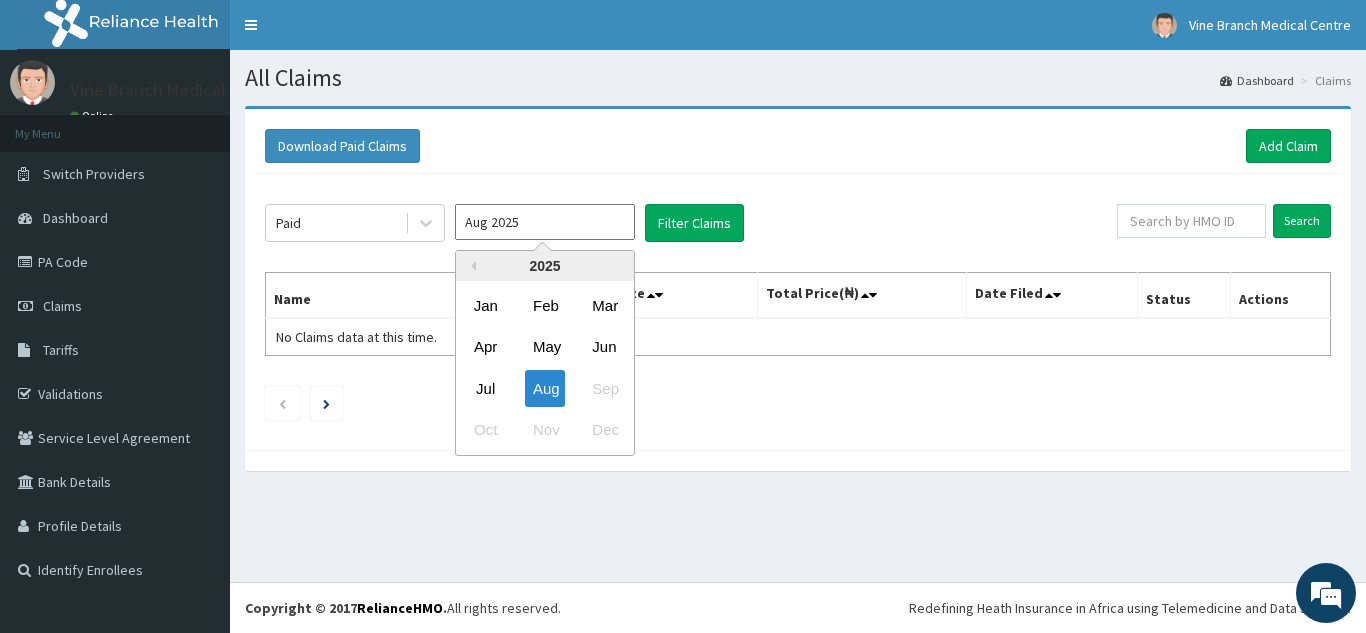 click on "Aug 2025" at bounding box center [545, 222] 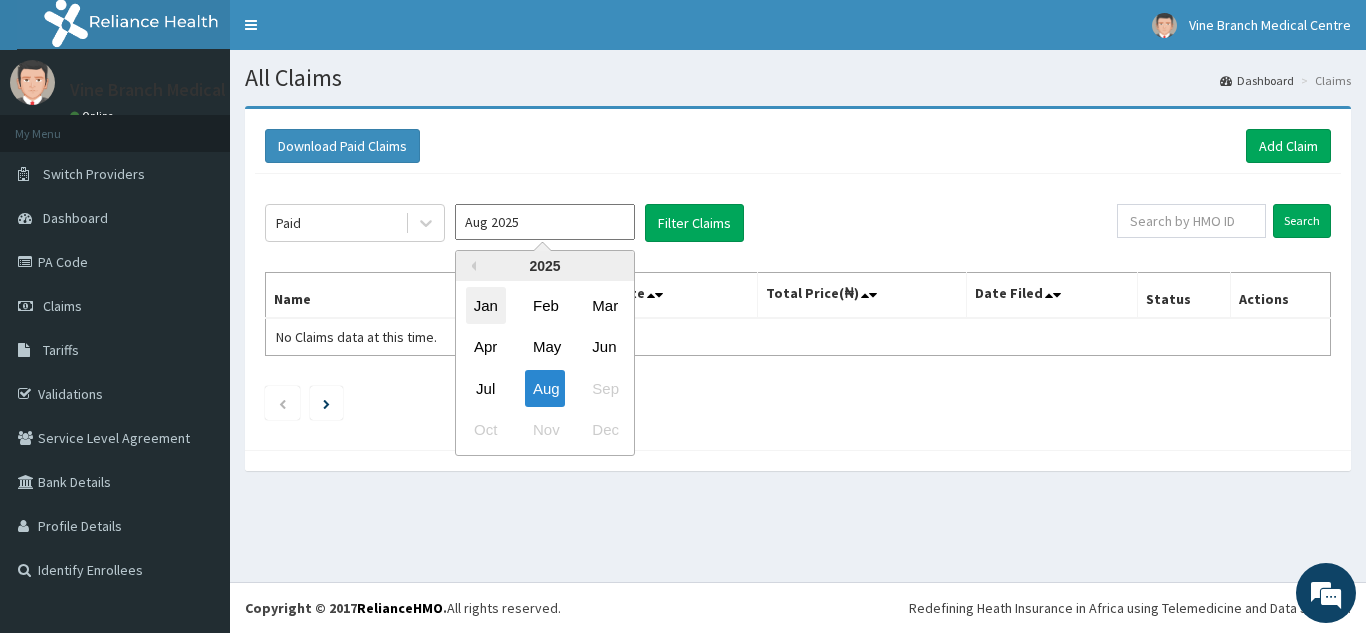 click on "Jan" at bounding box center (486, 305) 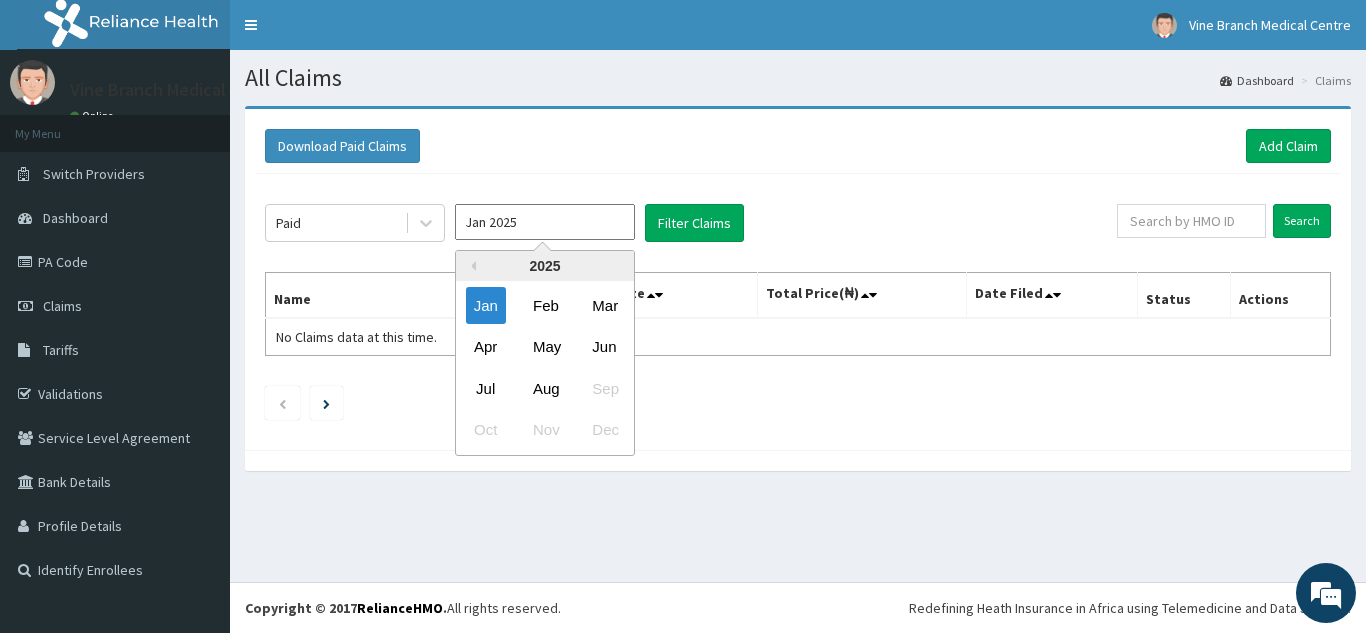 click on "Jan 2025" at bounding box center (545, 222) 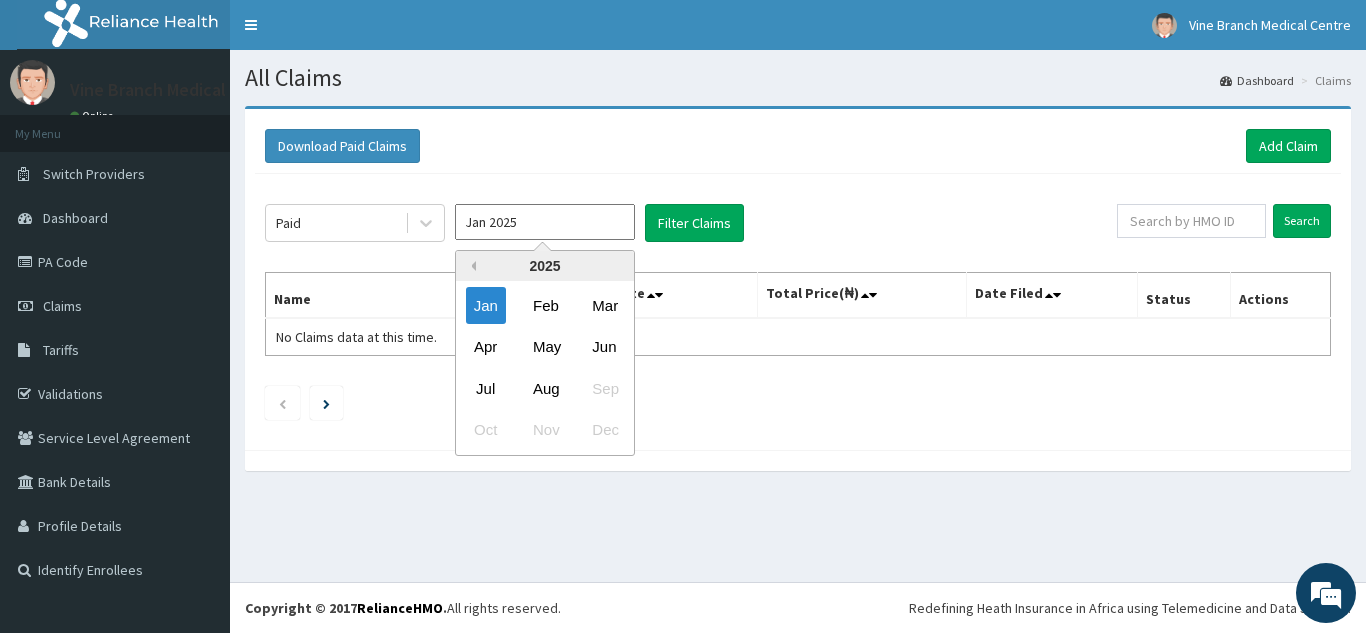 click on "Previous Year" at bounding box center [471, 266] 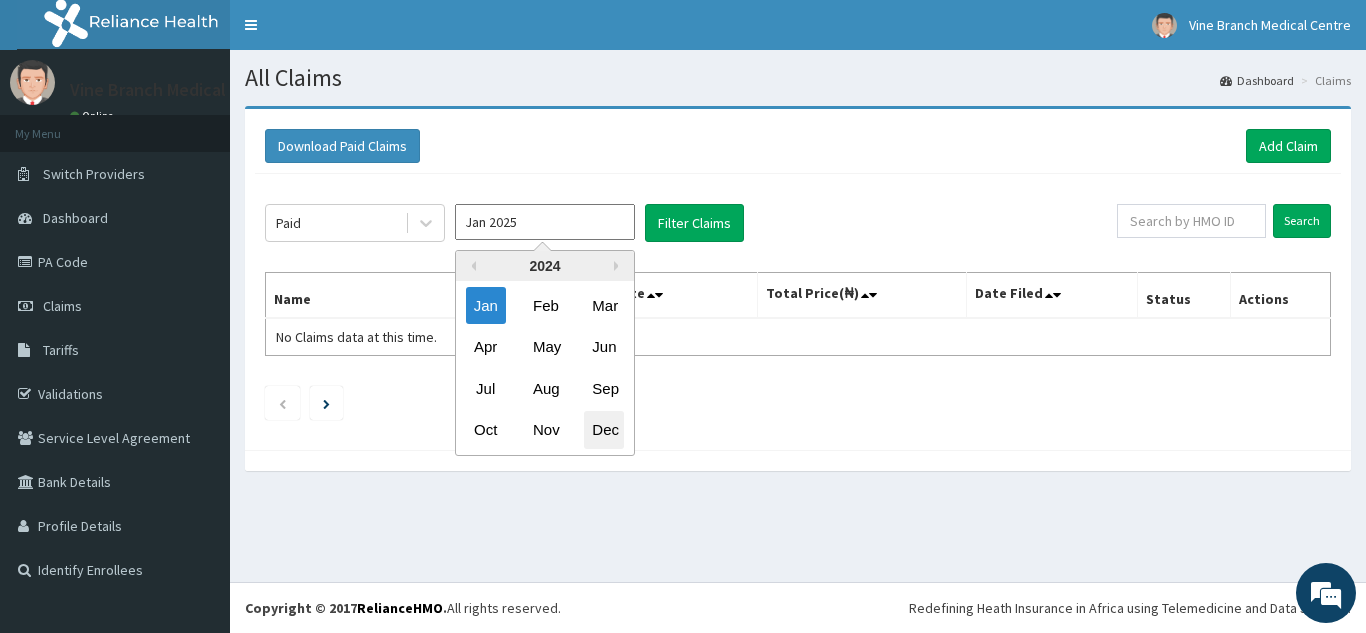 click on "Dec" at bounding box center (604, 430) 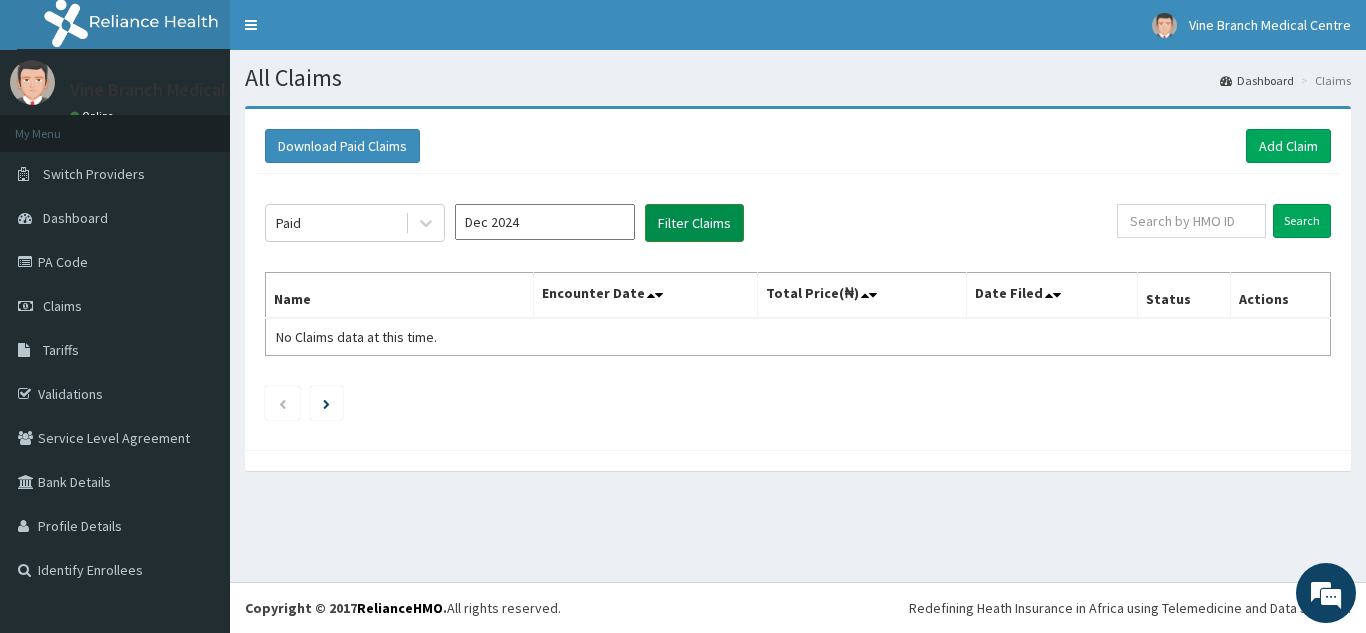 click on "Filter Claims" at bounding box center [694, 223] 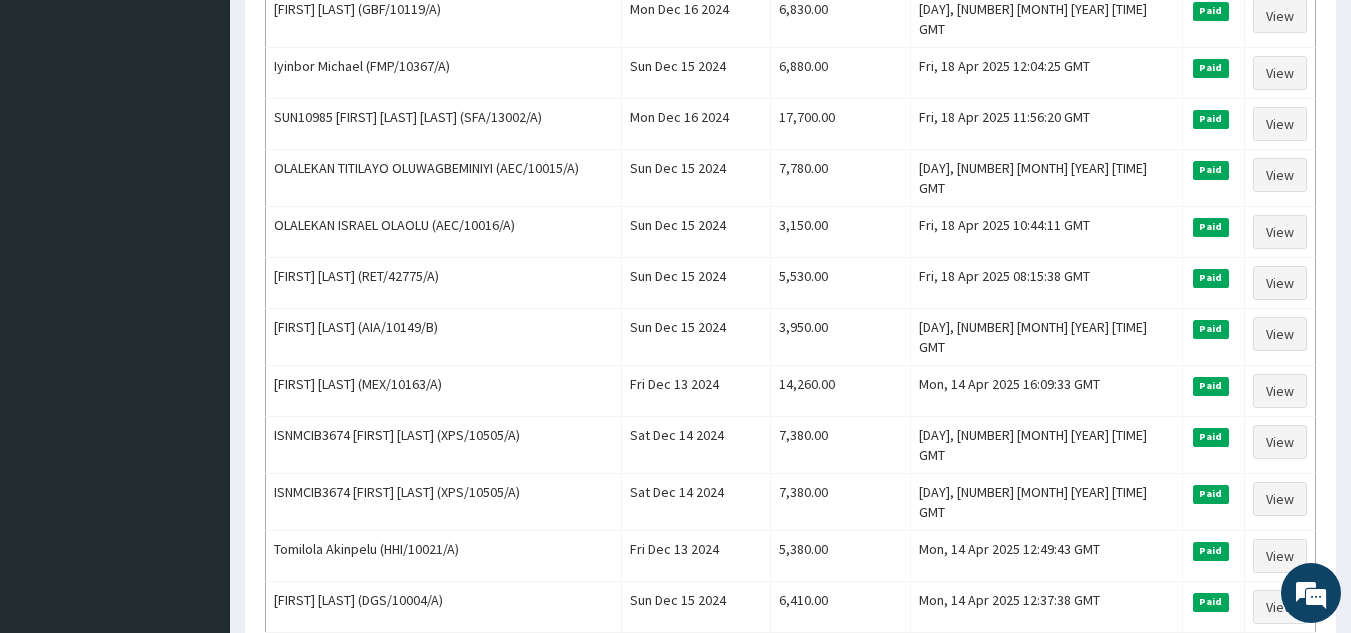 scroll, scrollTop: 2037, scrollLeft: 0, axis: vertical 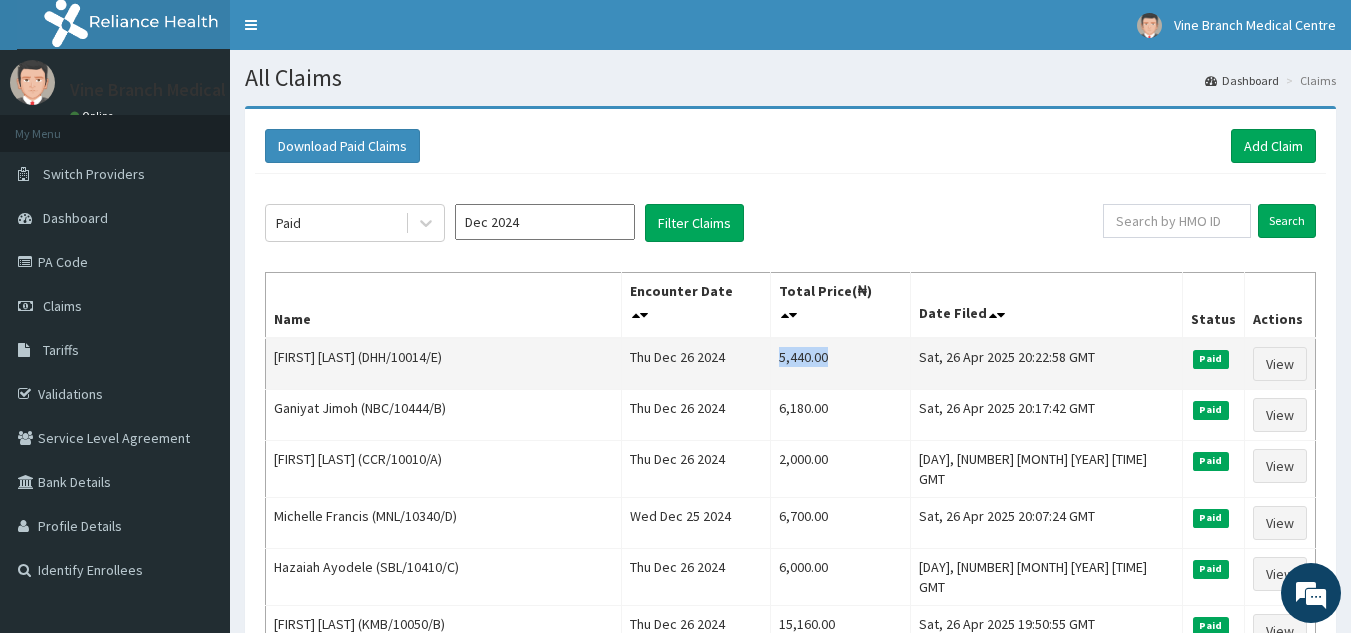 drag, startPoint x: 825, startPoint y: 326, endPoint x: 893, endPoint y: 340, distance: 69.426216 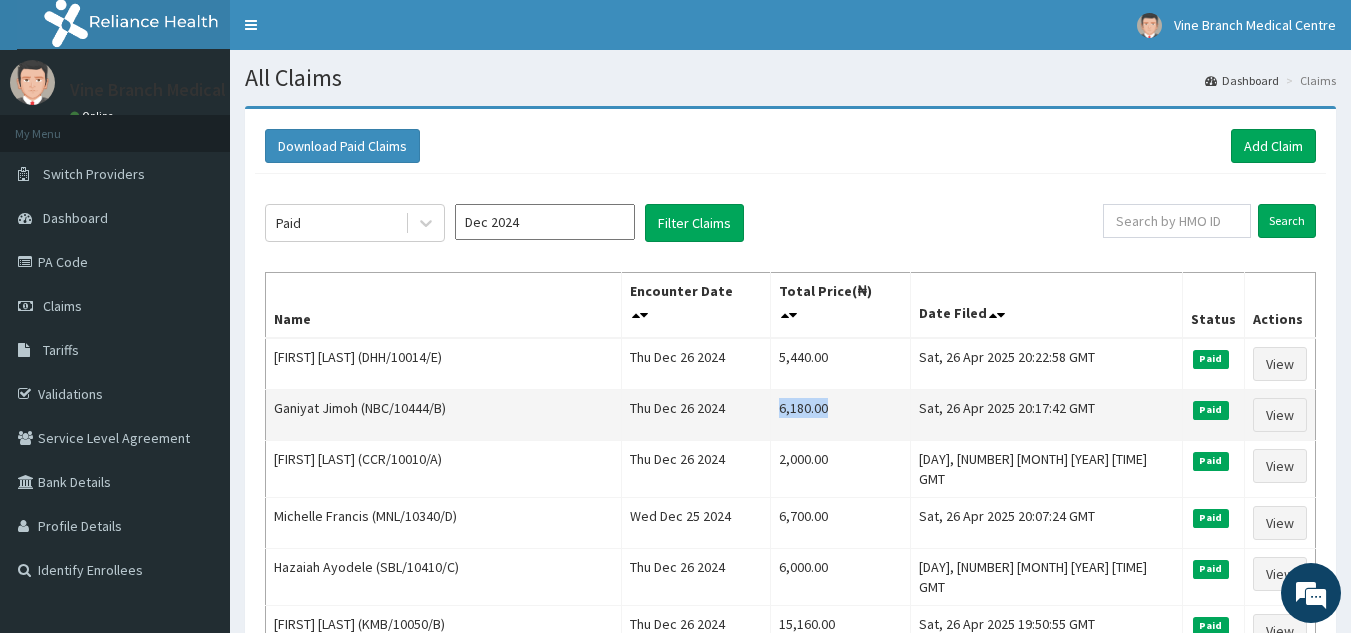 drag, startPoint x: 827, startPoint y: 384, endPoint x: 899, endPoint y: 385, distance: 72.00694 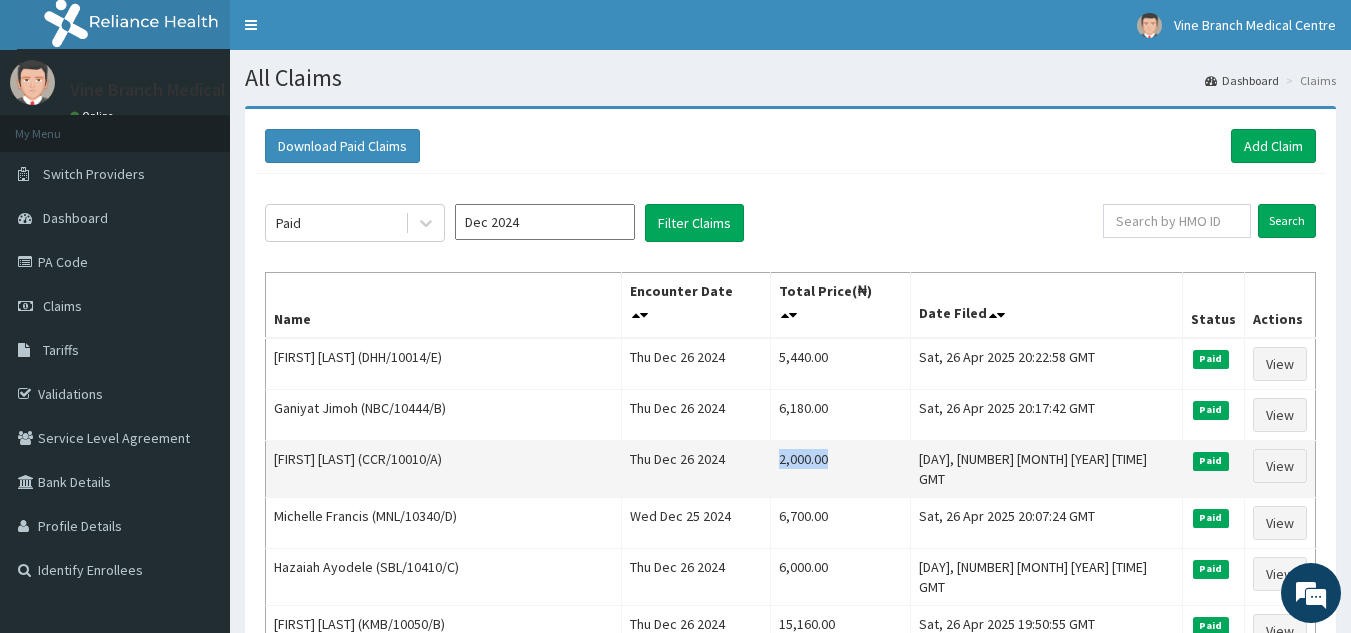 drag, startPoint x: 832, startPoint y: 433, endPoint x: 885, endPoint y: 433, distance: 53 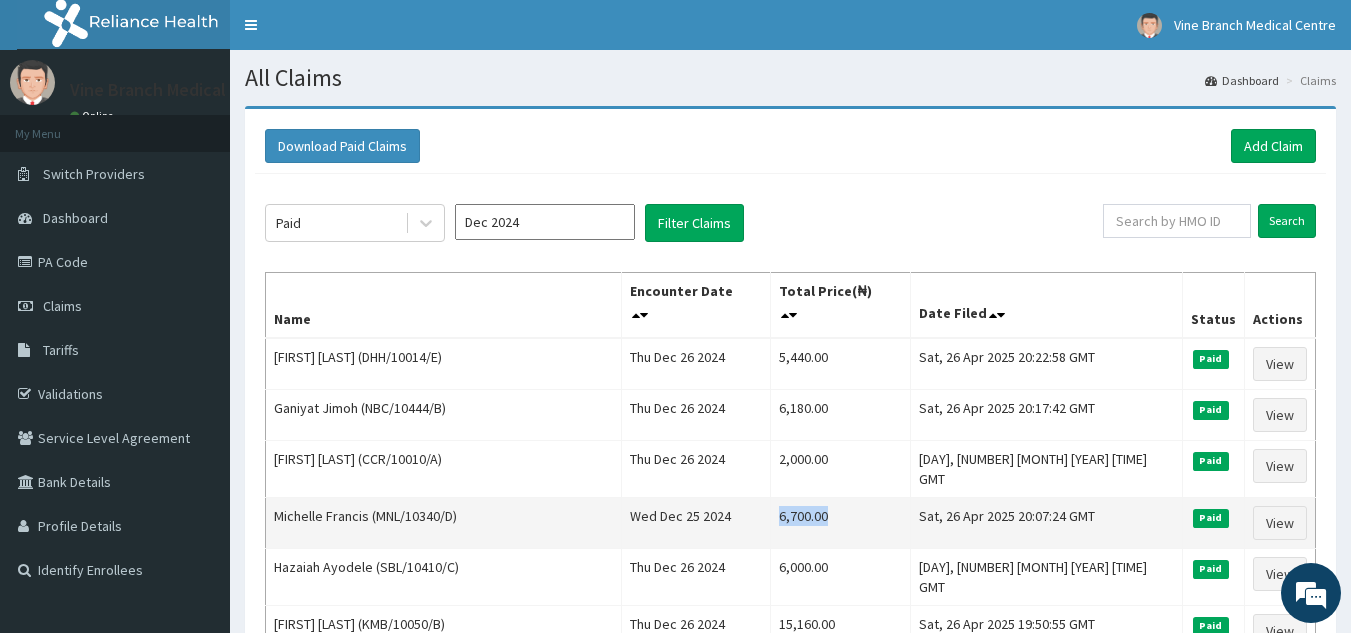 drag, startPoint x: 822, startPoint y: 491, endPoint x: 887, endPoint y: 486, distance: 65.192024 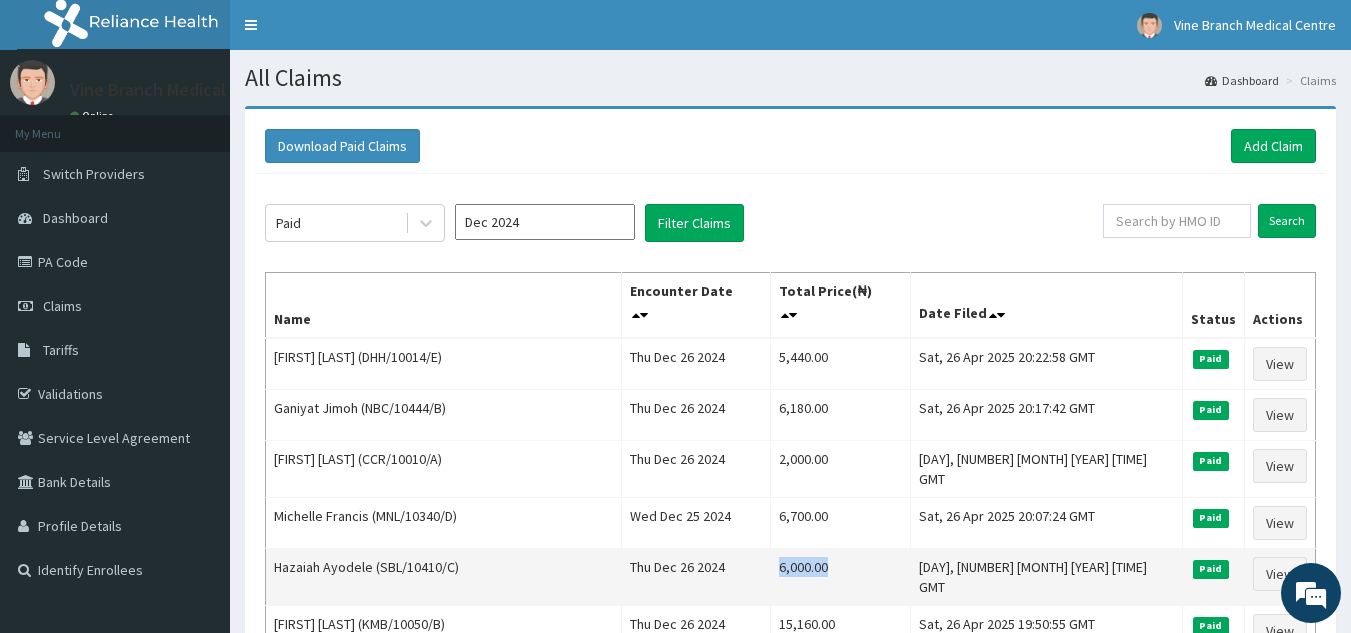 drag, startPoint x: 821, startPoint y: 543, endPoint x: 906, endPoint y: 545, distance: 85.02353 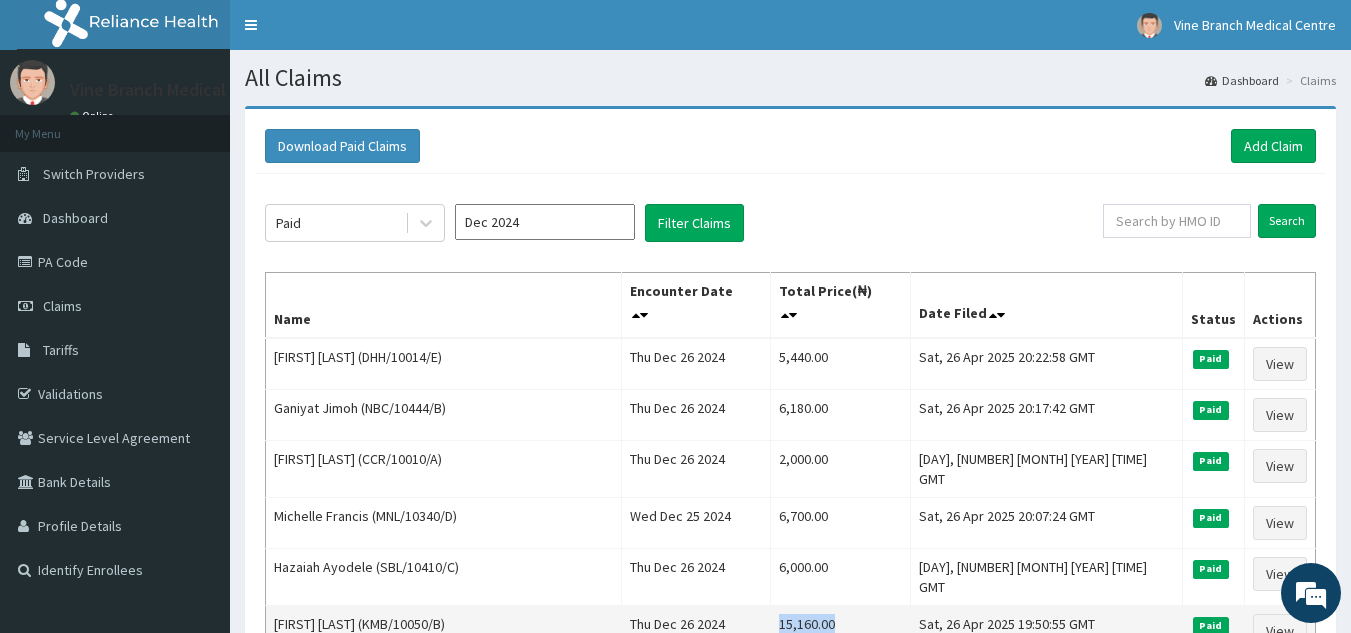 drag, startPoint x: 882, startPoint y: 590, endPoint x: 899, endPoint y: 590, distance: 17 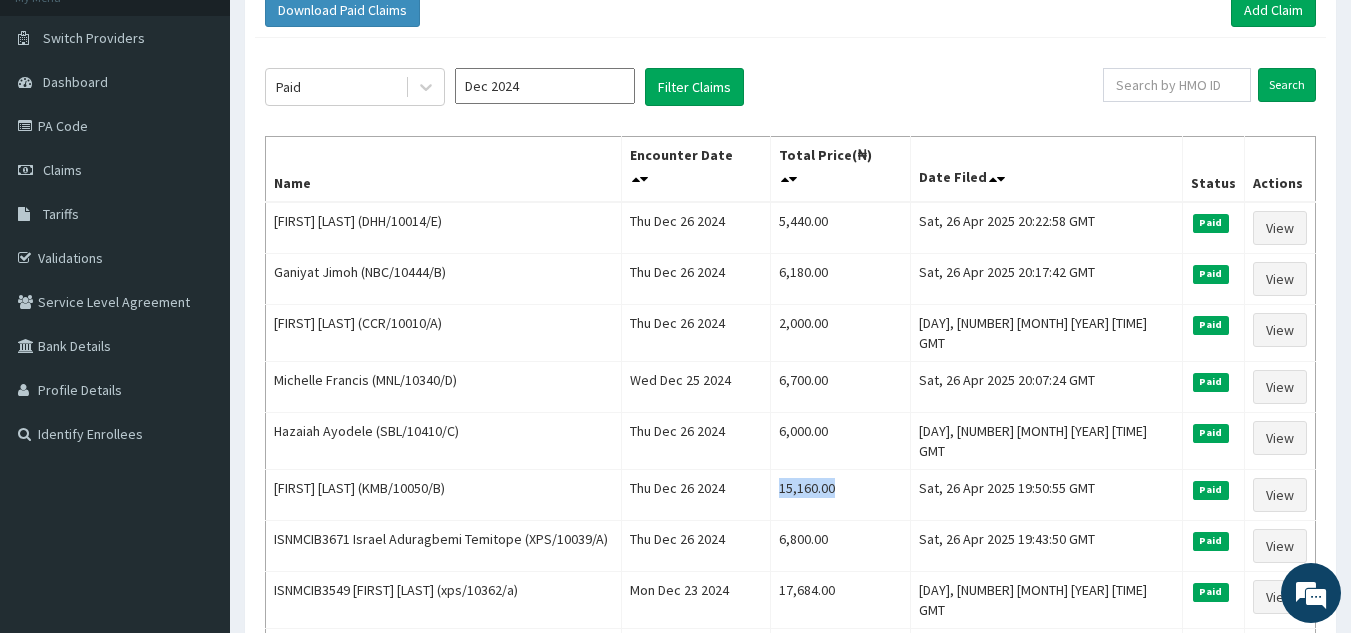 scroll, scrollTop: 400, scrollLeft: 0, axis: vertical 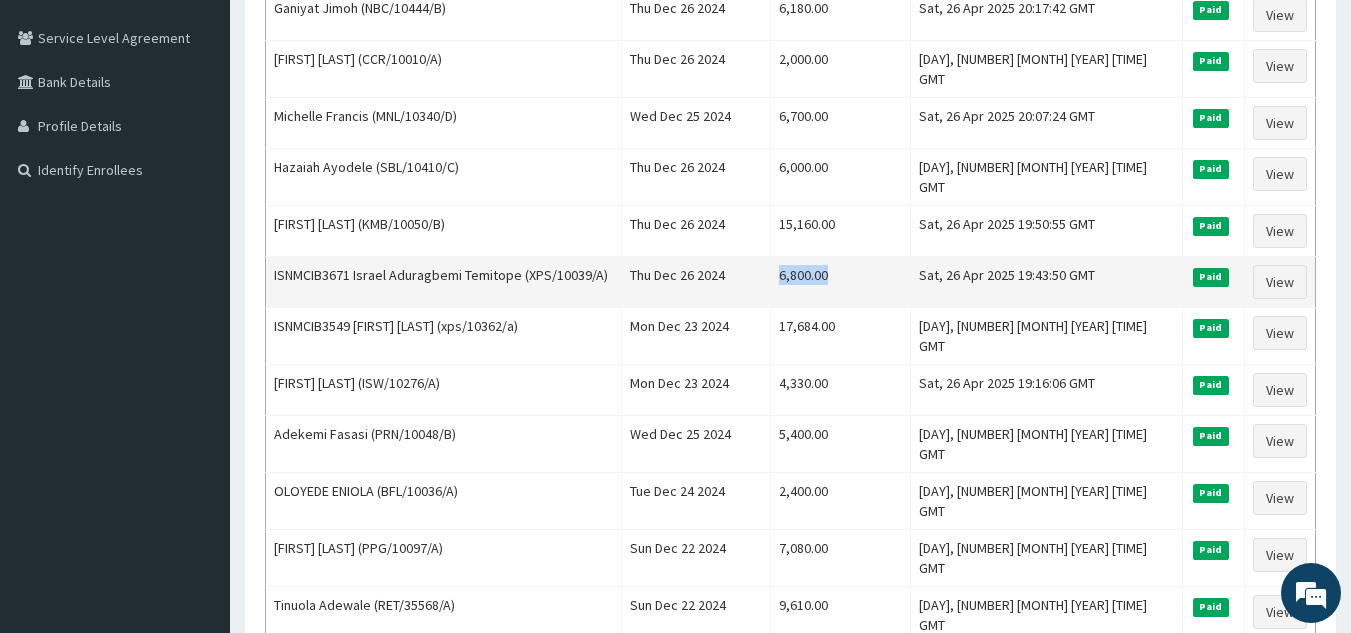 drag, startPoint x: 831, startPoint y: 247, endPoint x: 884, endPoint y: 247, distance: 53 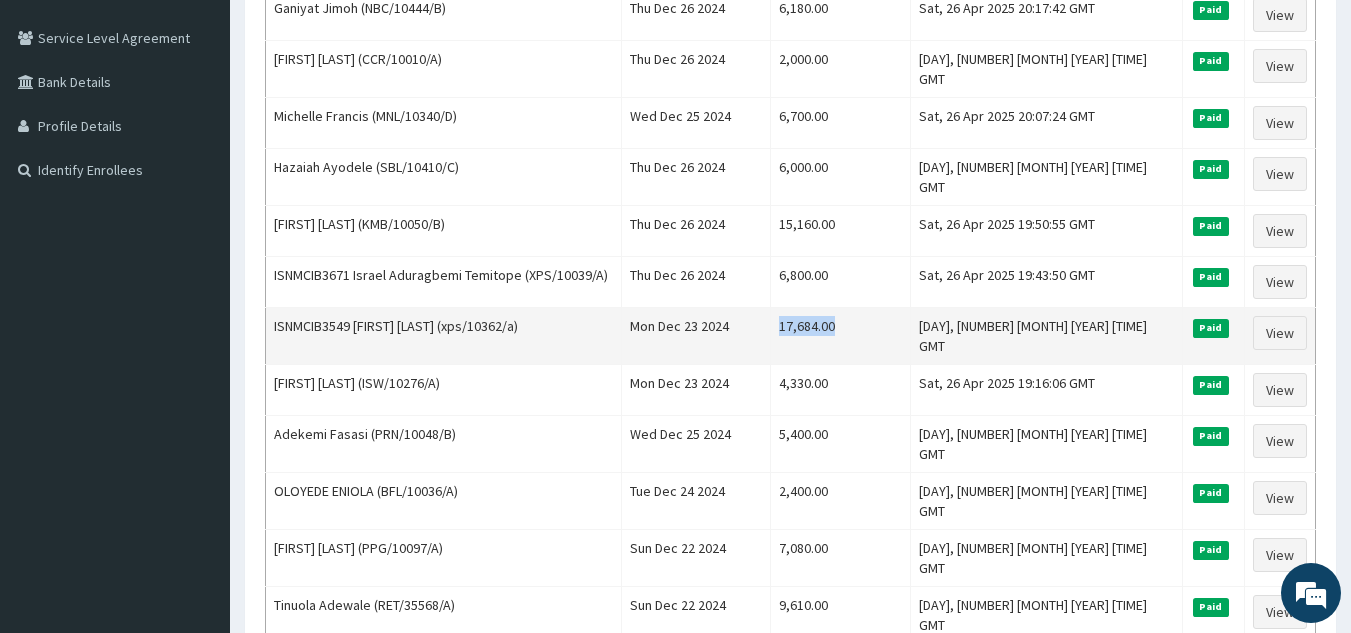 drag, startPoint x: 819, startPoint y: 279, endPoint x: 959, endPoint y: 294, distance: 140.80128 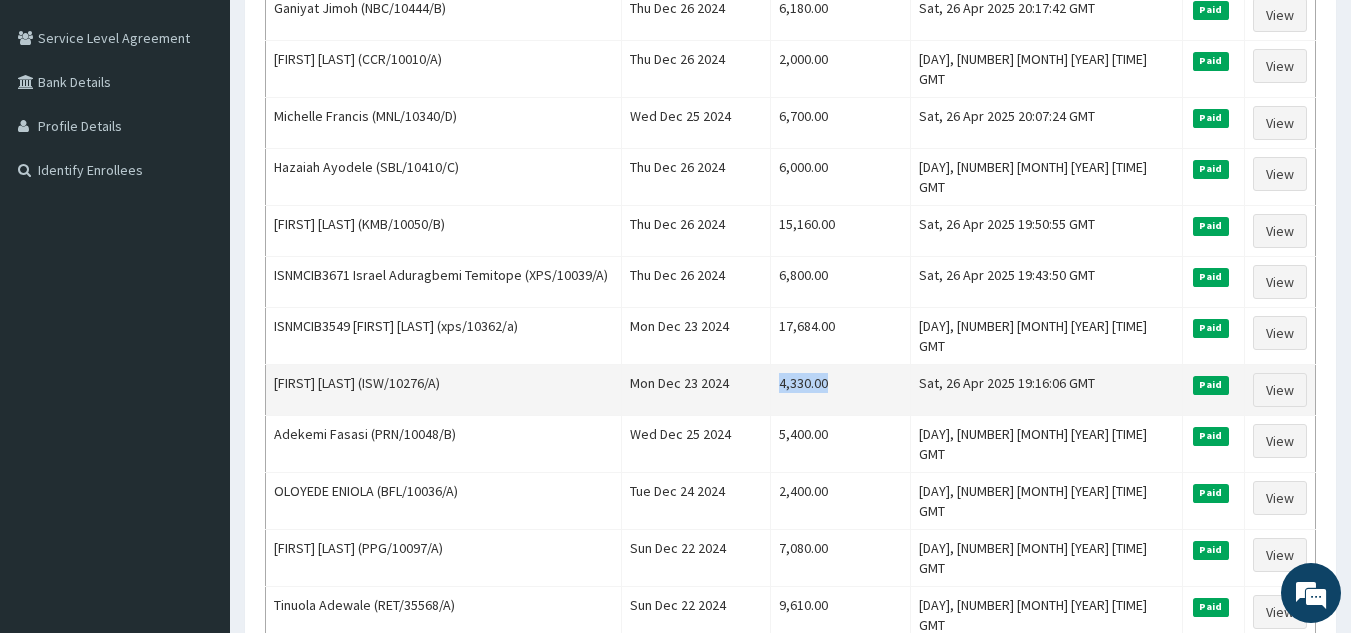 drag, startPoint x: 821, startPoint y: 346, endPoint x: 898, endPoint y: 345, distance: 77.00649 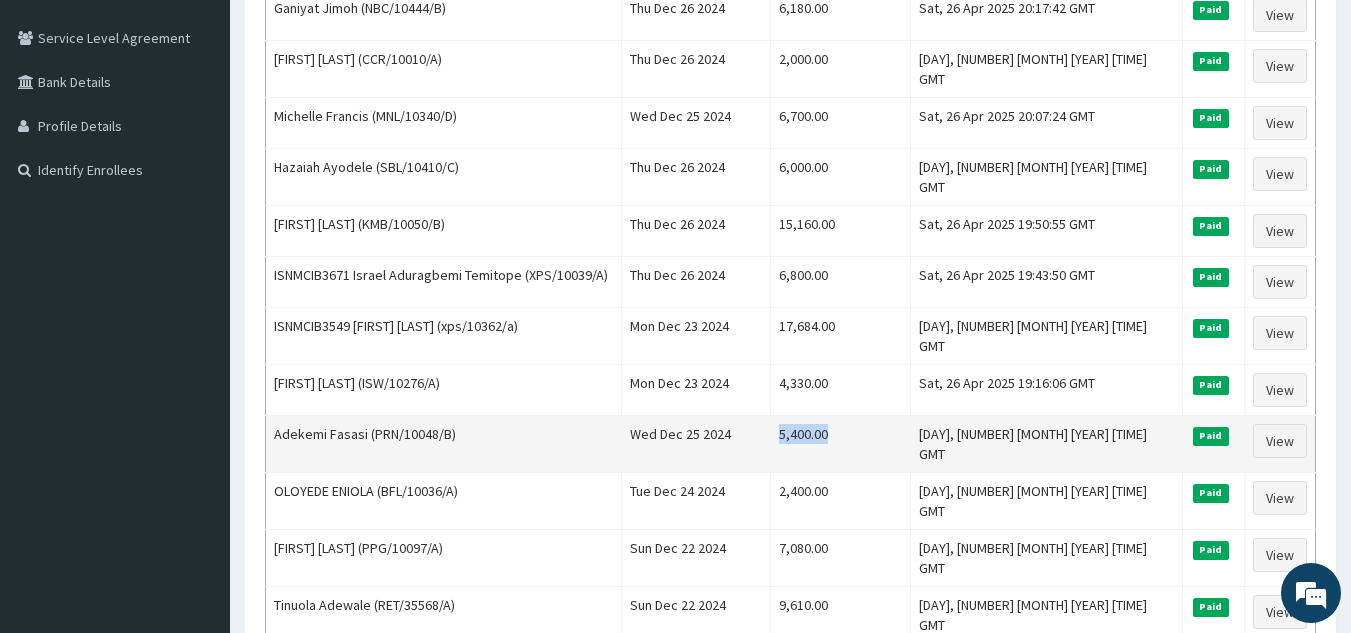 drag, startPoint x: 827, startPoint y: 389, endPoint x: 886, endPoint y: 401, distance: 60.207973 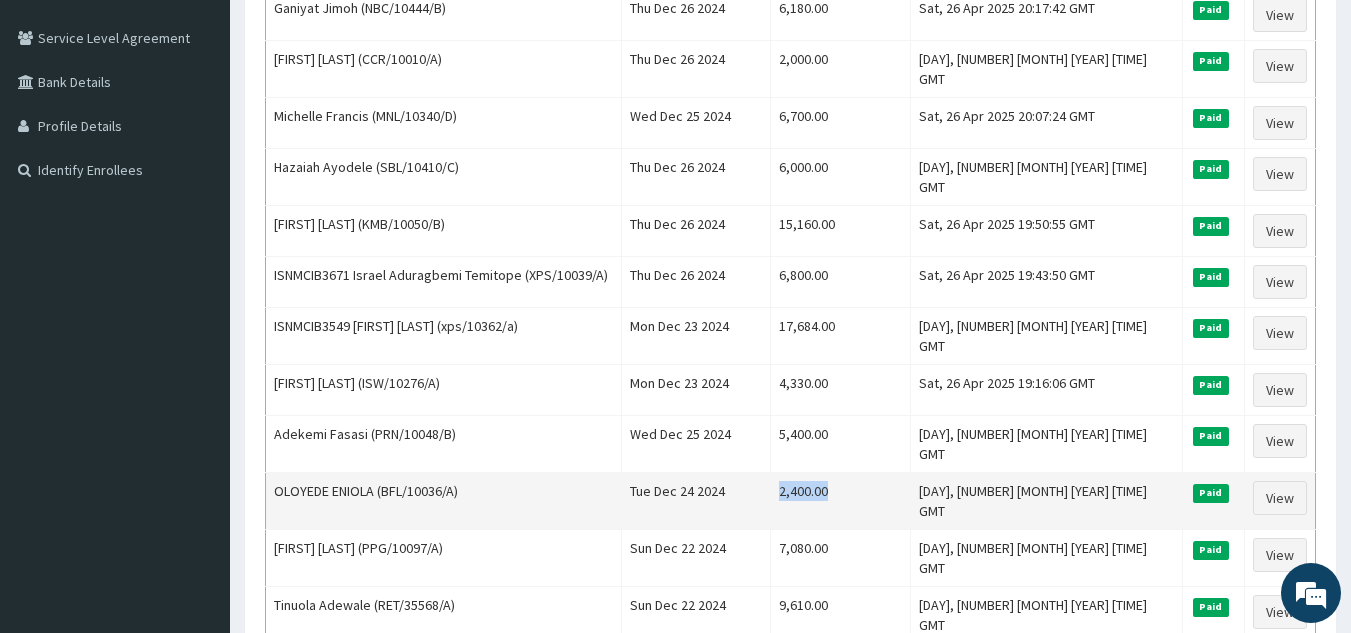 drag, startPoint x: 827, startPoint y: 443, endPoint x: 899, endPoint y: 438, distance: 72.1734 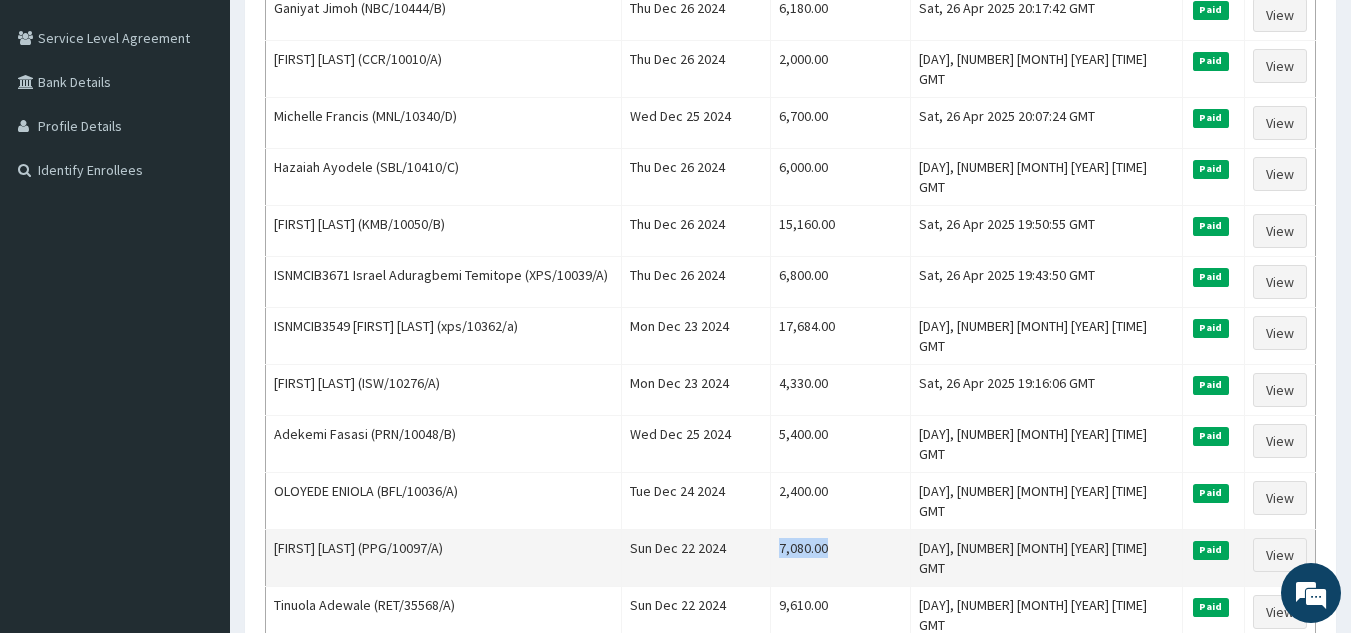 drag, startPoint x: 855, startPoint y: 498, endPoint x: 906, endPoint y: 506, distance: 51.62364 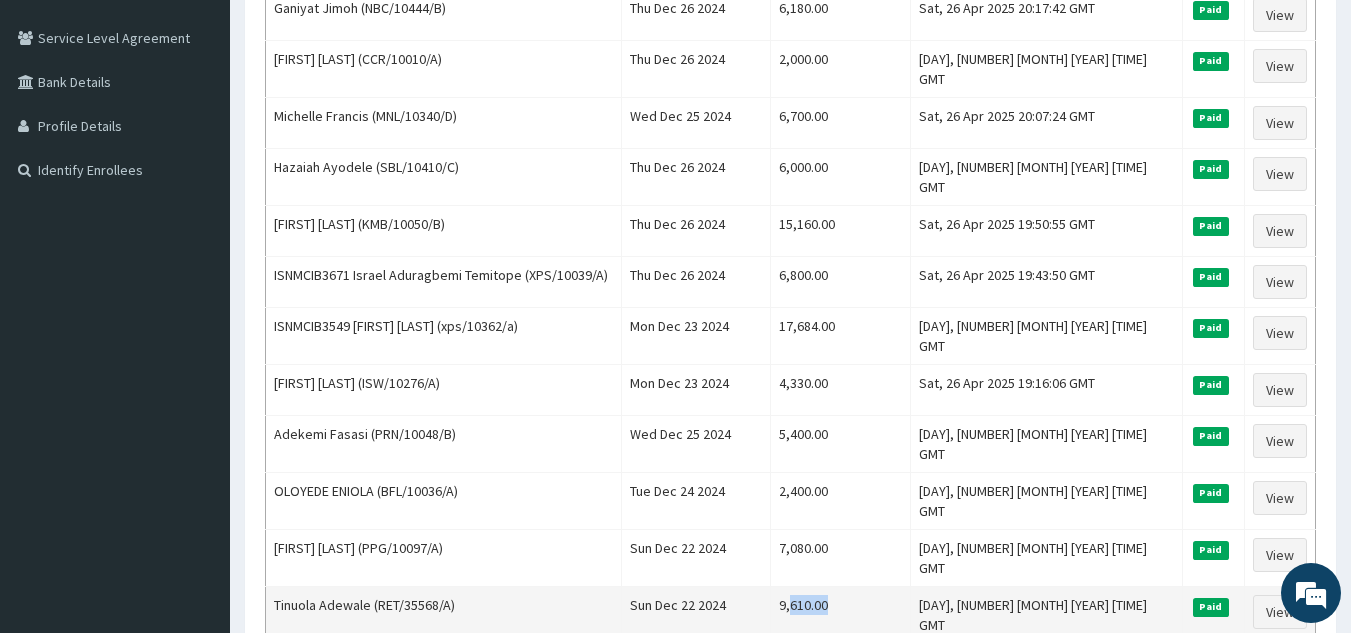 click on "9,610.00" at bounding box center [840, 615] 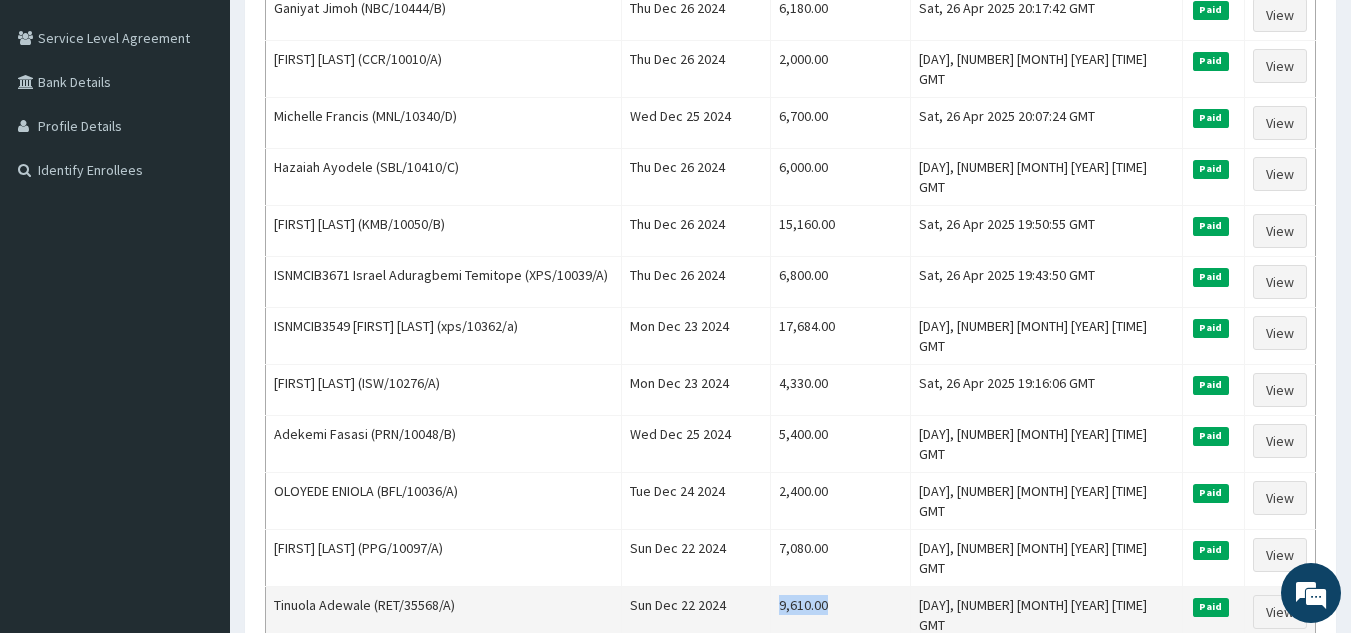 drag, startPoint x: 820, startPoint y: 547, endPoint x: 891, endPoint y: 556, distance: 71.568146 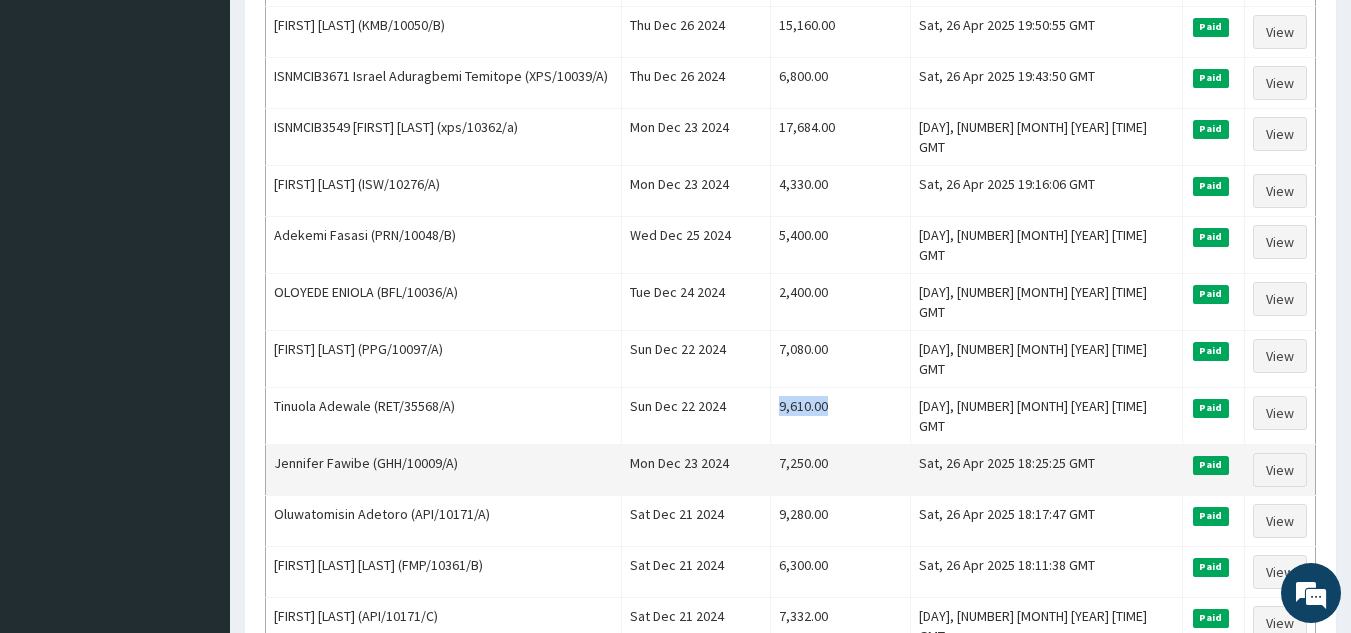 scroll, scrollTop: 600, scrollLeft: 0, axis: vertical 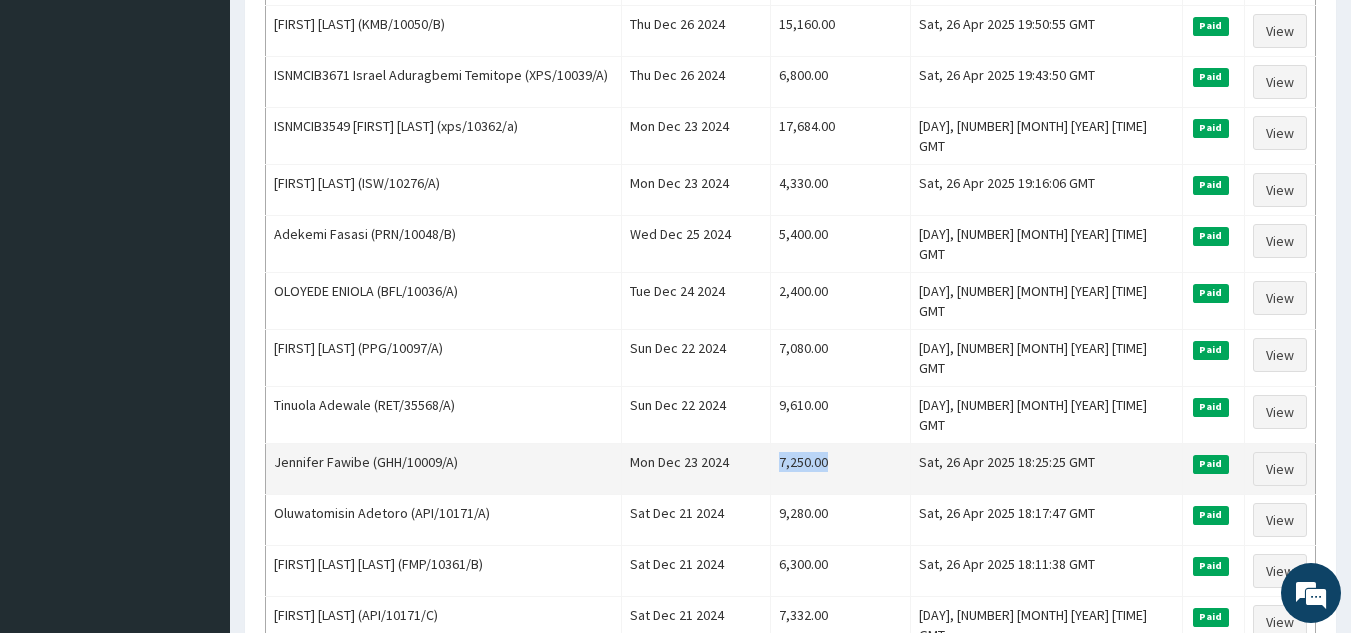 drag, startPoint x: 823, startPoint y: 396, endPoint x: 903, endPoint y: 396, distance: 80 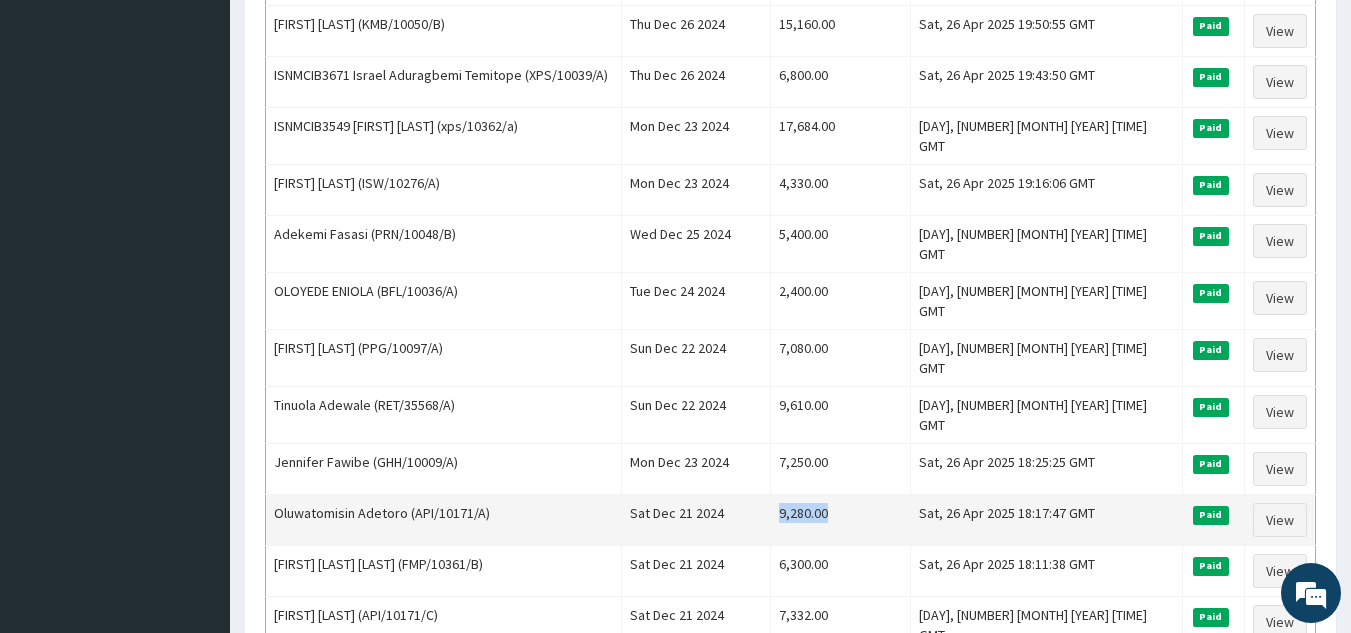 drag, startPoint x: 822, startPoint y: 449, endPoint x: 913, endPoint y: 452, distance: 91.04944 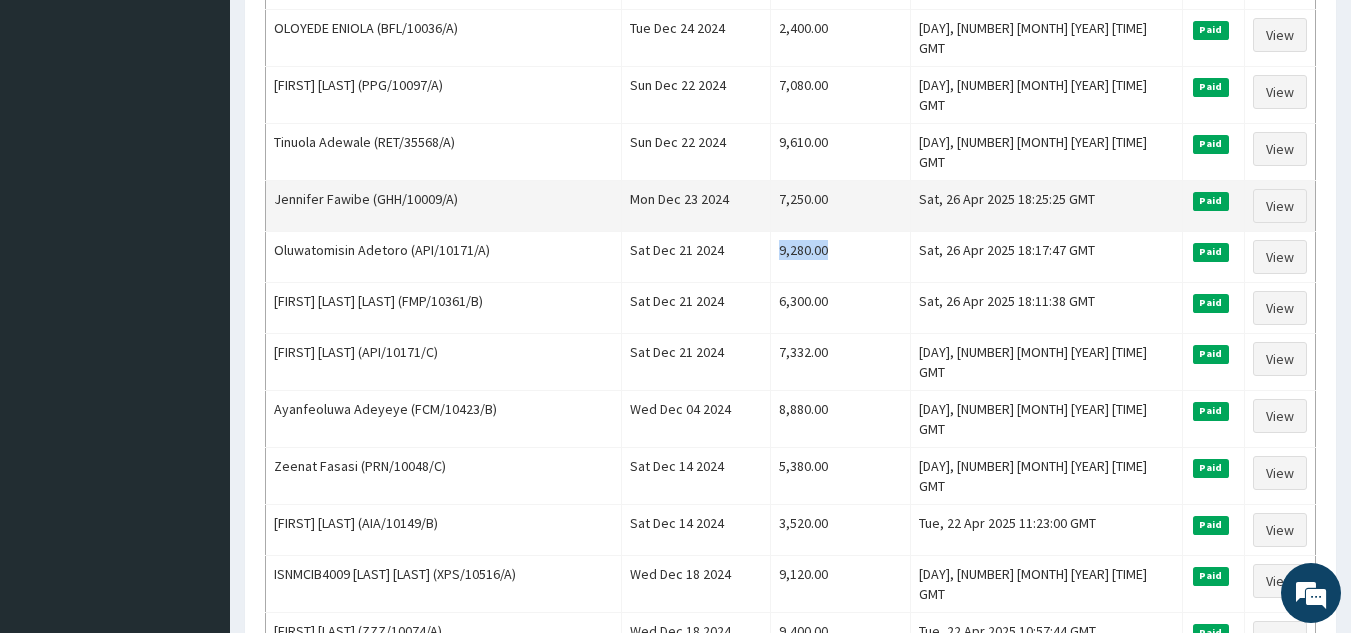 scroll, scrollTop: 900, scrollLeft: 0, axis: vertical 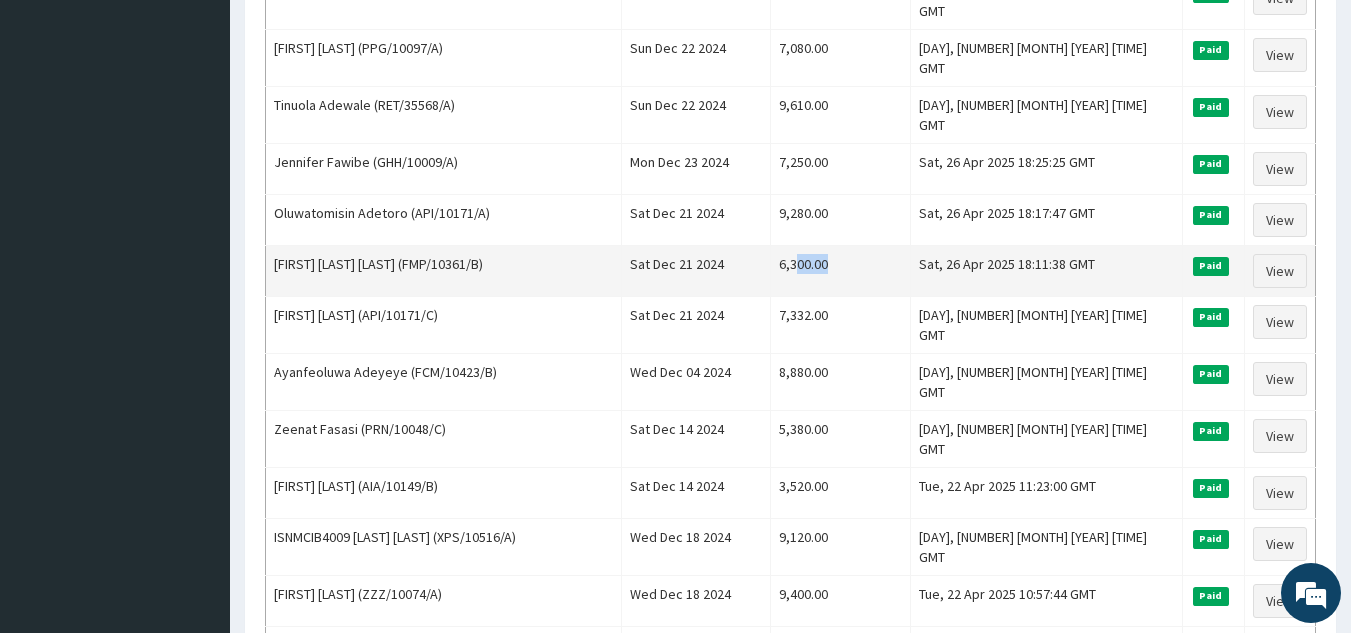 click on "6,300.00" at bounding box center (840, 271) 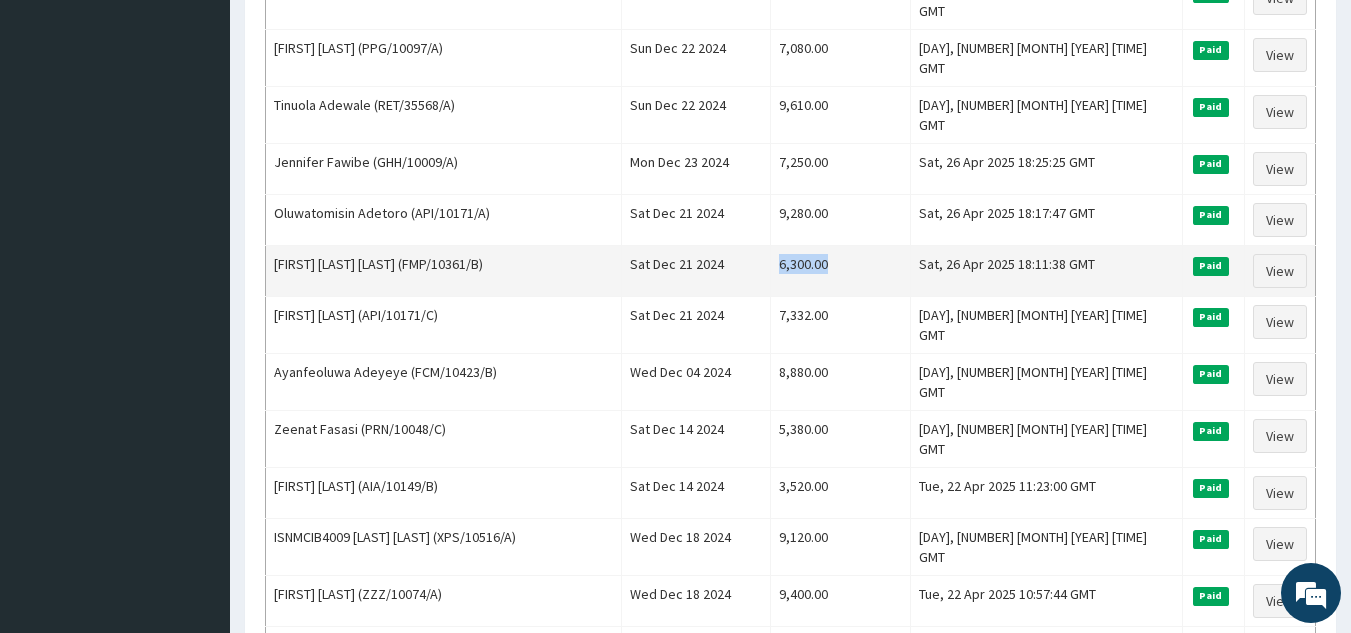 drag, startPoint x: 815, startPoint y: 196, endPoint x: 896, endPoint y: 203, distance: 81.3019 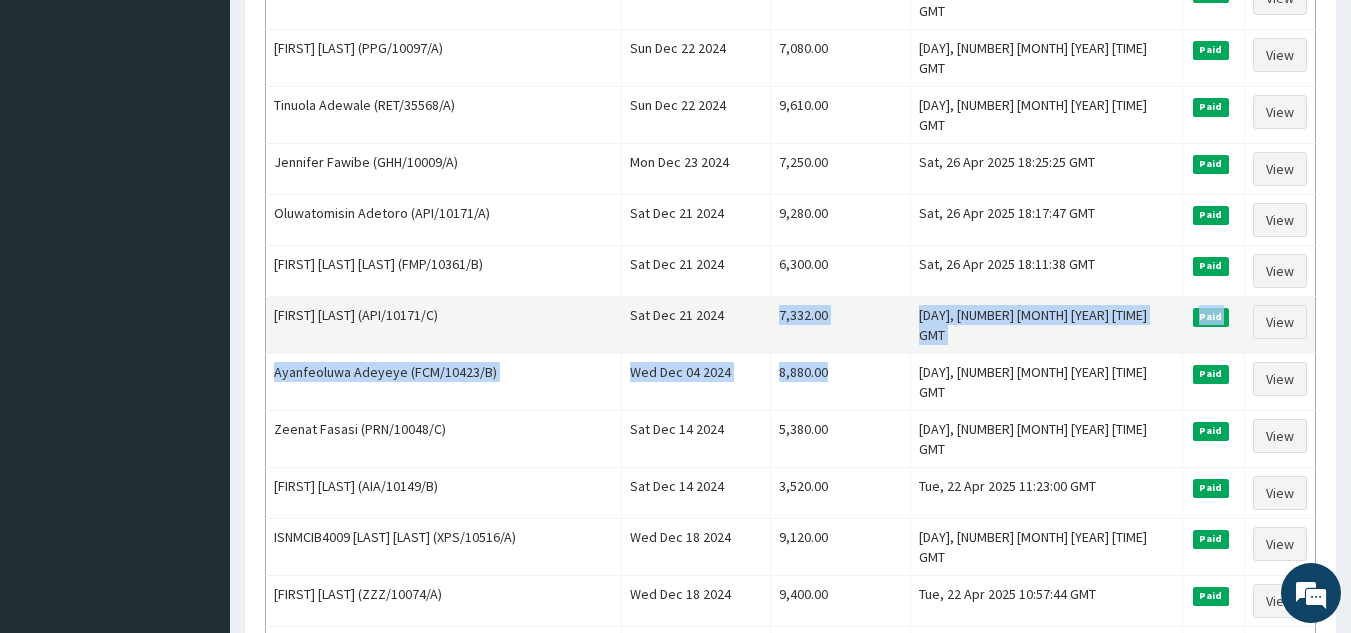 drag, startPoint x: 826, startPoint y: 255, endPoint x: 915, endPoint y: 278, distance: 91.92388 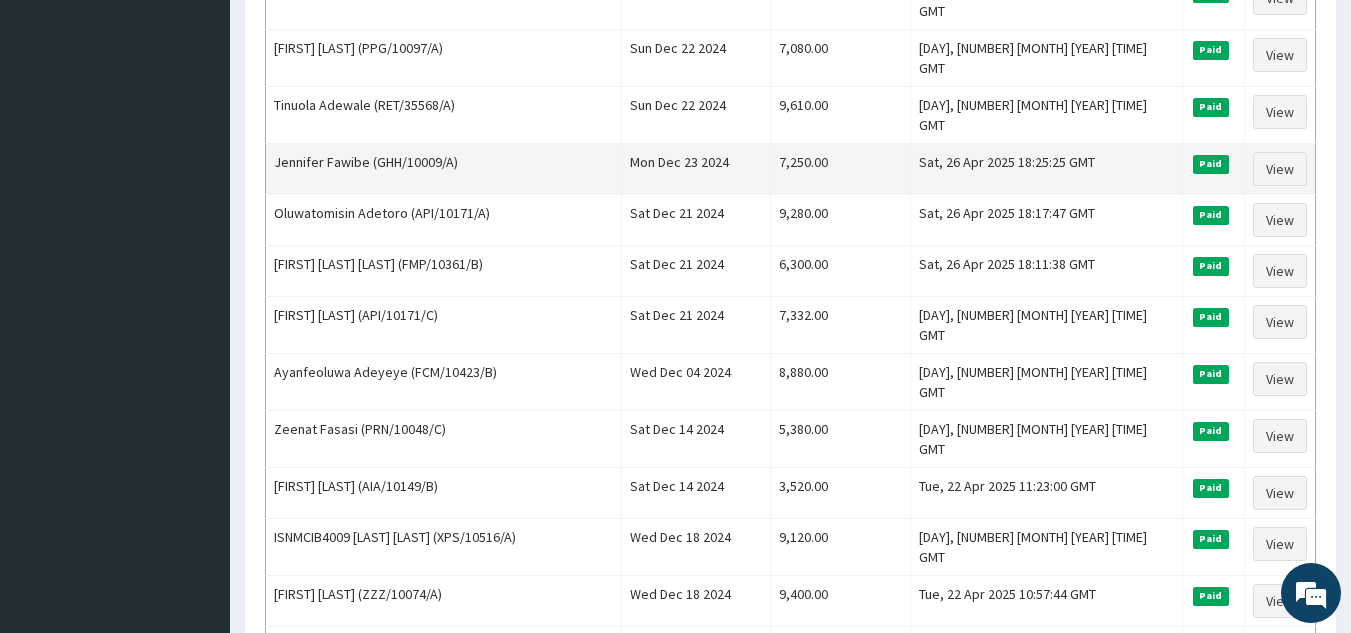 click on "7,250.00" at bounding box center [840, 169] 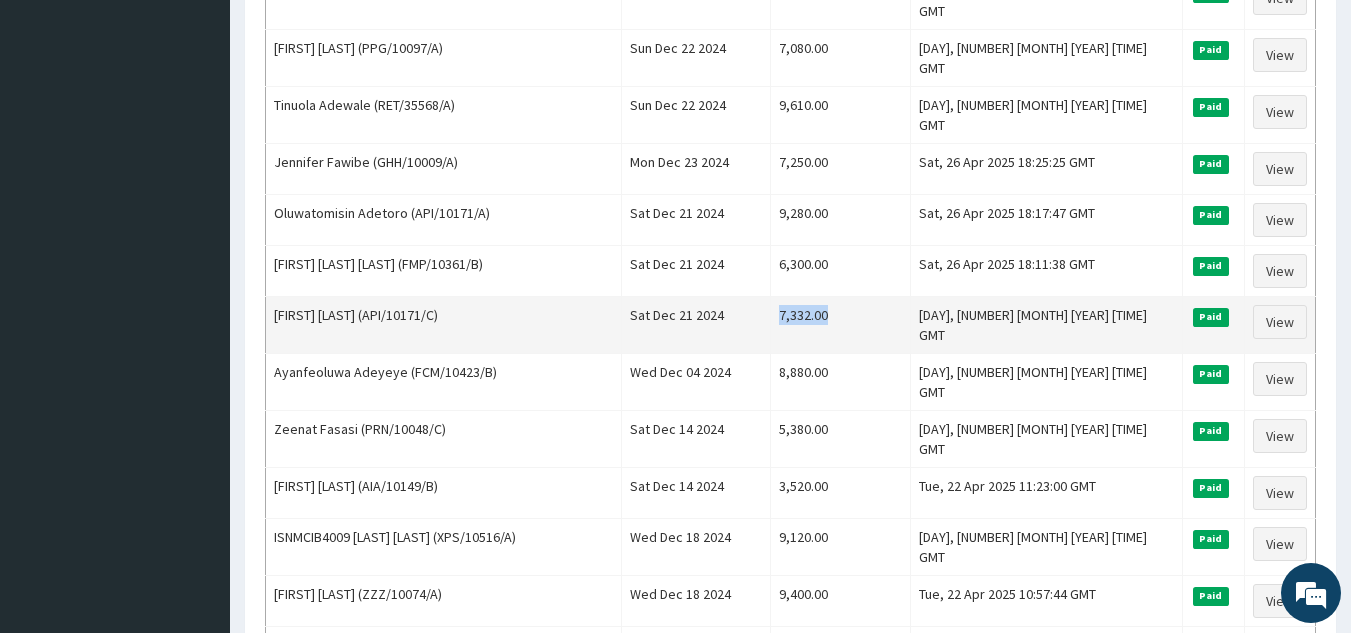 drag, startPoint x: 818, startPoint y: 242, endPoint x: 895, endPoint y: 239, distance: 77.05842 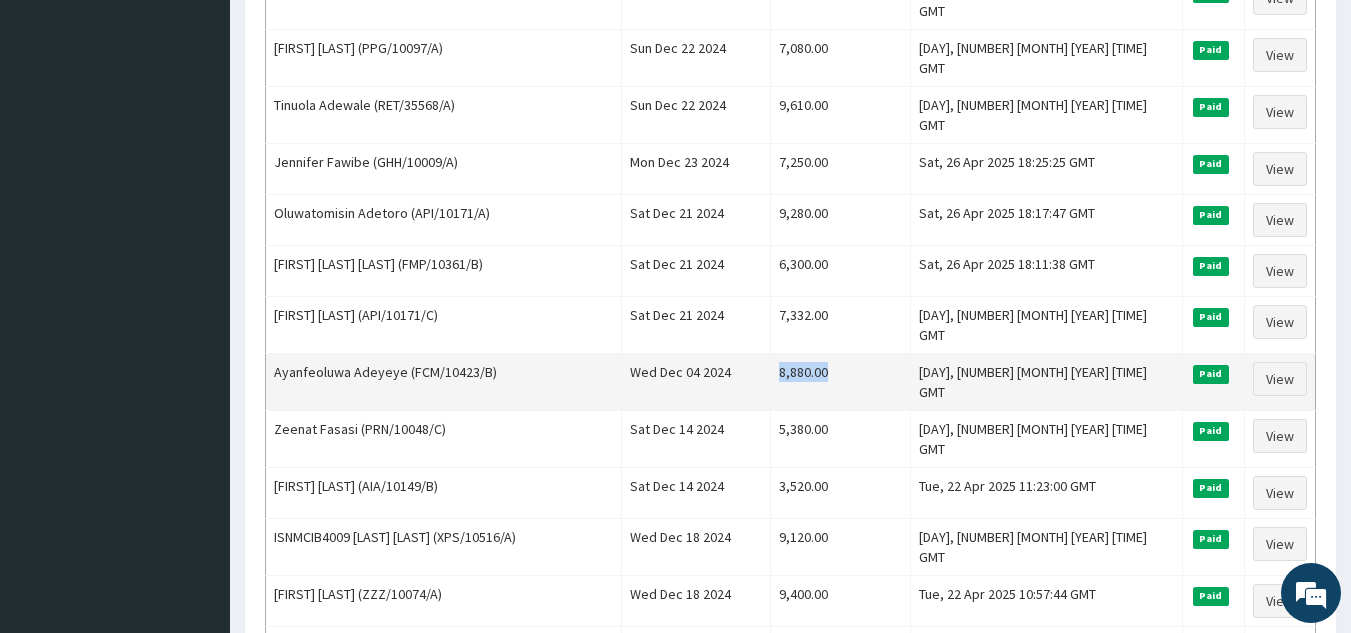 drag, startPoint x: 847, startPoint y: 308, endPoint x: 892, endPoint y: 308, distance: 45 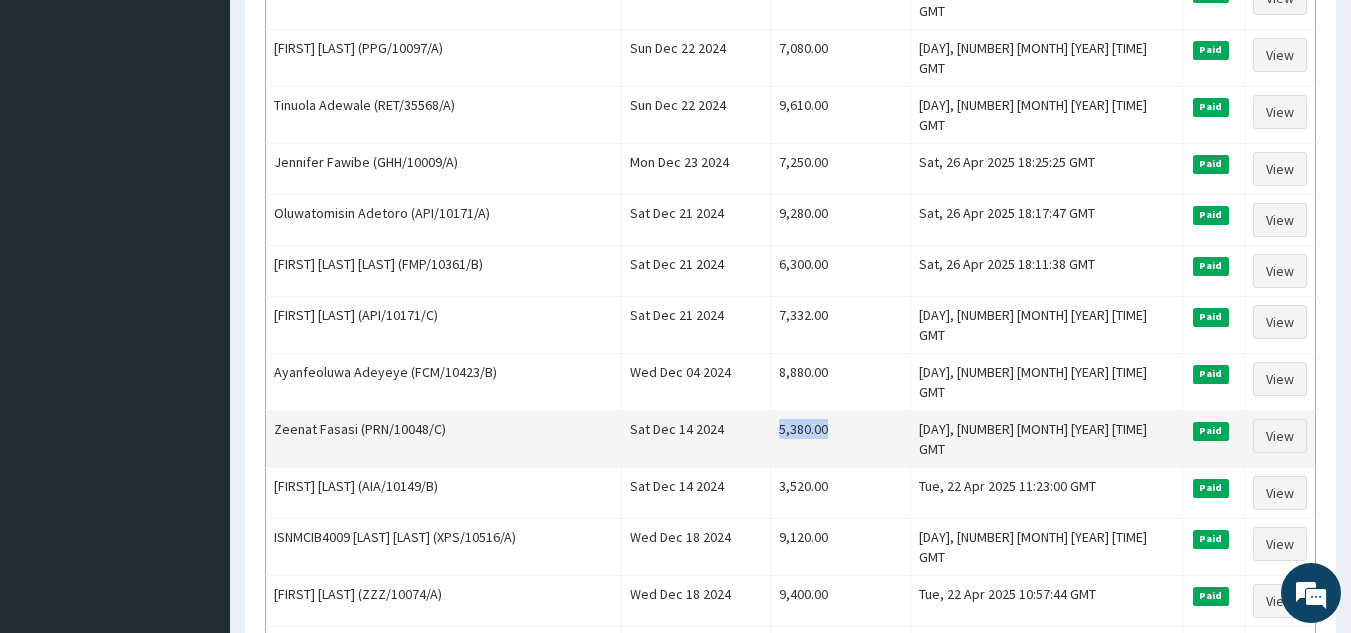 drag, startPoint x: 818, startPoint y: 348, endPoint x: 900, endPoint y: 355, distance: 82.29824 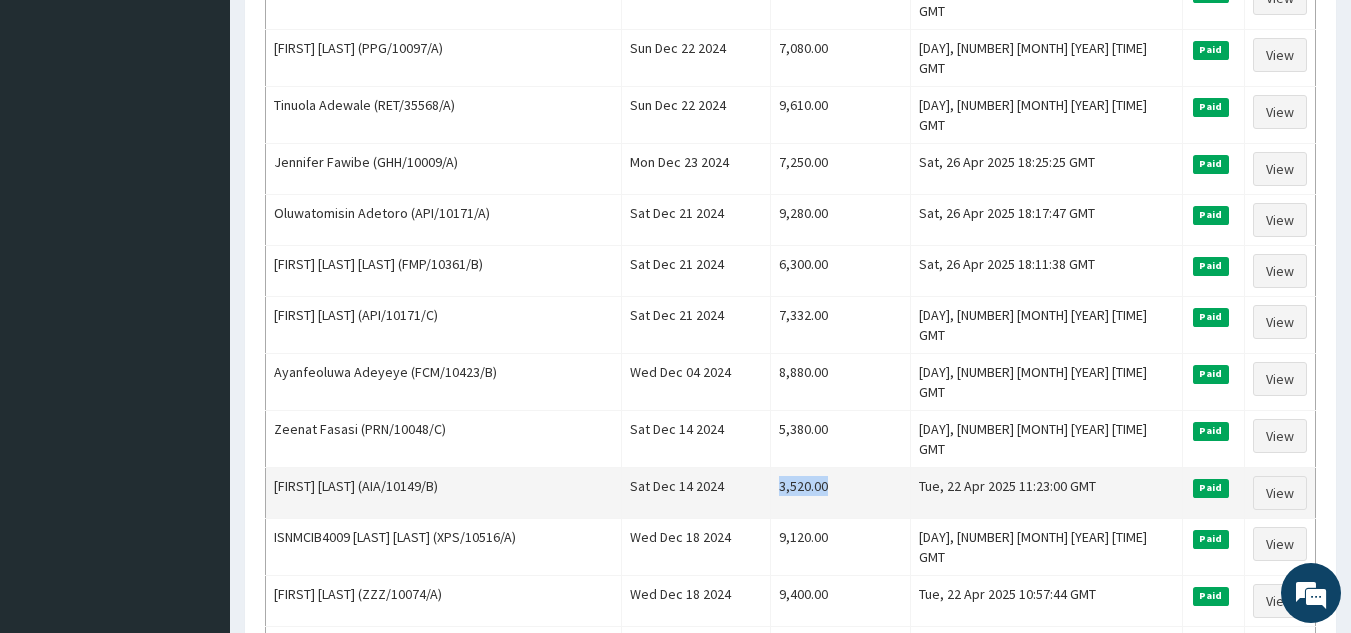drag, startPoint x: 819, startPoint y: 417, endPoint x: 881, endPoint y: 405, distance: 63.15061 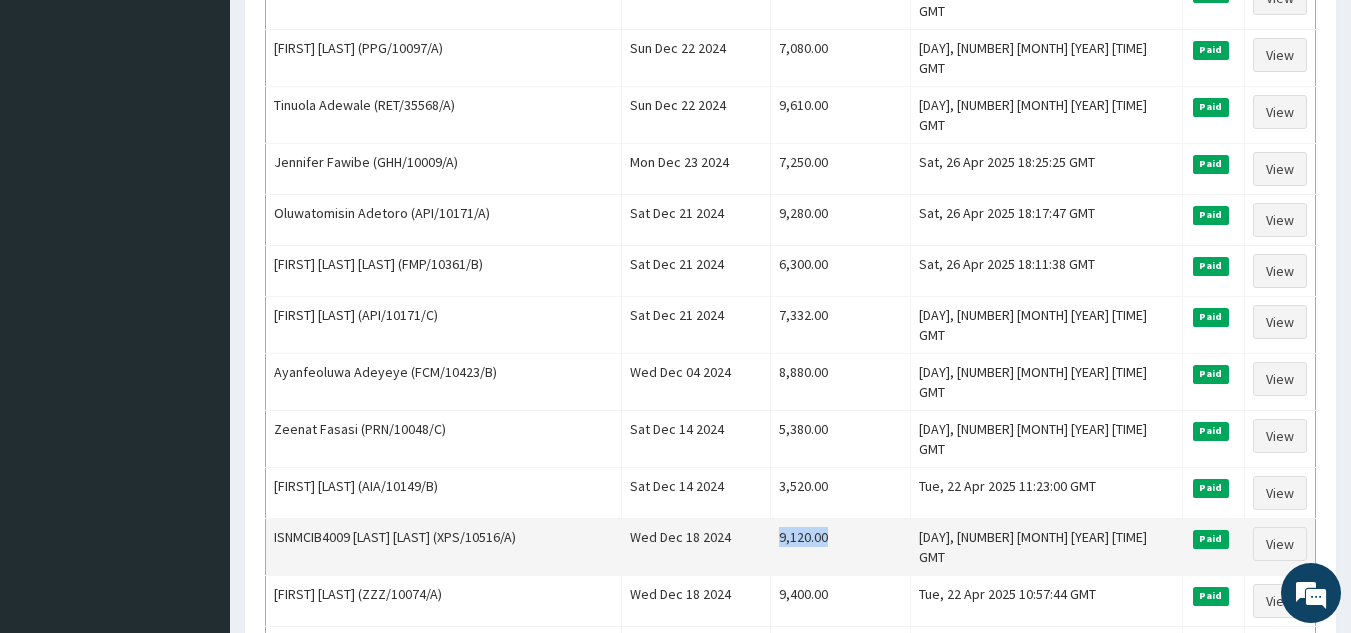 drag, startPoint x: 842, startPoint y: 452, endPoint x: 903, endPoint y: 462, distance: 61.81424 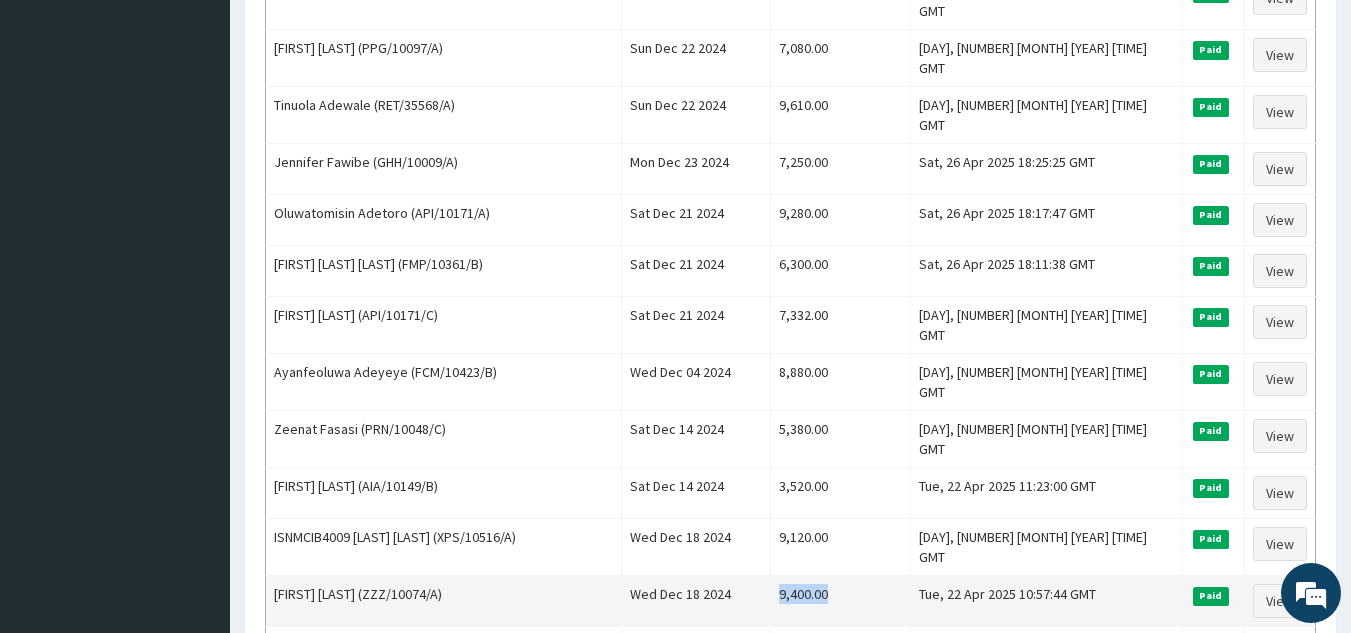 drag, startPoint x: 831, startPoint y: 501, endPoint x: 891, endPoint y: 506, distance: 60.207973 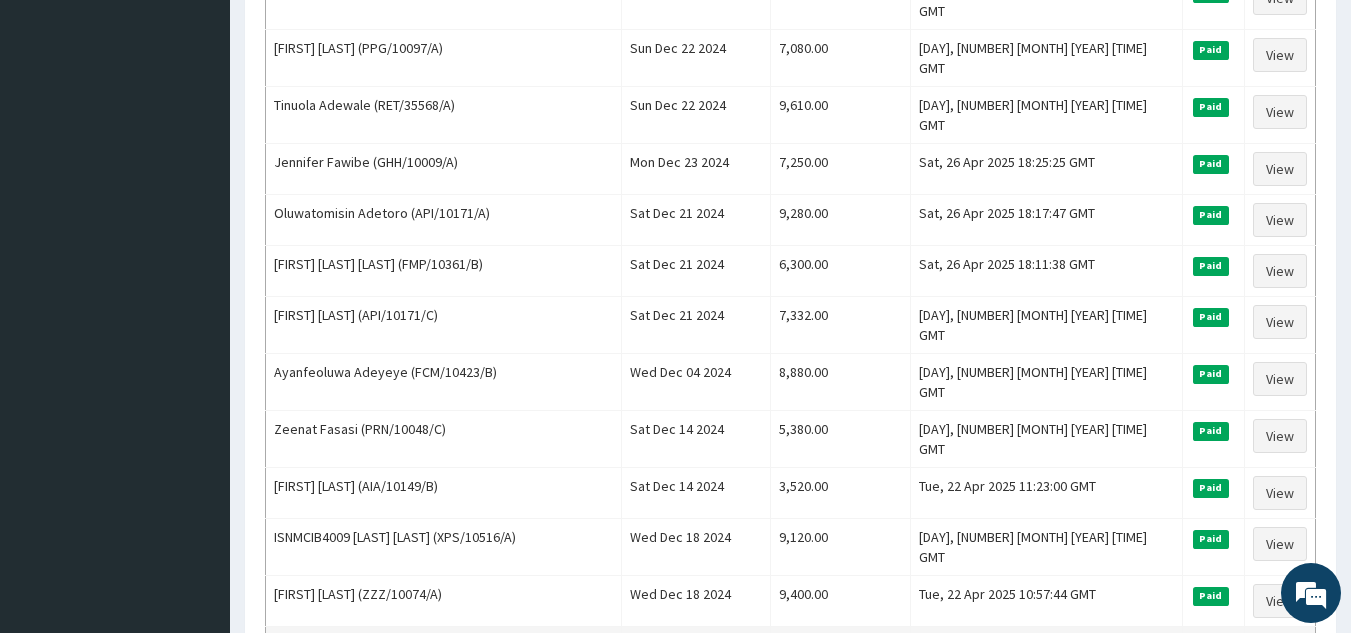 drag, startPoint x: 822, startPoint y: 559, endPoint x: 897, endPoint y: 563, distance: 75.10659 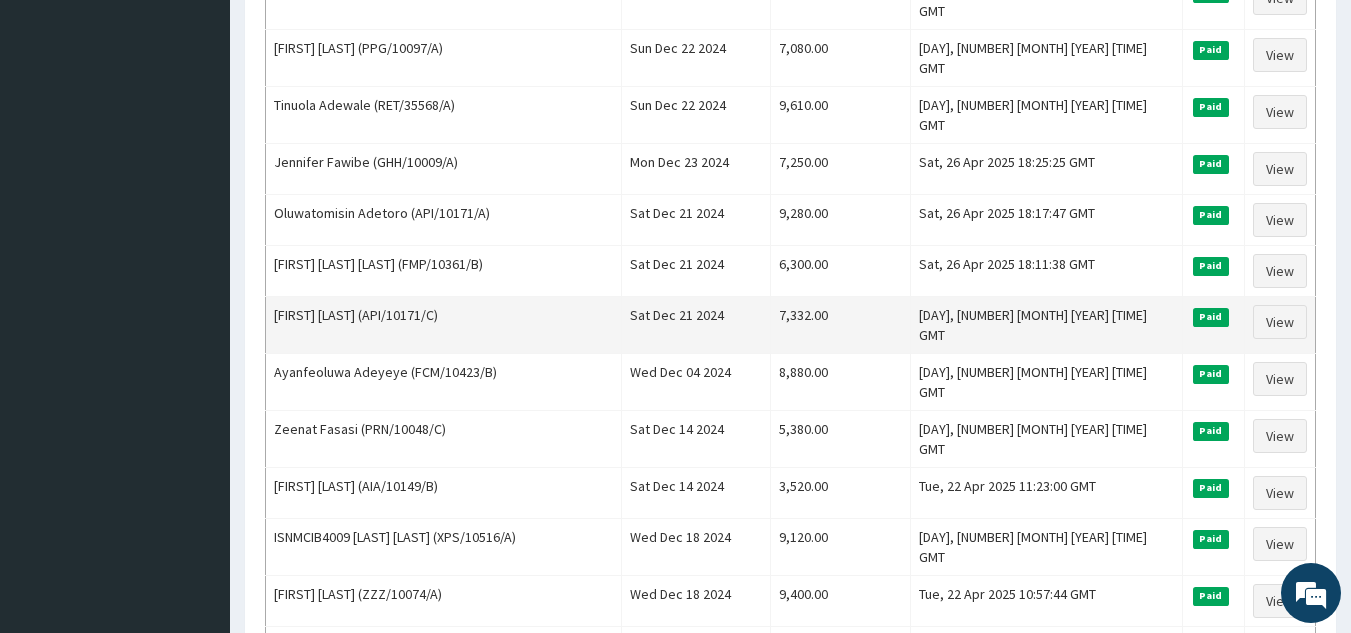 click on "Sat, 26 Apr 2025 17:25:32 GMT" at bounding box center (1046, 325) 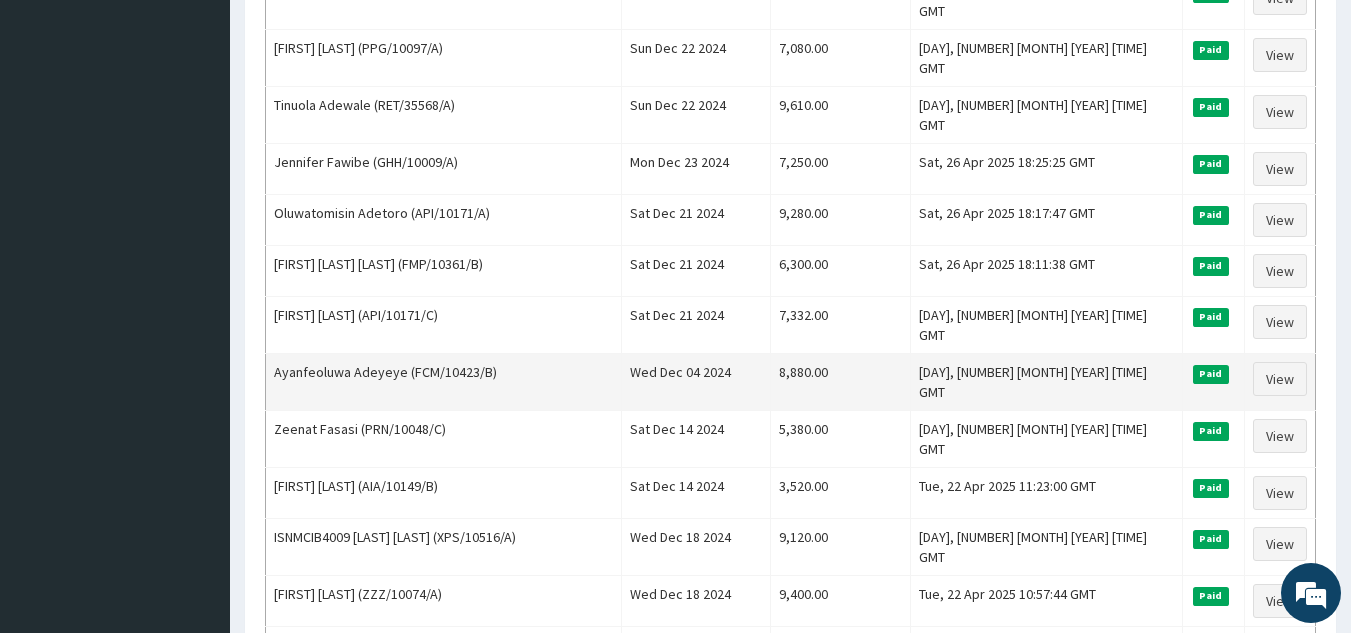 click on "Tue, 22 Apr 2025 11:37:28 GMT" at bounding box center (1046, 382) 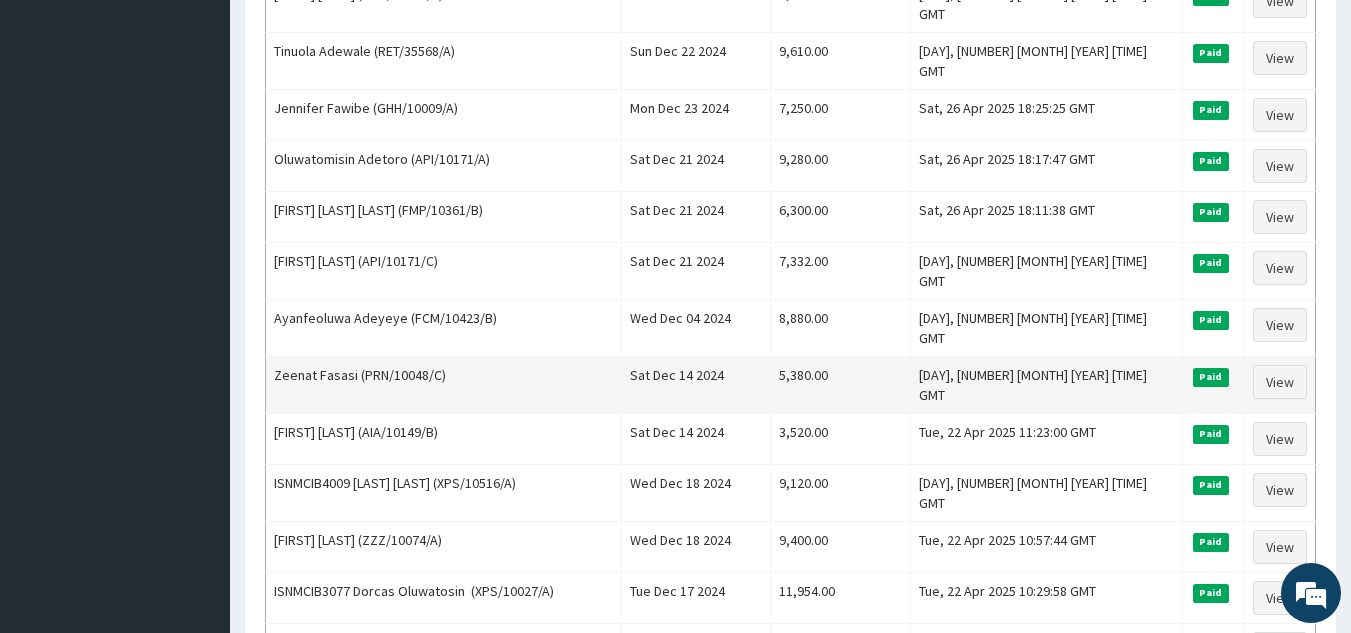 scroll, scrollTop: 1200, scrollLeft: 0, axis: vertical 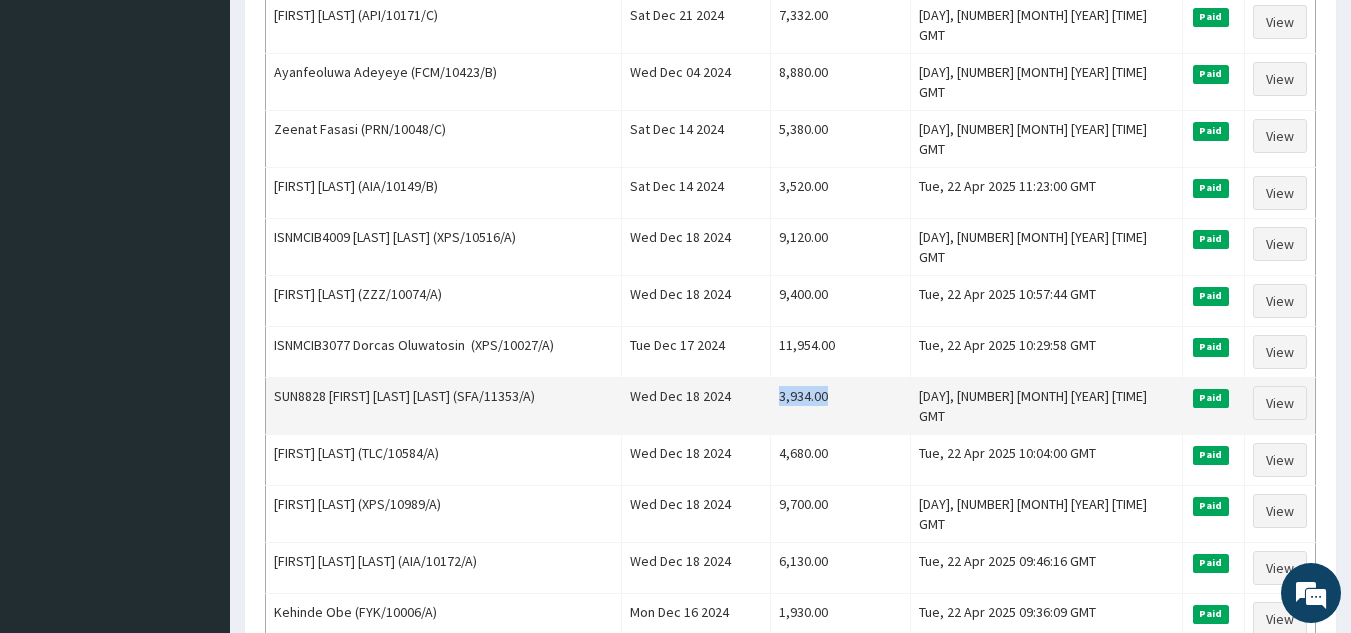 drag, startPoint x: 831, startPoint y: 312, endPoint x: 888, endPoint y: 320, distance: 57.558666 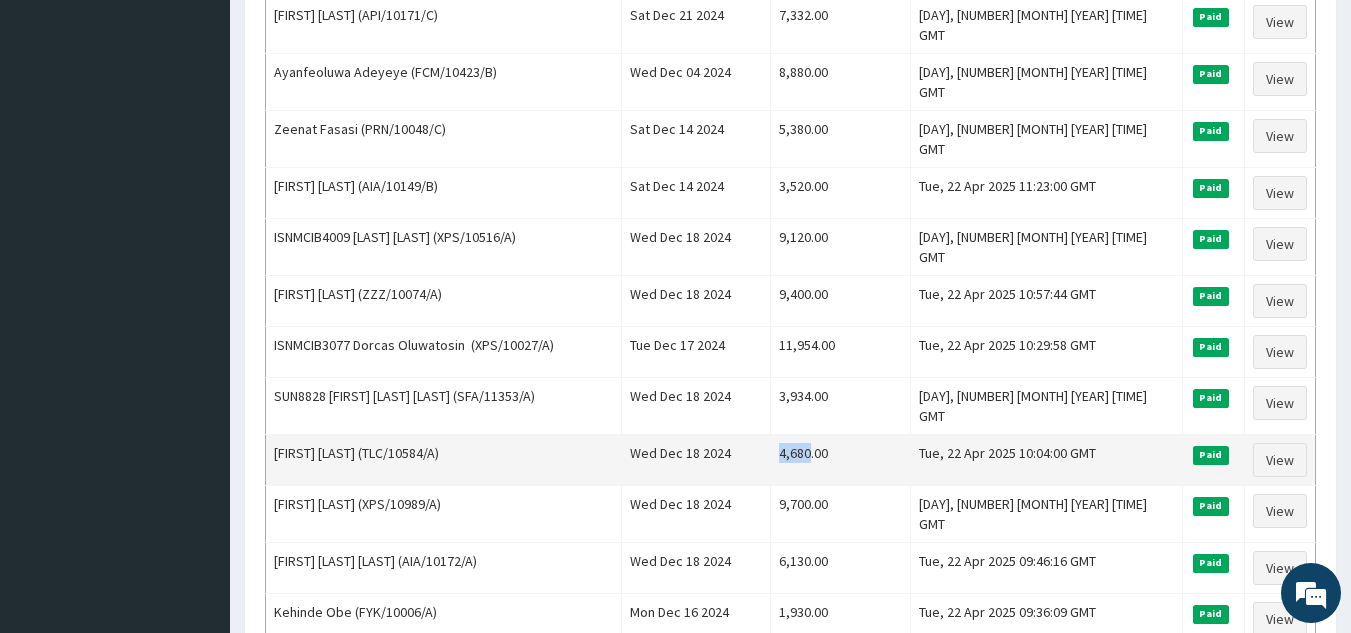drag, startPoint x: 863, startPoint y: 370, endPoint x: 871, endPoint y: 359, distance: 13.601471 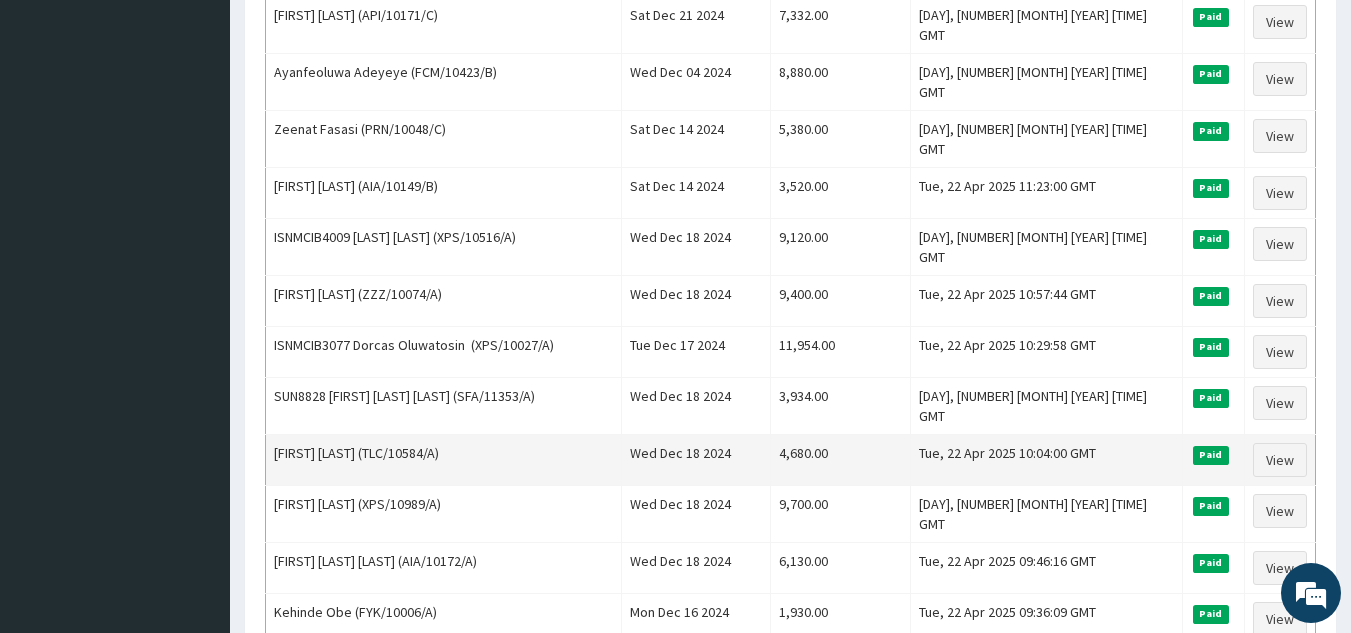 click on "4,680.00" at bounding box center (840, 460) 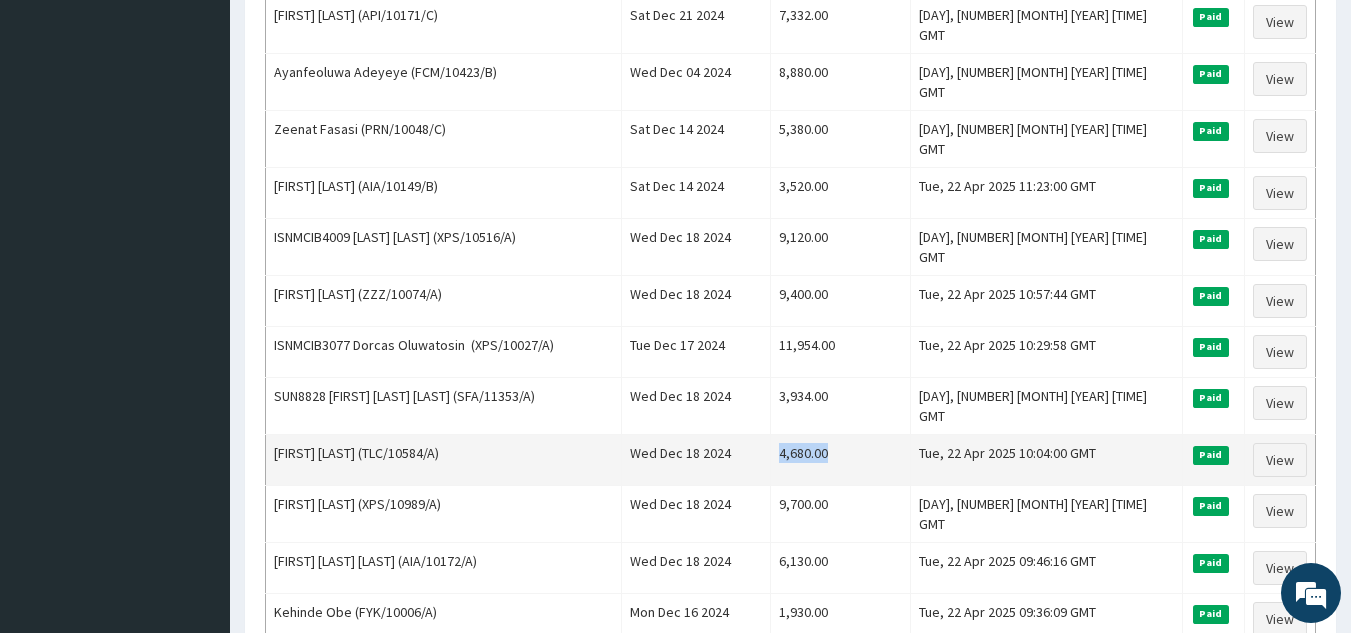drag, startPoint x: 820, startPoint y: 349, endPoint x: 894, endPoint y: 364, distance: 75.50497 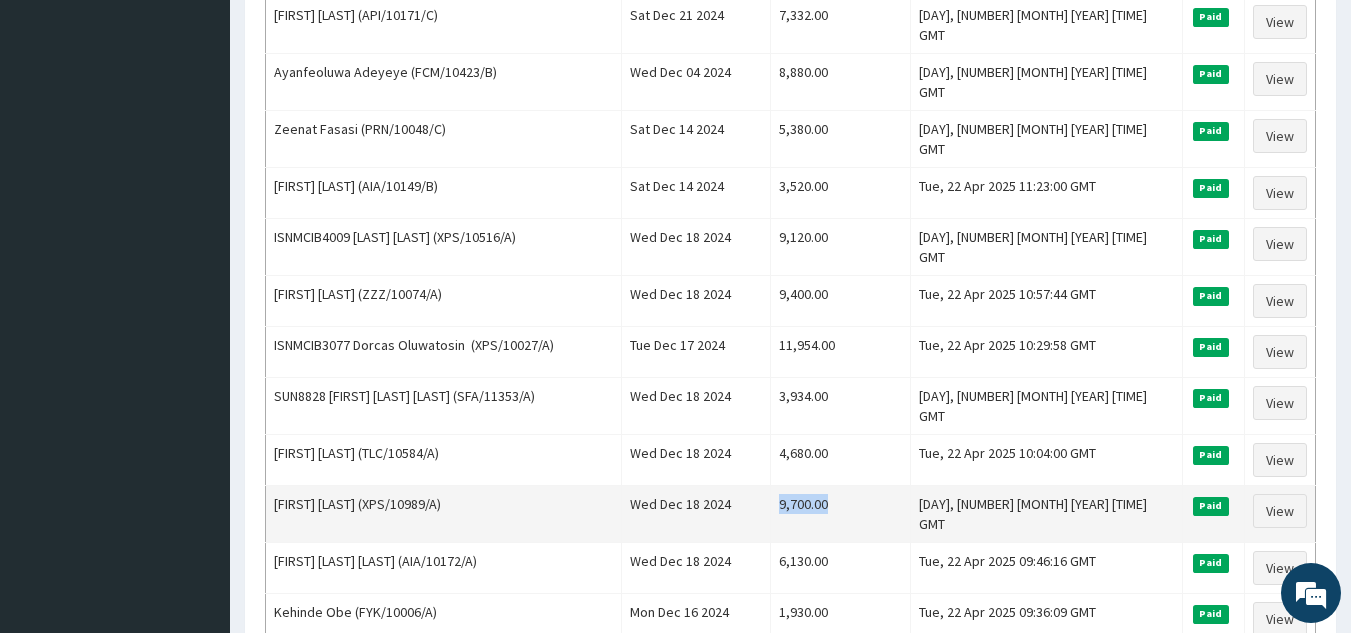 drag, startPoint x: 882, startPoint y: 412, endPoint x: 913, endPoint y: 407, distance: 31.400637 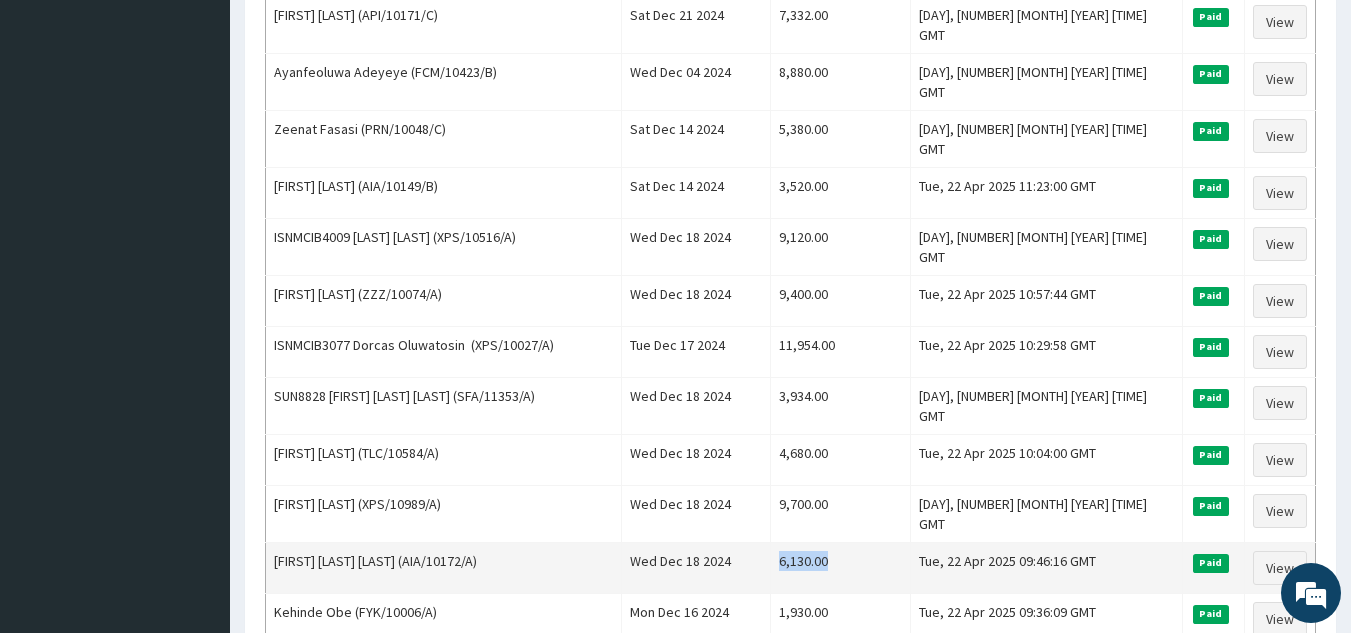 drag, startPoint x: 821, startPoint y: 465, endPoint x: 902, endPoint y: 465, distance: 81 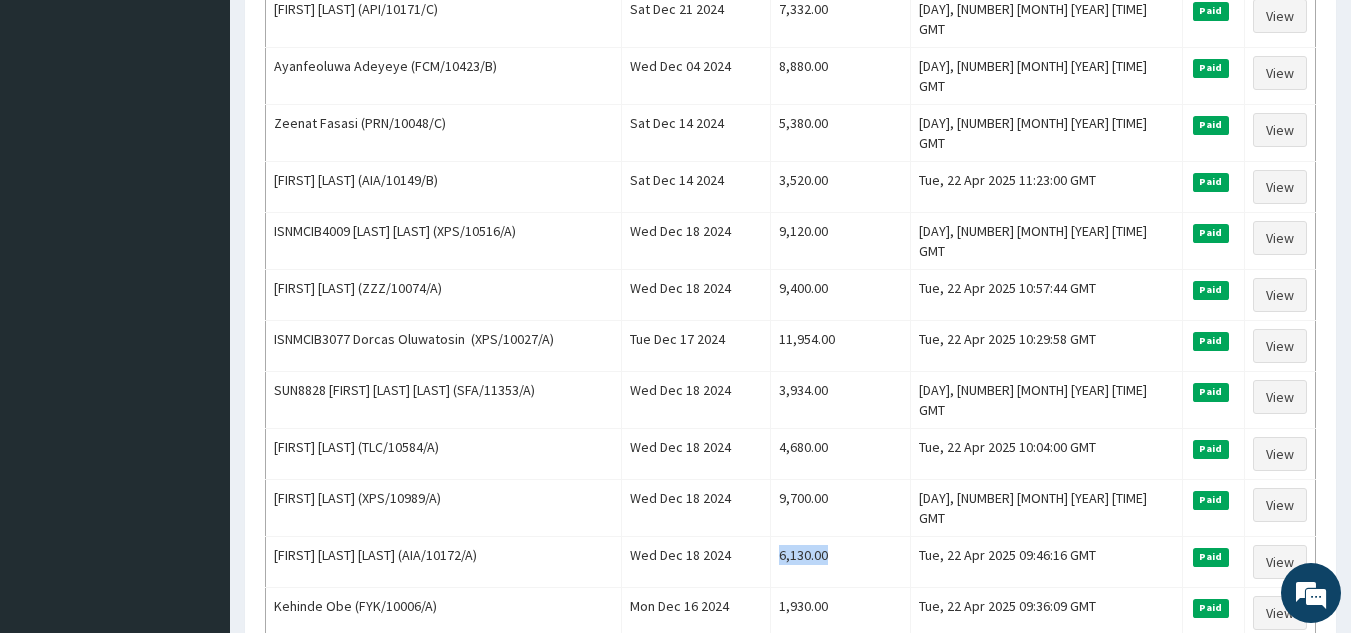 scroll, scrollTop: 1400, scrollLeft: 0, axis: vertical 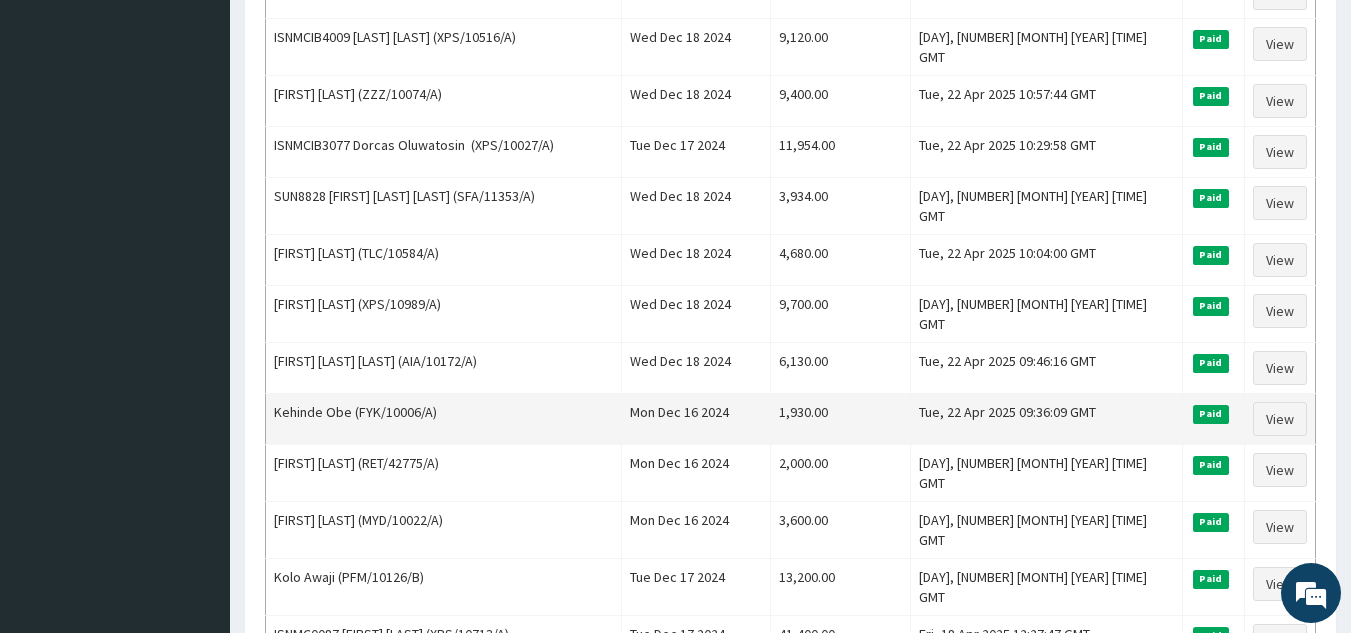 click on "1,930.00" at bounding box center (840, 419) 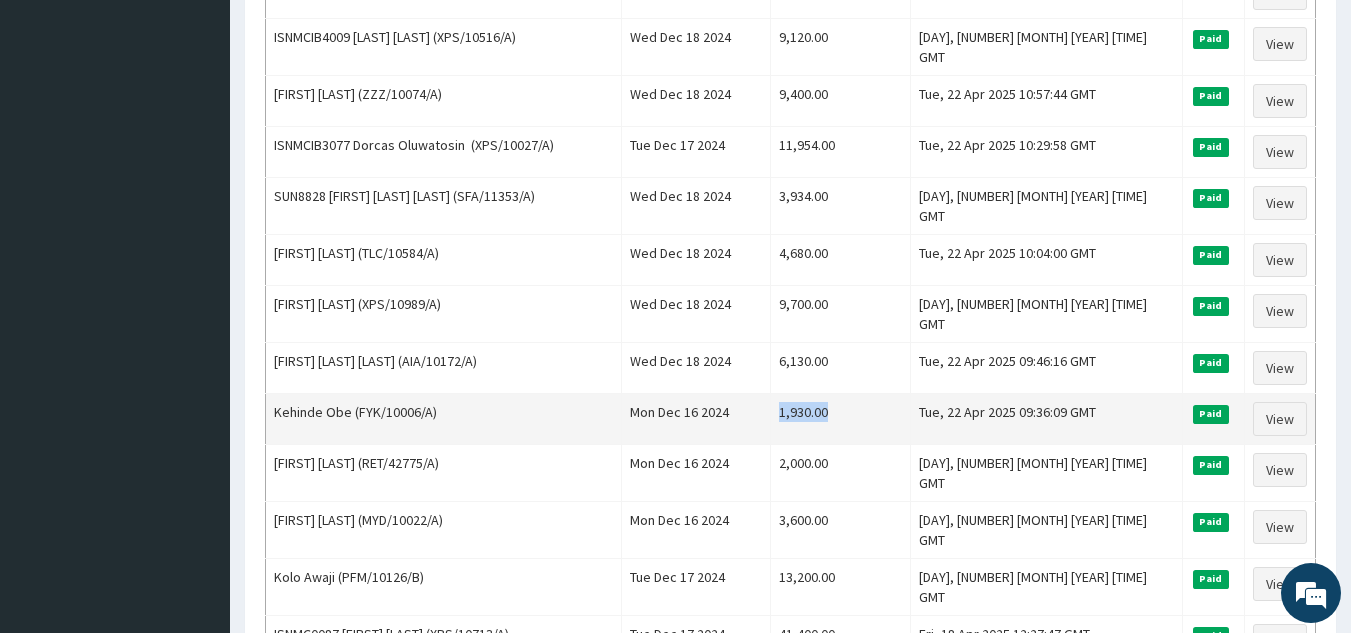 drag, startPoint x: 824, startPoint y: 318, endPoint x: 908, endPoint y: 315, distance: 84.05355 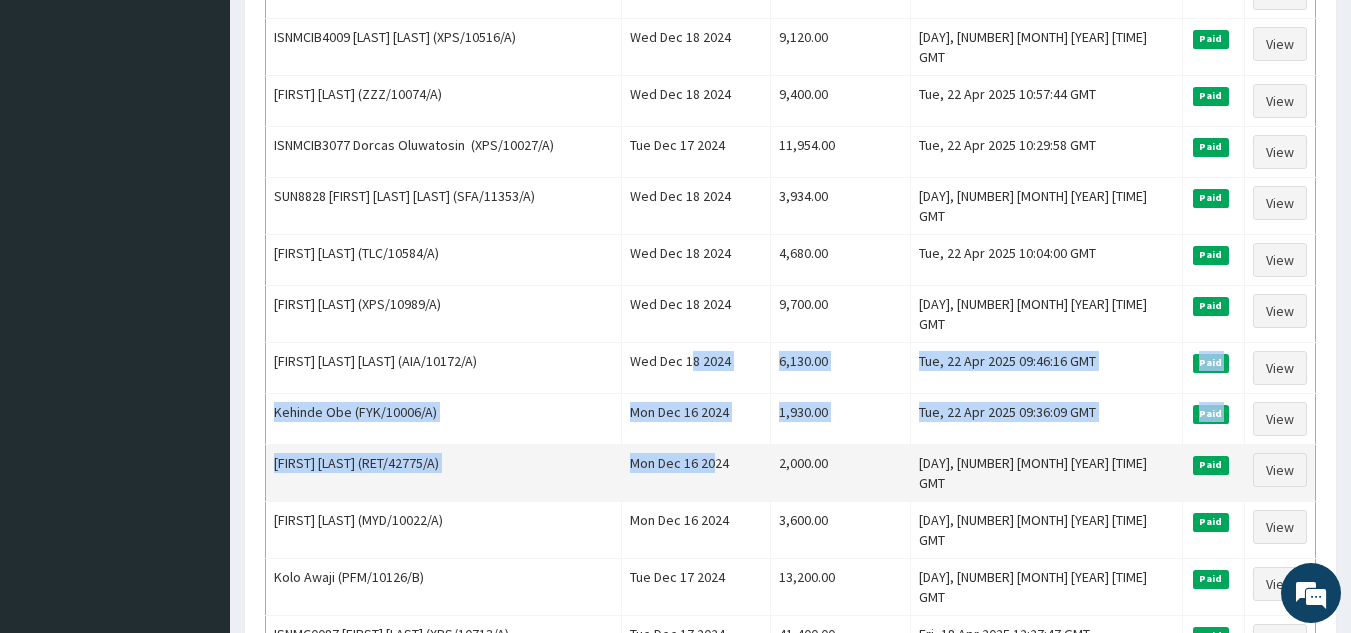 click on "Muiz Oyewole (DHH/10014/E) Thu Dec 26 2024 5,440.00 Sat, 26 Apr 2025 20:22:58 GMT Paid View Ganiyat Jimoh (NBC/10444/B) Thu Dec 26 2024 6,180.00 Sat, 26 Apr 2025 20:17:42 GMT Paid View Tomiwa  Immanuel (CCR/10010/A) Thu Dec 26 2024 2,000.00 Sat, 26 Apr 2025 20:12:45 GMT Paid View Michelle Francis (MNL/10340/D) Wed Dec 25 2024 6,700.00 Sat, 26 Apr 2025 20:07:24 GMT Paid View Hazaiah Ayodele (SBL/10410/C) Thu Dec 26 2024 6,000.00 Sat, 26 Apr 2025 20:00:09 GMT Paid View Lawrence Ovuakporie (KMB/10050/B) Thu Dec 26 2024 15,160.00 Sat, 26 Apr 2025 19:50:55 GMT Paid View ISNMCIB3671 Israel Aduragbemi Temitope (XPS/10039/A) Thu Dec 26 2024 6,800.00 Sat, 26 Apr 2025 19:43:50 GMT Paid View ISNMCIB3549 Chizoba Christiana (xps/10362/a) Mon Dec 23 2024 17,684.00 Sat, 26 Apr 2025 19:38:40 GMT Paid View Olugbenga Akanle (ISW/10276/A) Mon Dec 23 2024 4,330.00 Sat, 26 Apr 2025 19:16:06 GMT Paid View Adekemi Fasasi (PRN/10048/B) Wed Dec 25 2024 5,400.00 Sat, 26 Apr 2025 18:58:28 GMT Paid View OLOYEDE ENIOLA (BFL/10036/A) Paid" at bounding box center [791, 288] 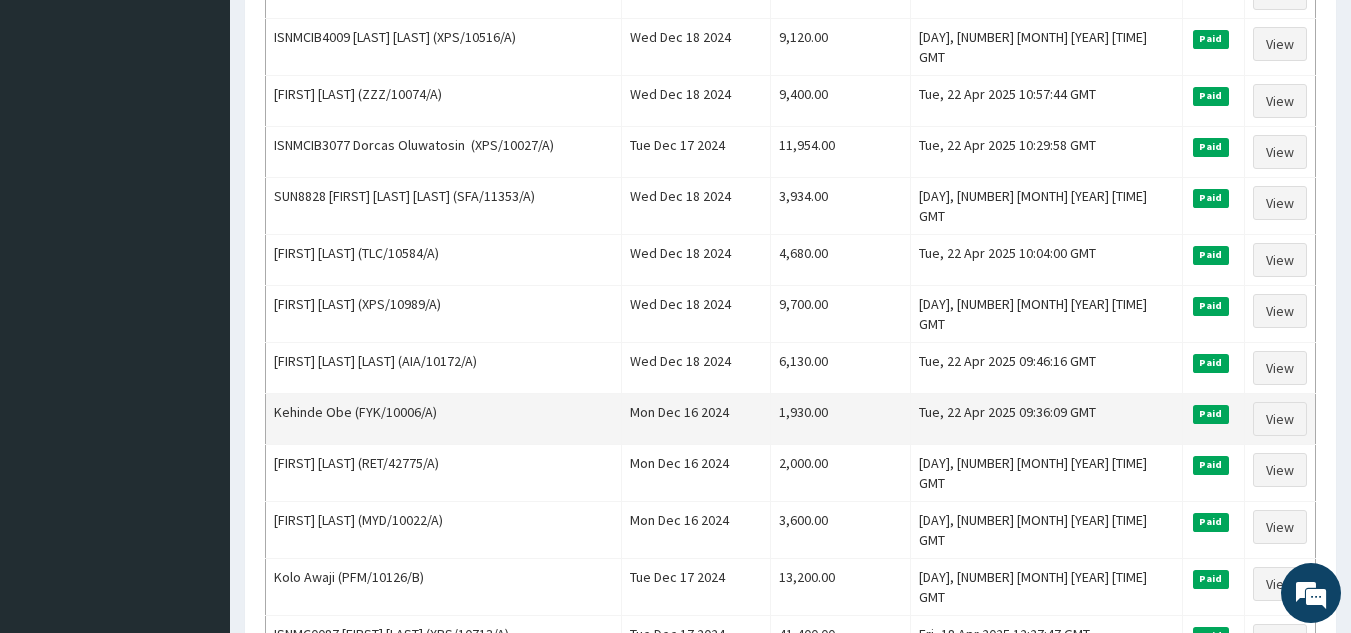 drag, startPoint x: 816, startPoint y: 359, endPoint x: 816, endPoint y: 337, distance: 22 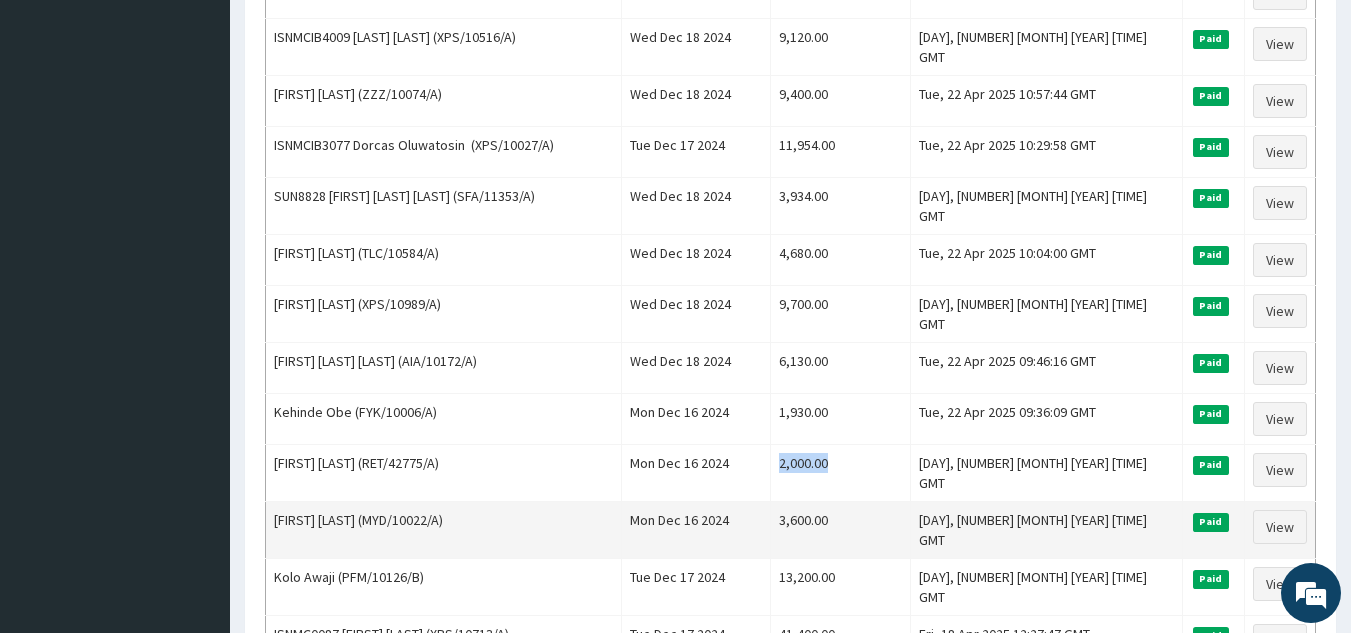 drag, startPoint x: 829, startPoint y: 360, endPoint x: 901, endPoint y: 406, distance: 85.44004 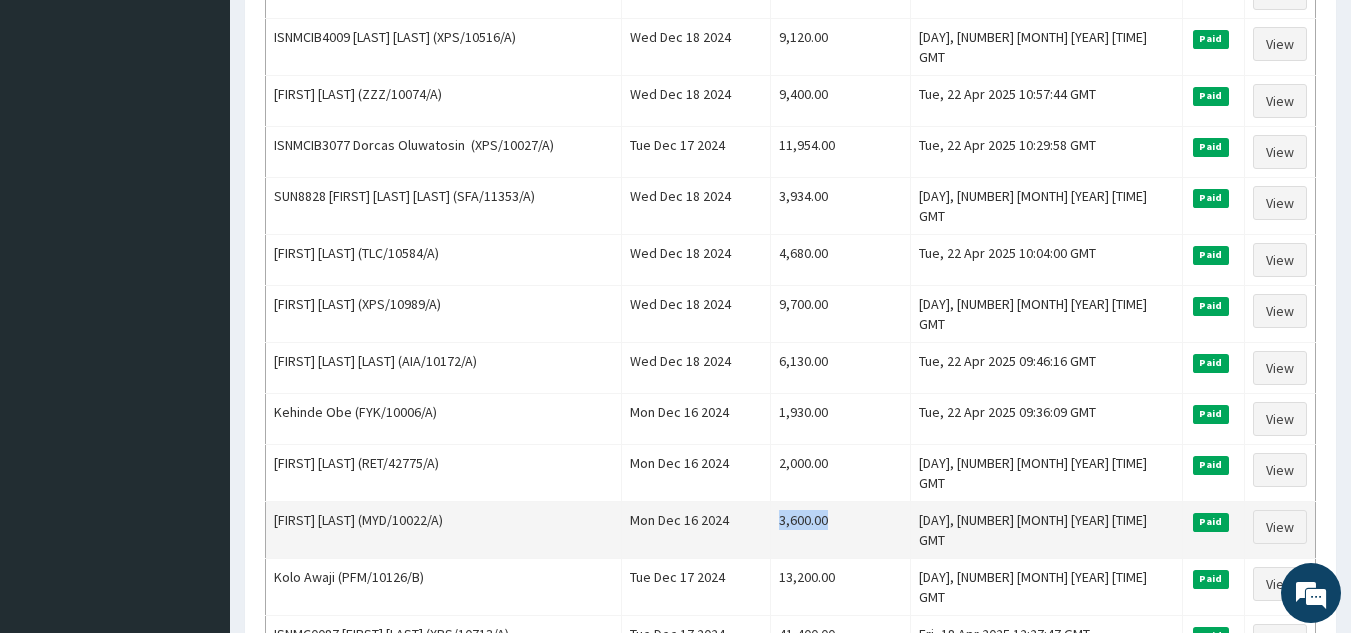 drag, startPoint x: 821, startPoint y: 401, endPoint x: 898, endPoint y: 429, distance: 81.9329 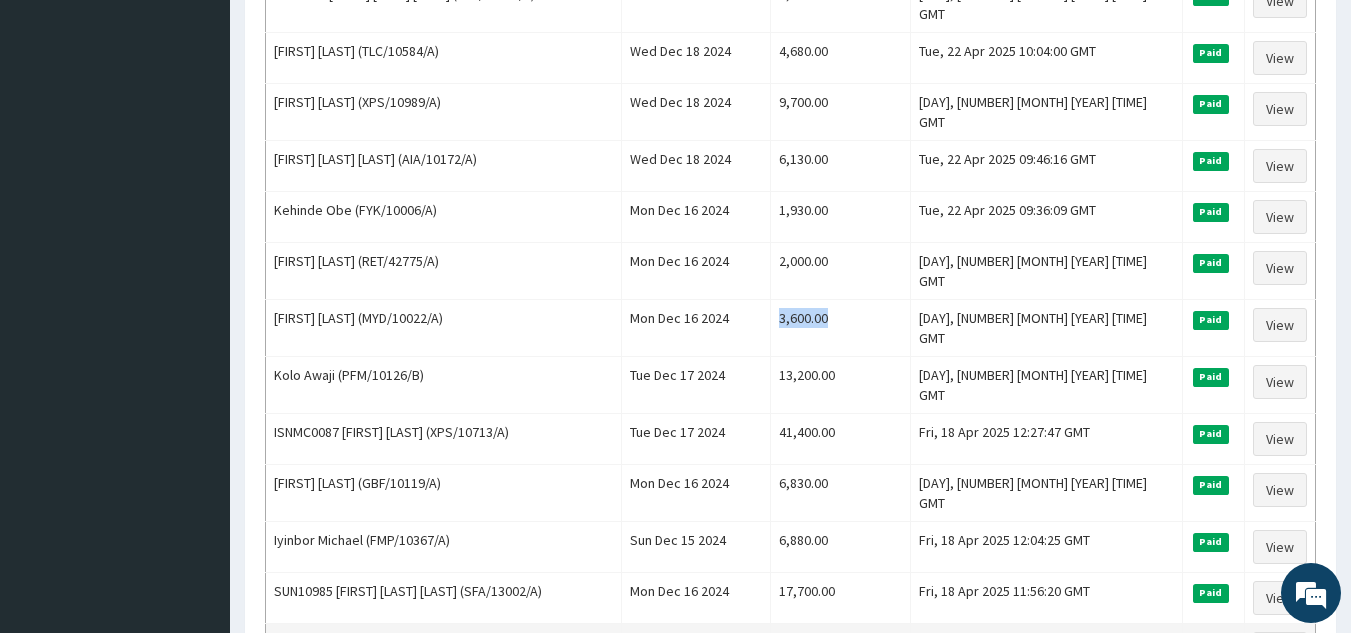scroll, scrollTop: 1700, scrollLeft: 0, axis: vertical 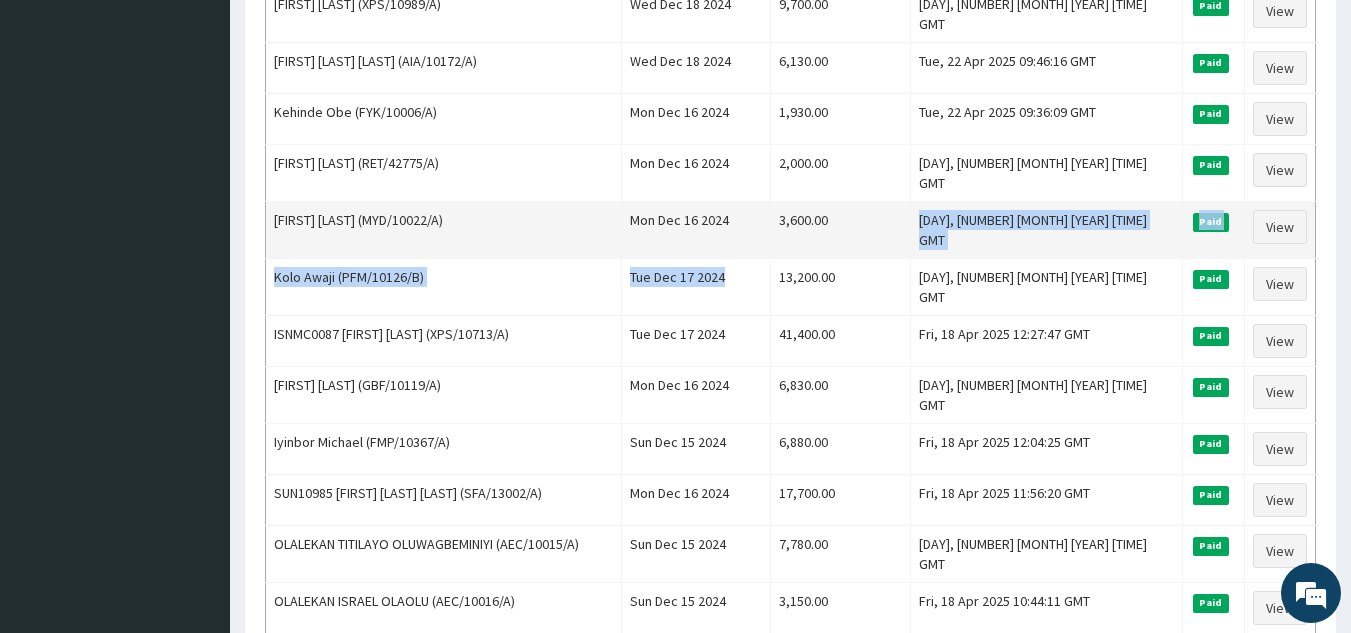 drag, startPoint x: 817, startPoint y: 161, endPoint x: 931, endPoint y: 147, distance: 114.85643 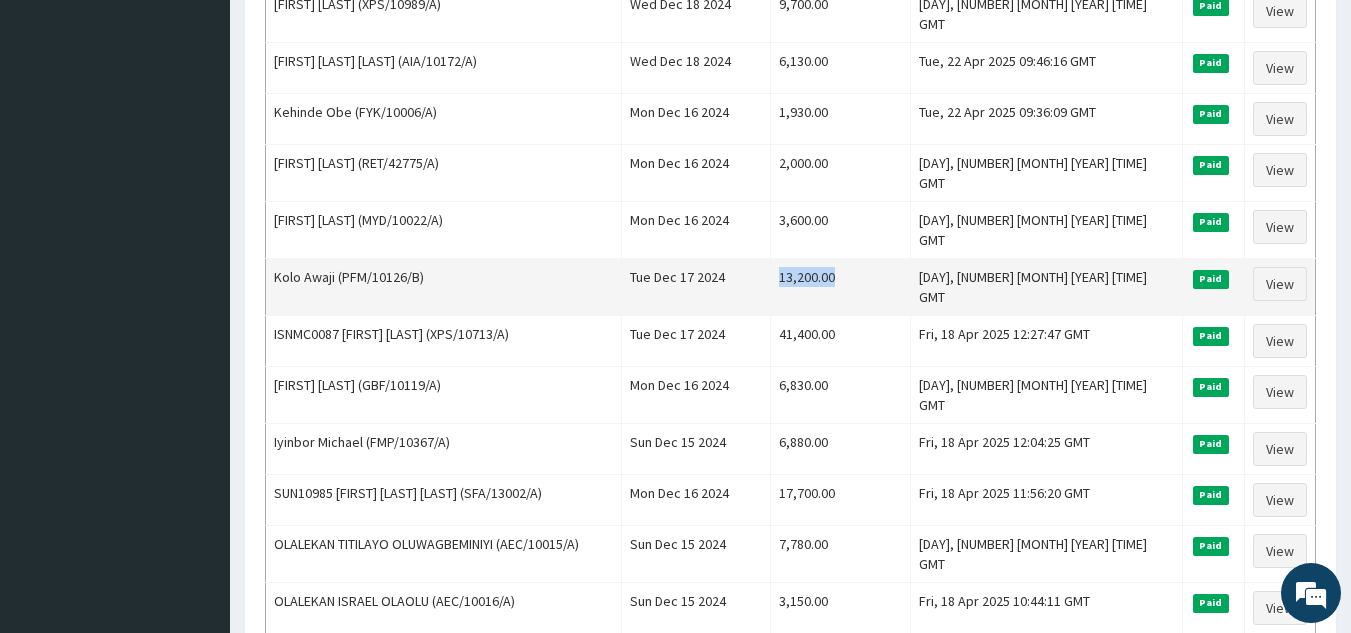 drag, startPoint x: 826, startPoint y: 163, endPoint x: 897, endPoint y: 164, distance: 71.00704 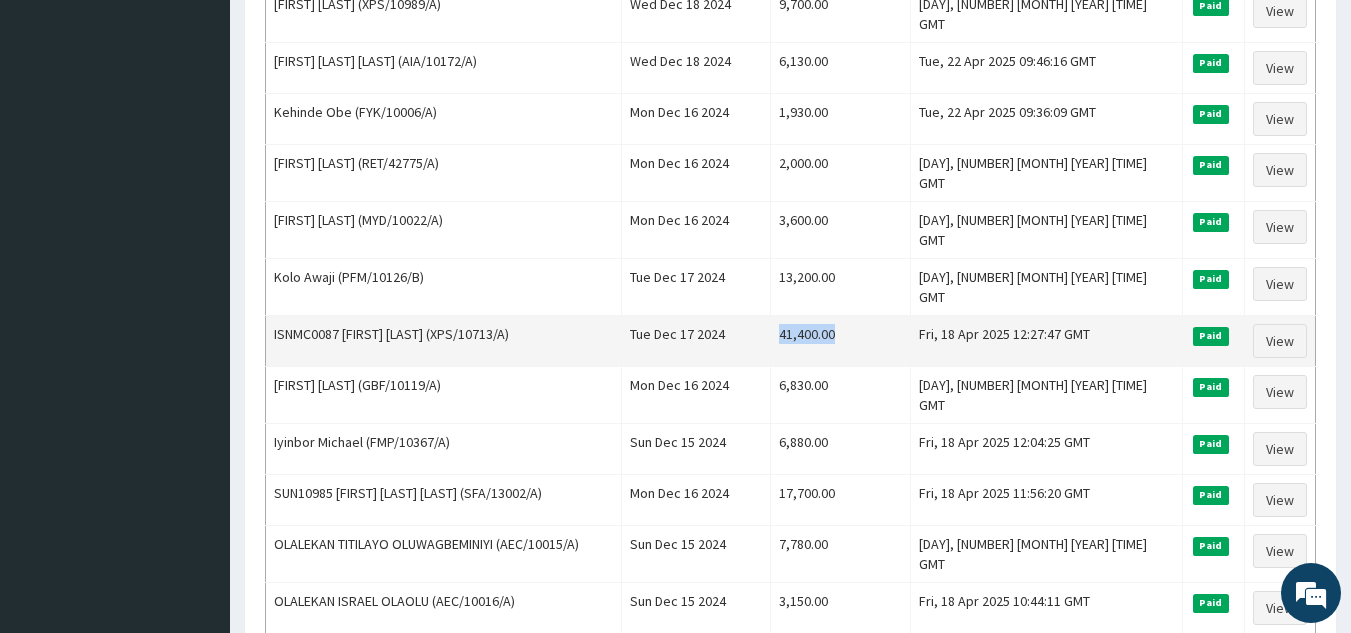 drag, startPoint x: 817, startPoint y: 207, endPoint x: 919, endPoint y: 211, distance: 102.0784 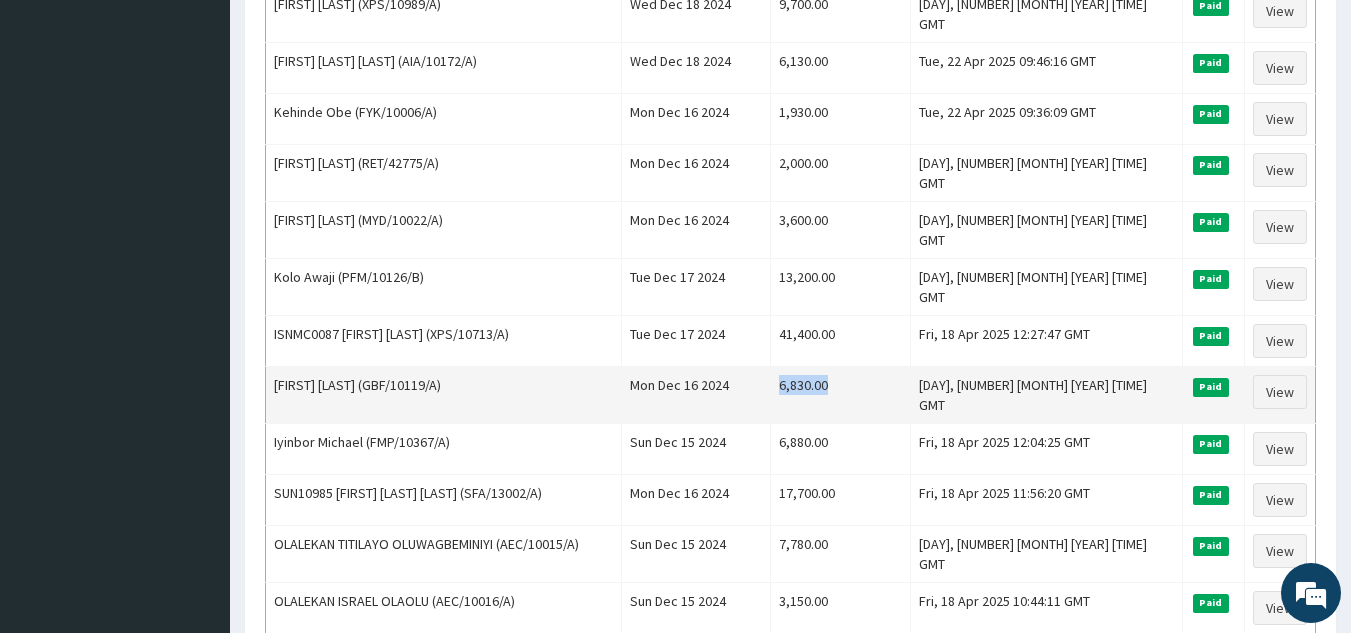 drag, startPoint x: 817, startPoint y: 263, endPoint x: 915, endPoint y: 270, distance: 98.24968 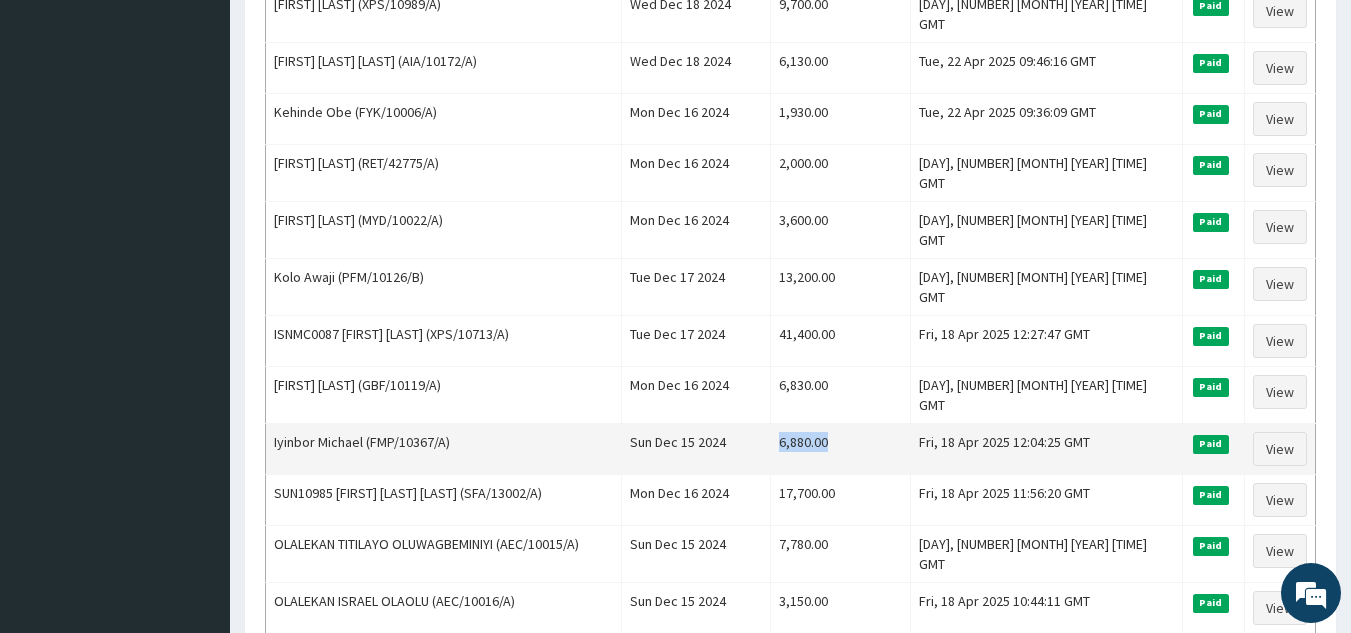 drag, startPoint x: 826, startPoint y: 319, endPoint x: 899, endPoint y: 319, distance: 73 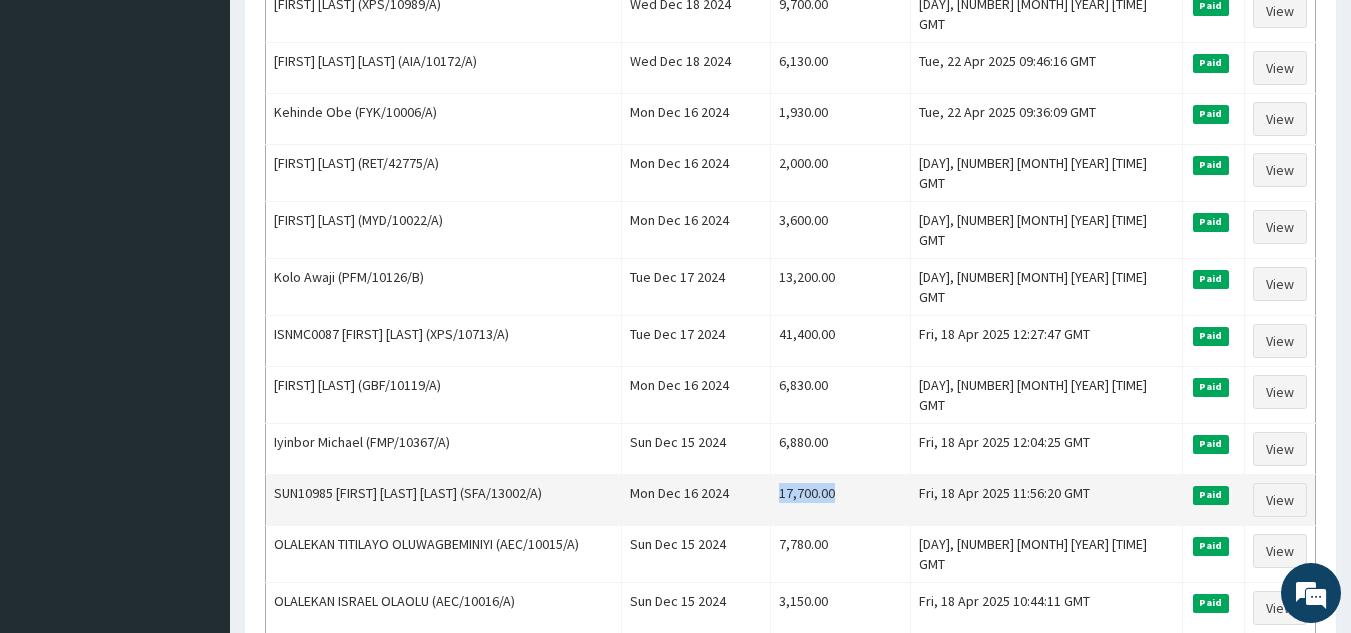 drag, startPoint x: 825, startPoint y: 367, endPoint x: 907, endPoint y: 365, distance: 82.02438 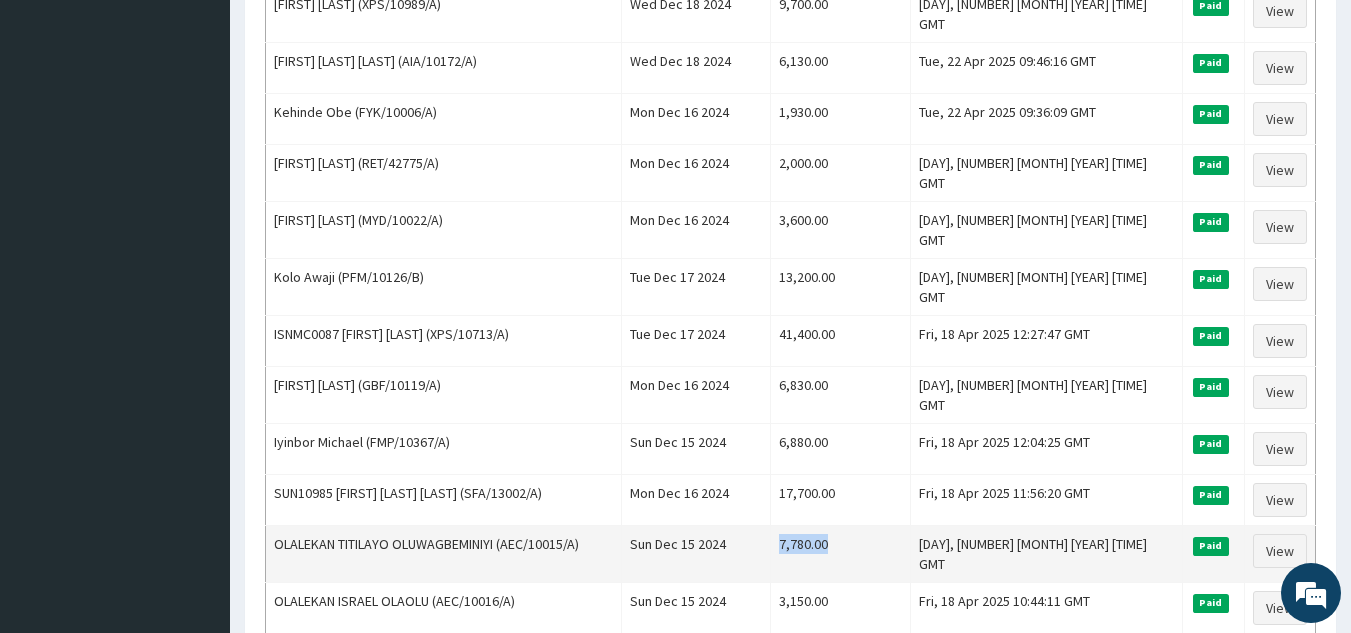 drag, startPoint x: 821, startPoint y: 424, endPoint x: 934, endPoint y: 425, distance: 113.004425 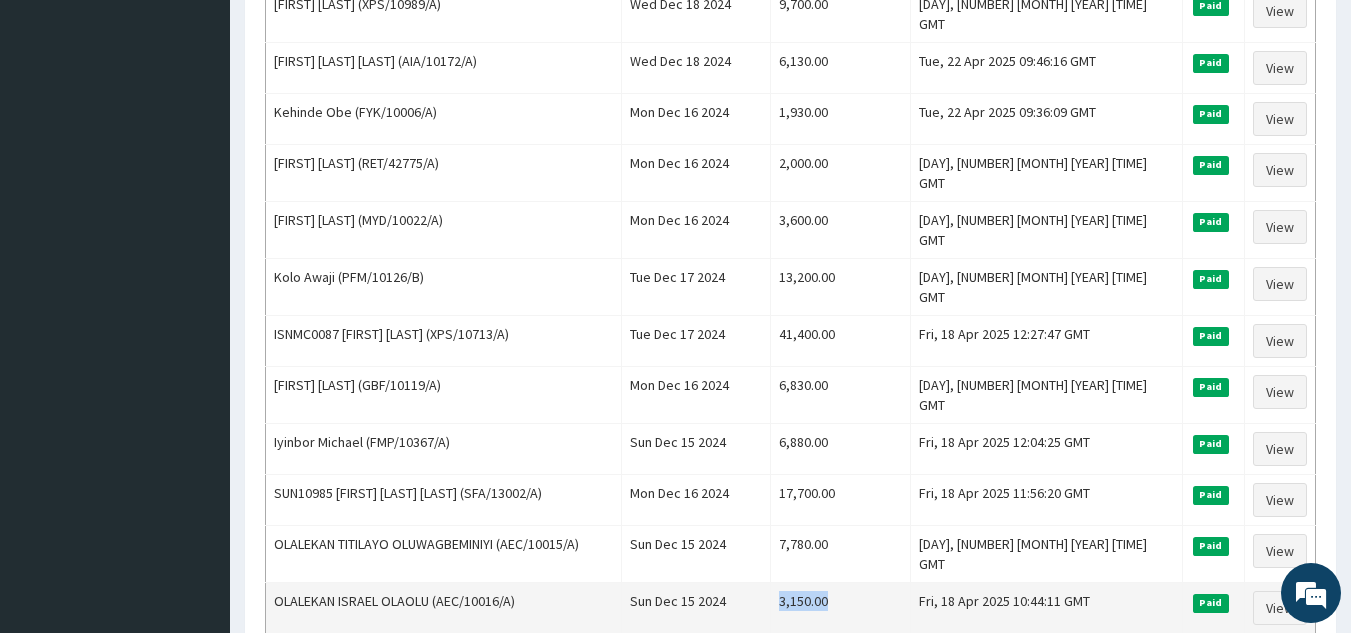 drag, startPoint x: 822, startPoint y: 465, endPoint x: 895, endPoint y: 475, distance: 73.68175 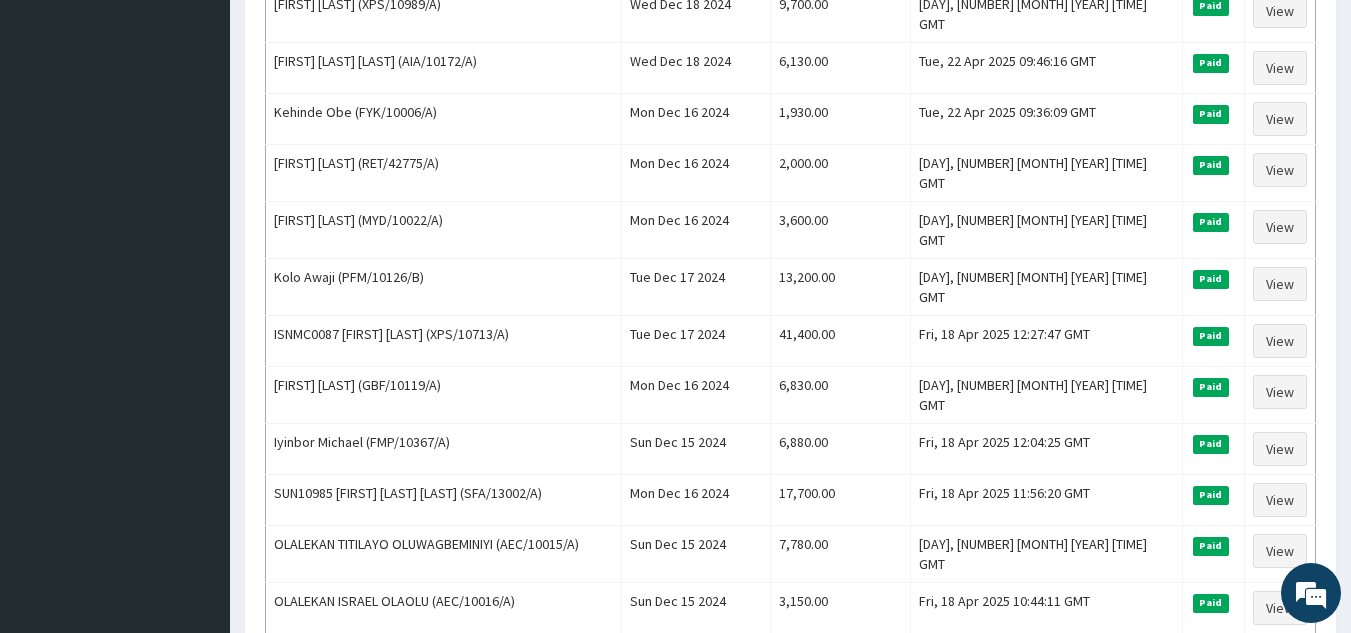 drag, startPoint x: 819, startPoint y: 520, endPoint x: 907, endPoint y: 519, distance: 88.005684 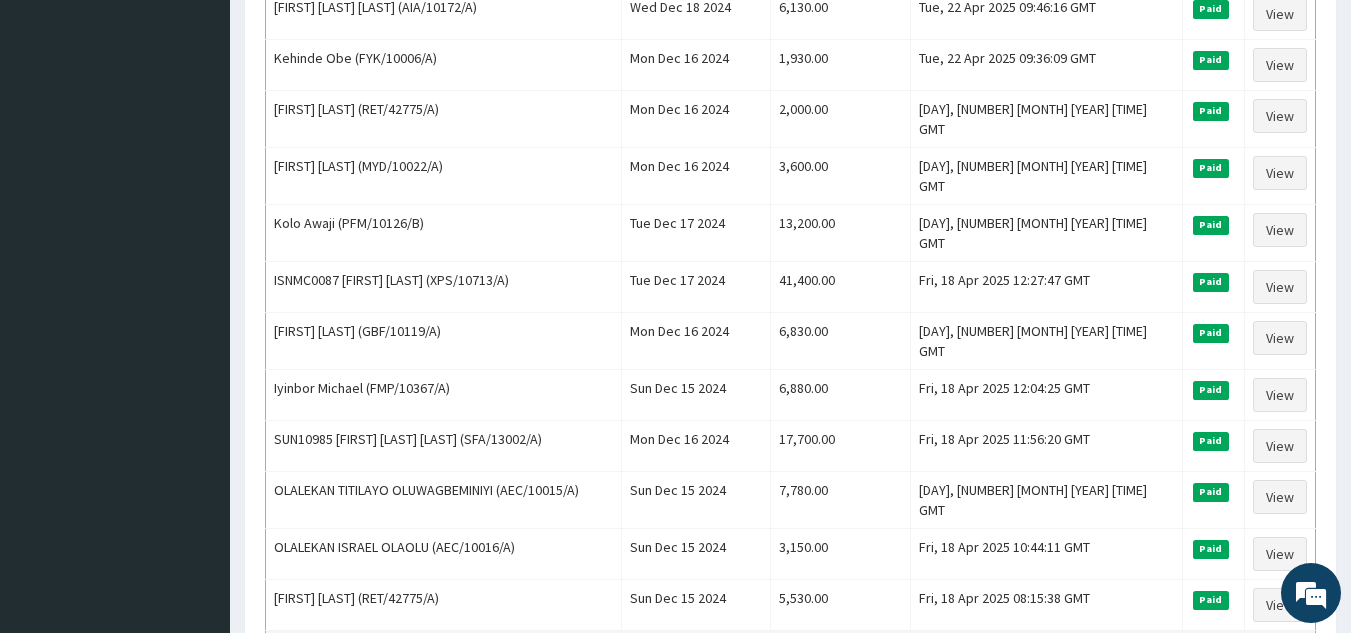 scroll, scrollTop: 1800, scrollLeft: 0, axis: vertical 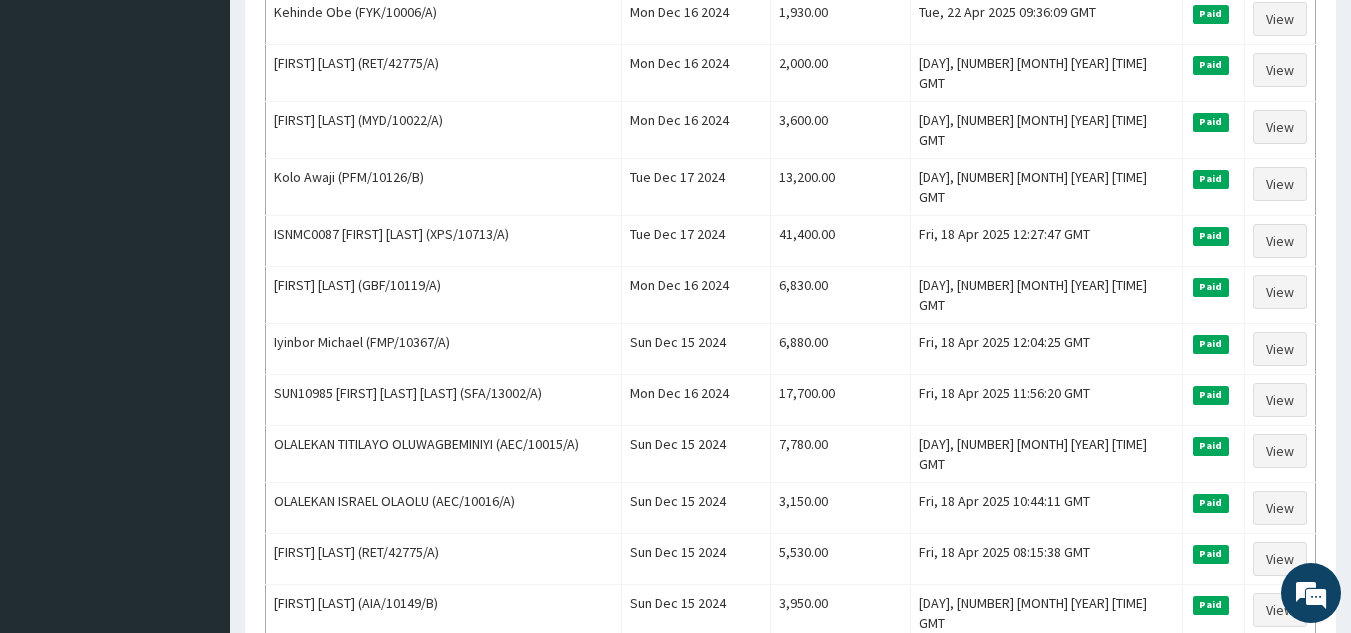 drag, startPoint x: 825, startPoint y: 525, endPoint x: 897, endPoint y: 518, distance: 72.33948 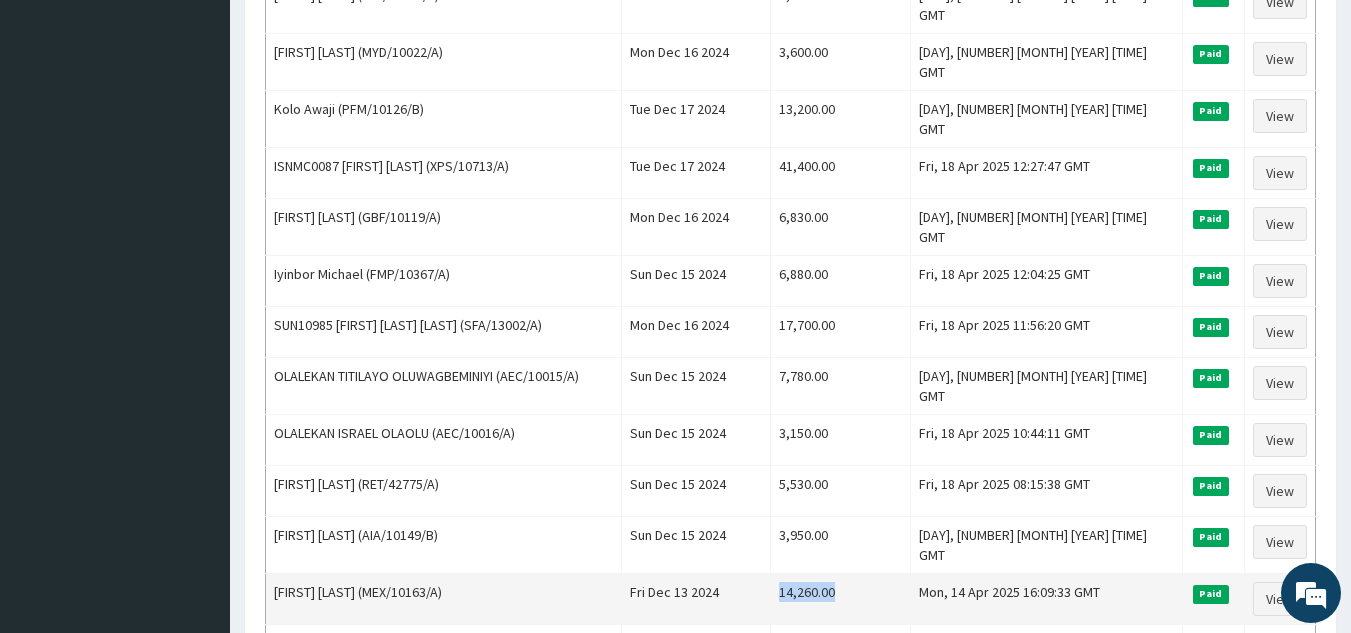scroll, scrollTop: 2000, scrollLeft: 0, axis: vertical 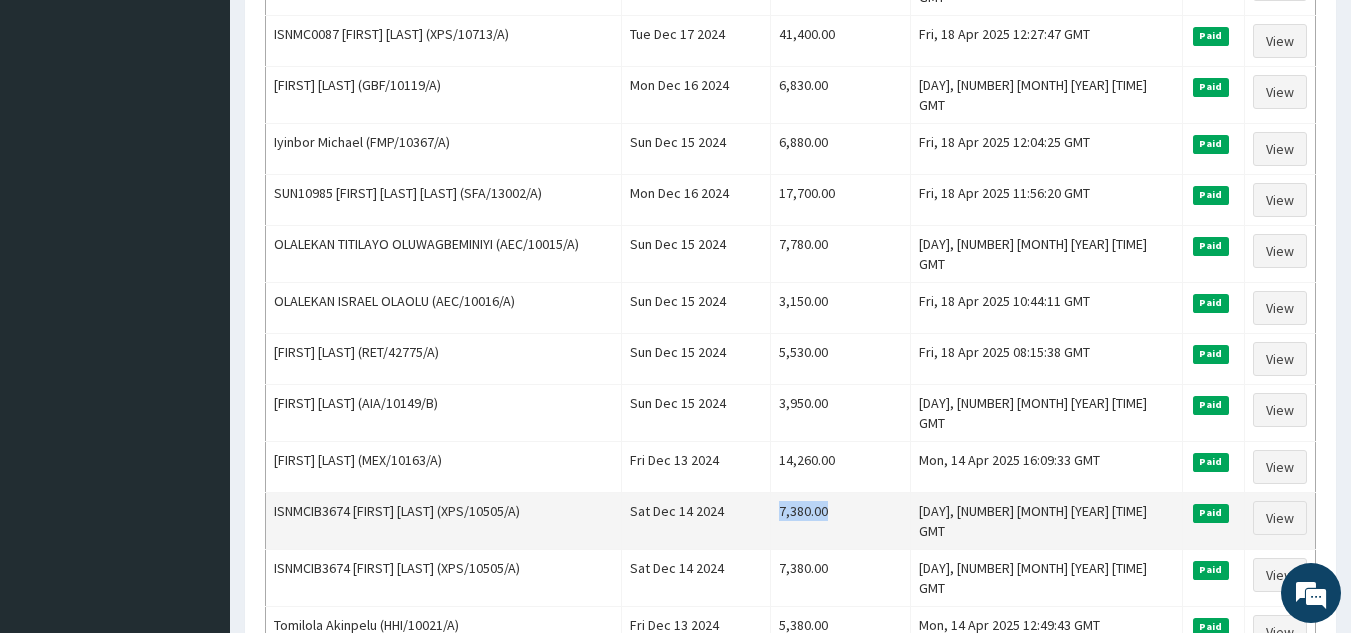 drag, startPoint x: 817, startPoint y: 378, endPoint x: 886, endPoint y: 372, distance: 69.260376 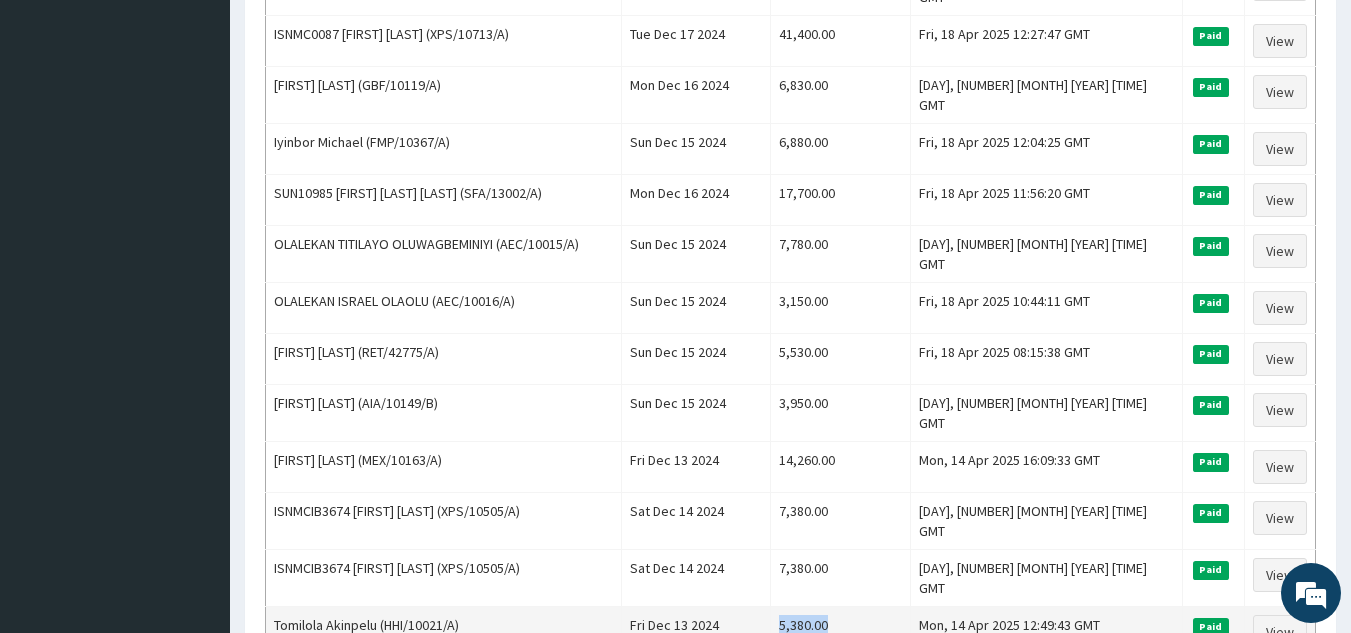 drag, startPoint x: 812, startPoint y: 477, endPoint x: 893, endPoint y: 496, distance: 83.198555 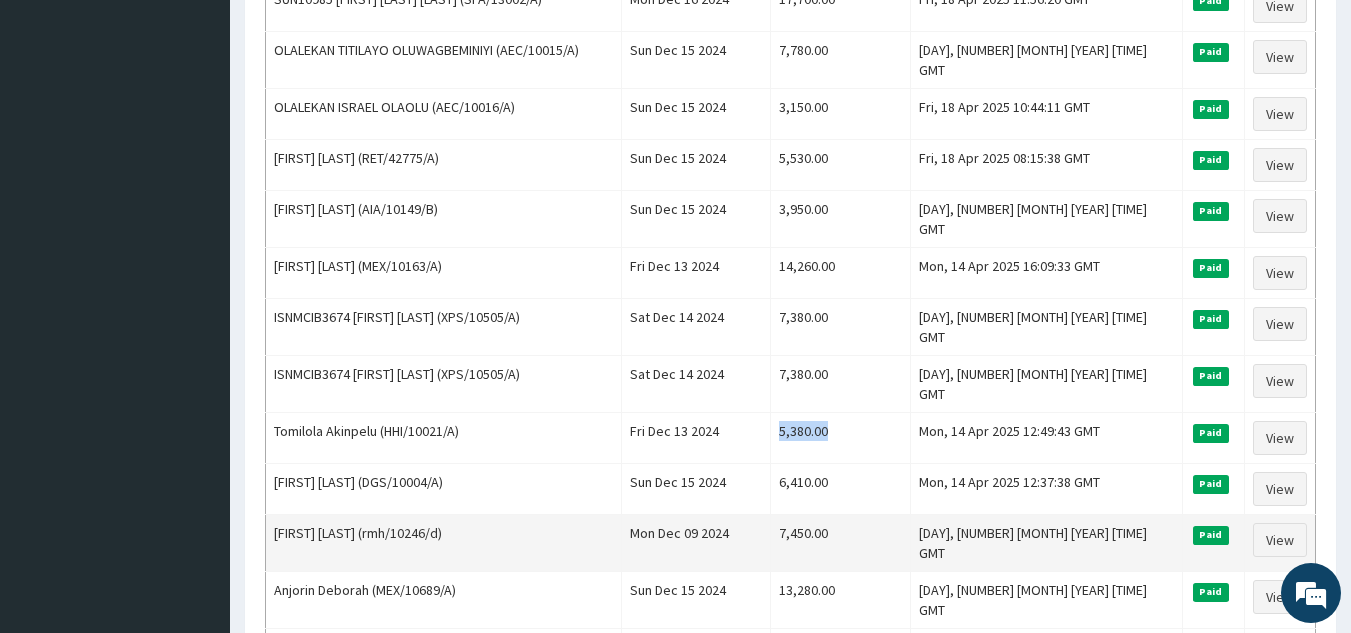 scroll, scrollTop: 2200, scrollLeft: 0, axis: vertical 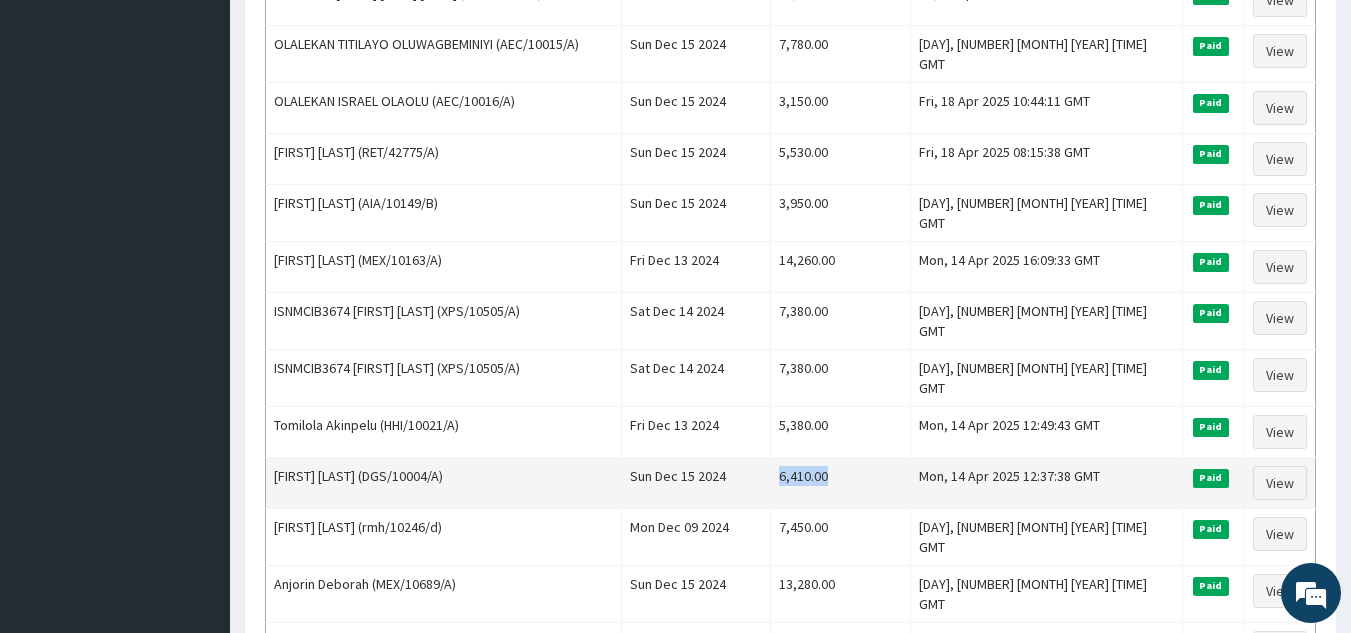 drag, startPoint x: 819, startPoint y: 323, endPoint x: 897, endPoint y: 327, distance: 78.10249 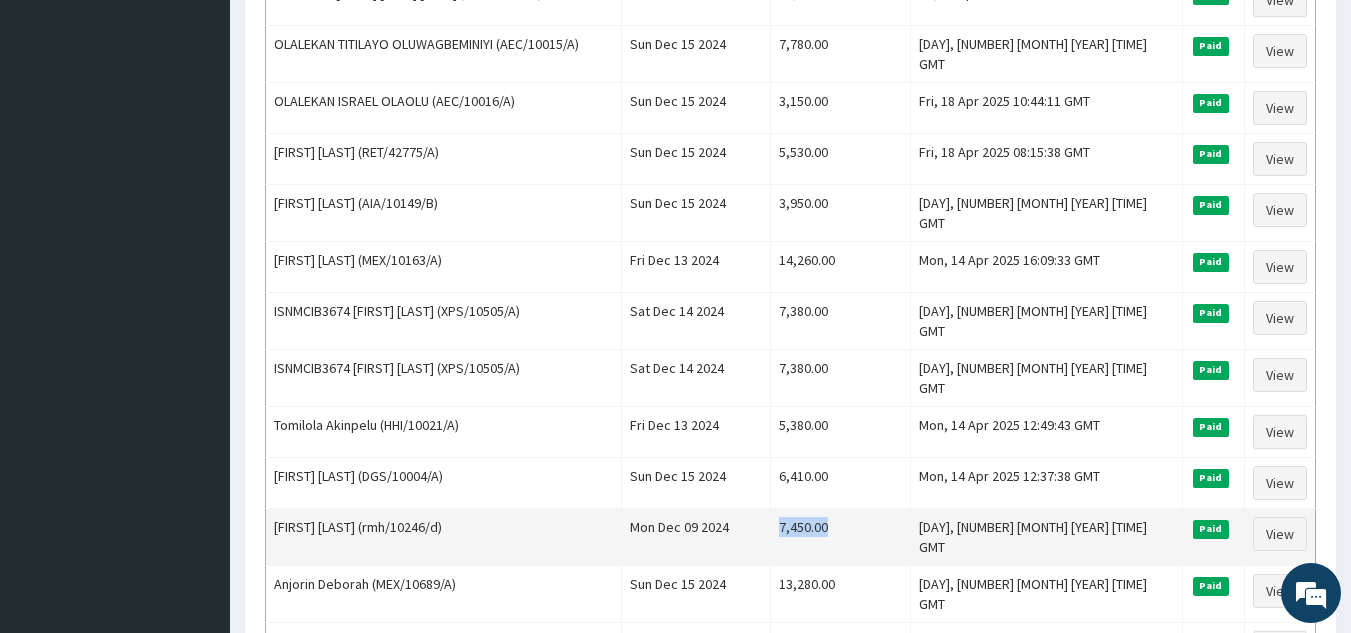 drag, startPoint x: 824, startPoint y: 383, endPoint x: 901, endPoint y: 374, distance: 77.52419 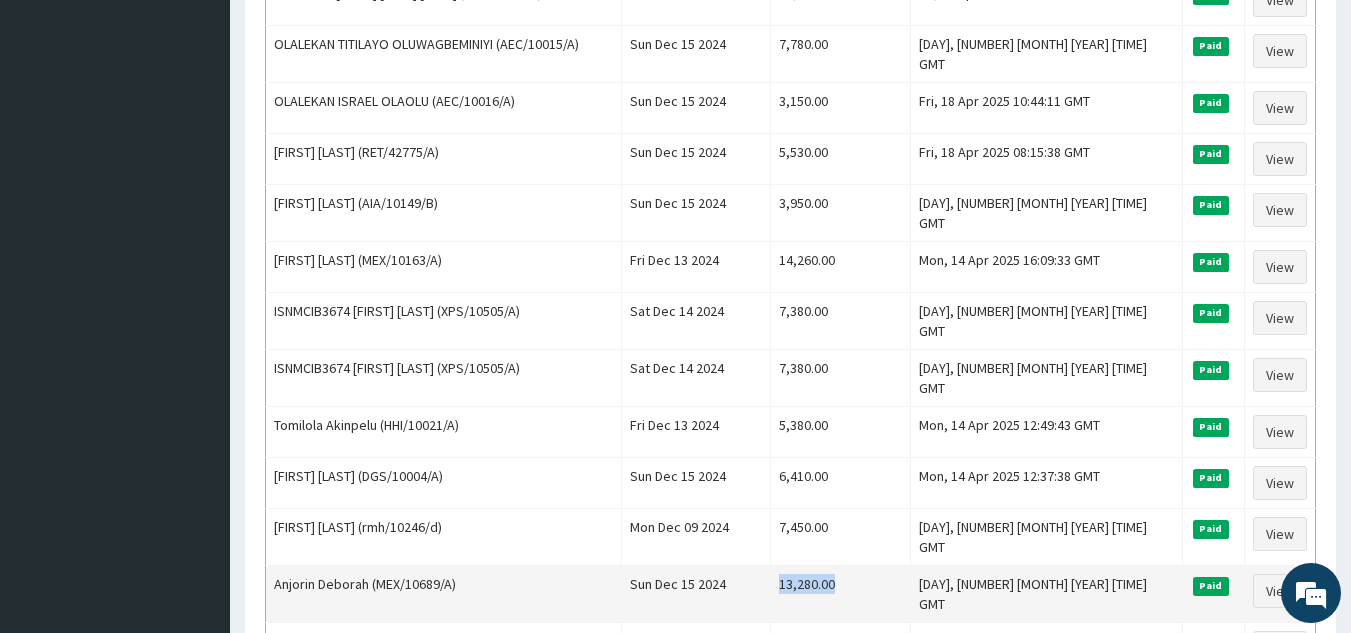 drag, startPoint x: 813, startPoint y: 429, endPoint x: 898, endPoint y: 423, distance: 85.2115 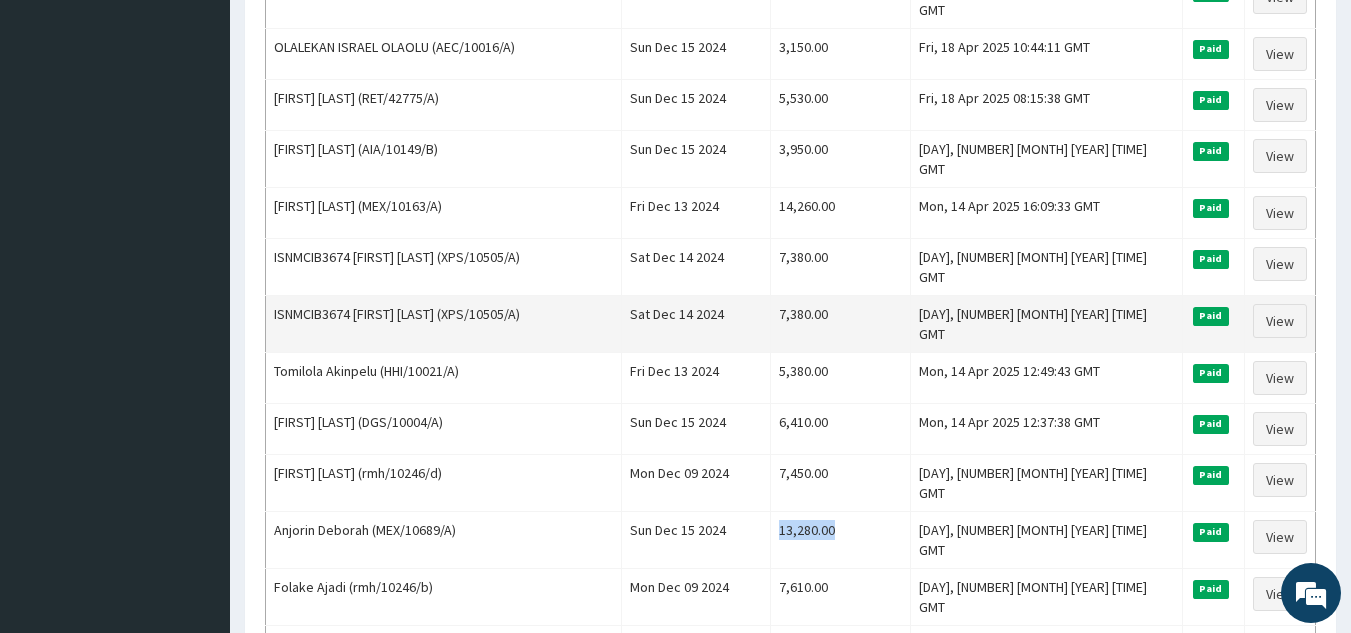 scroll, scrollTop: 2400, scrollLeft: 0, axis: vertical 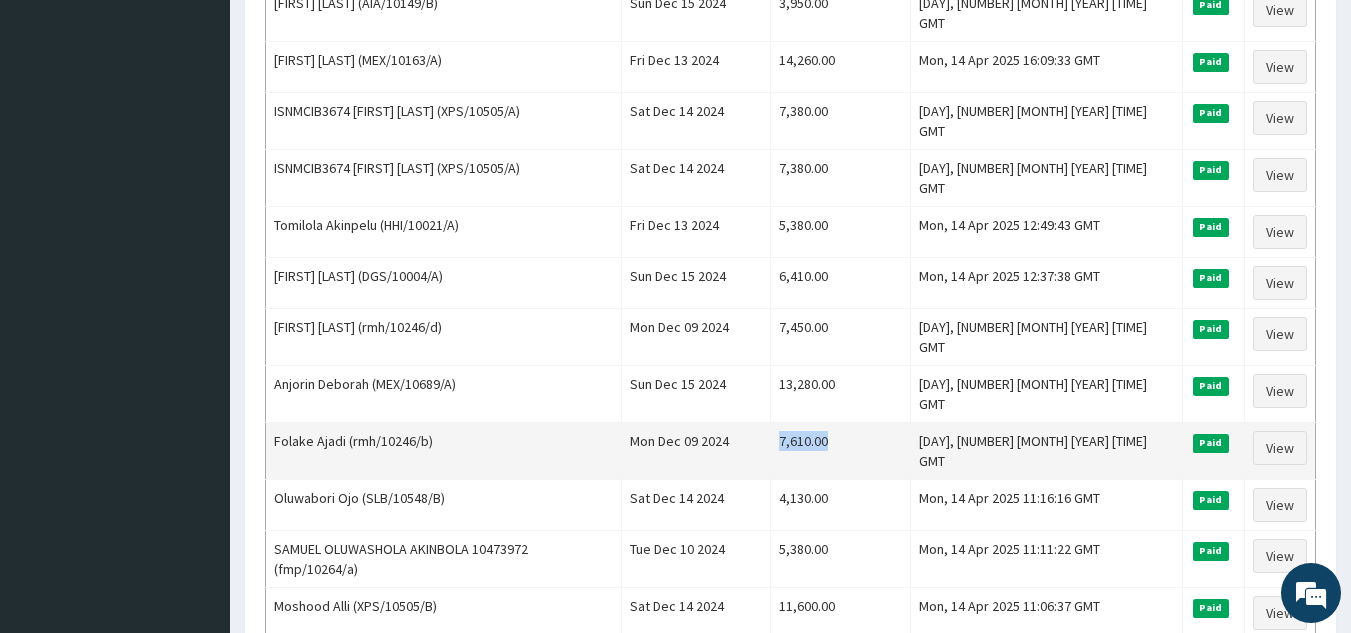 drag, startPoint x: 821, startPoint y: 287, endPoint x: 910, endPoint y: 279, distance: 89.358826 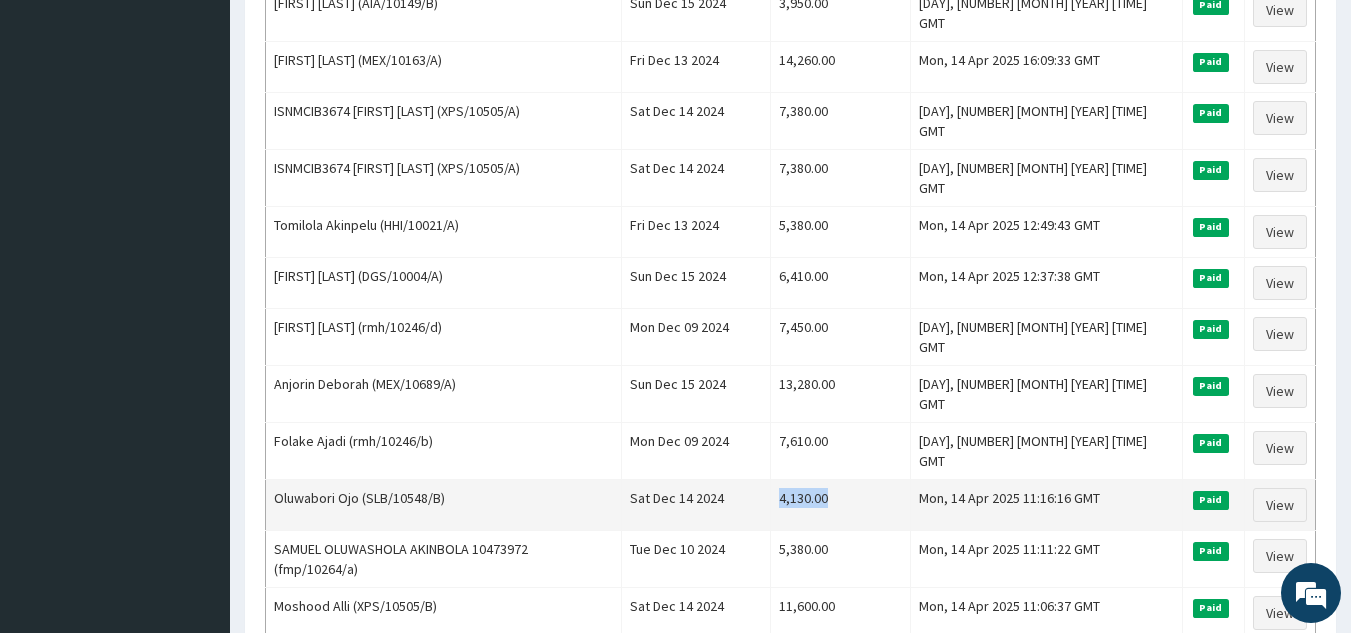 drag, startPoint x: 818, startPoint y: 337, endPoint x: 908, endPoint y: 331, distance: 90.199776 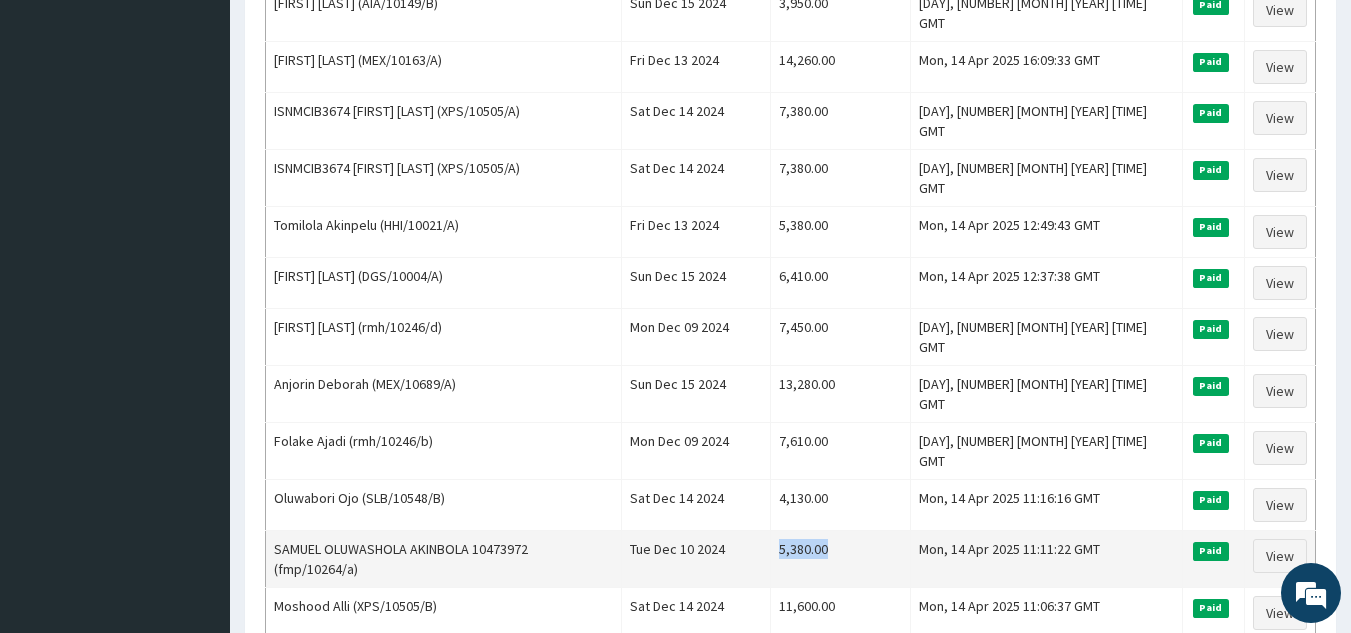 drag, startPoint x: 823, startPoint y: 383, endPoint x: 893, endPoint y: 379, distance: 70.11419 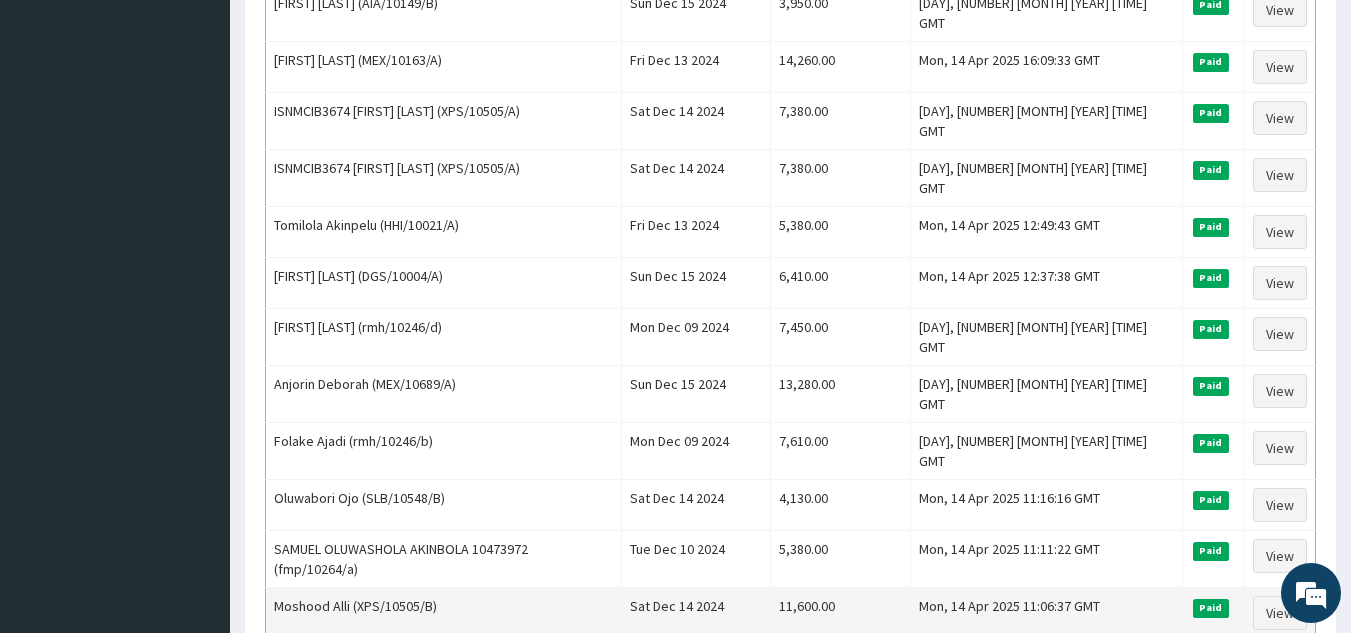 drag, startPoint x: 809, startPoint y: 426, endPoint x: 821, endPoint y: 425, distance: 12.0415945 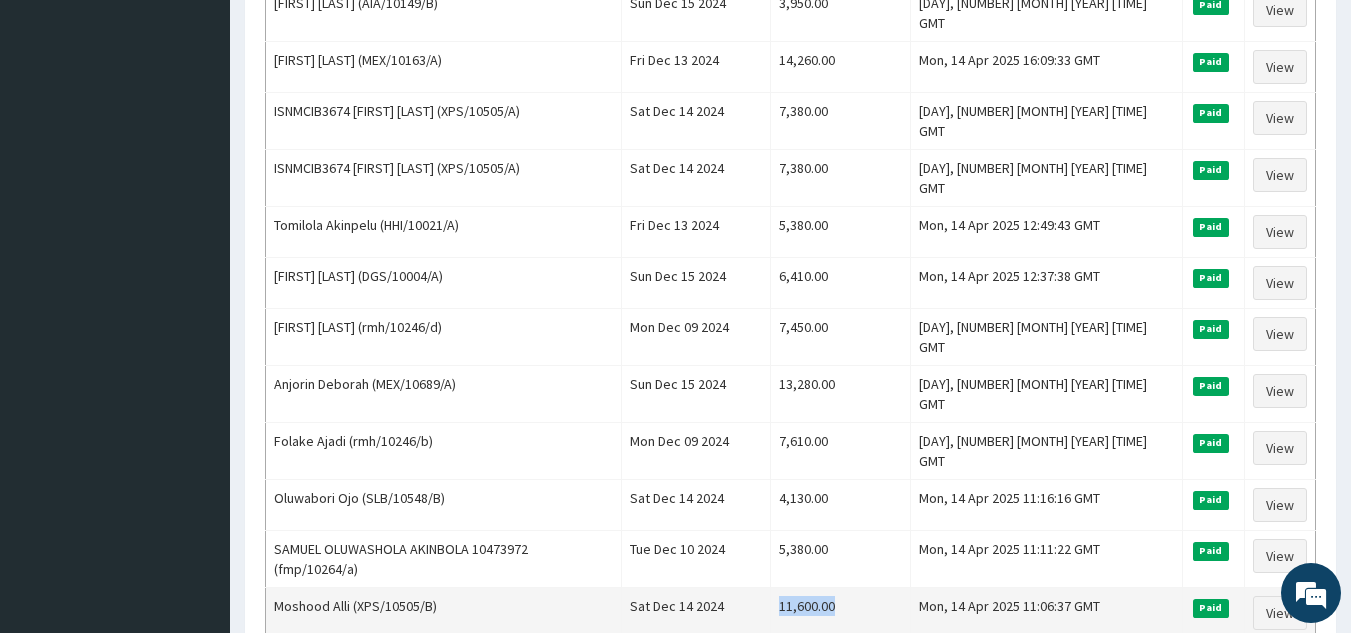 drag, startPoint x: 822, startPoint y: 439, endPoint x: 917, endPoint y: 437, distance: 95.02105 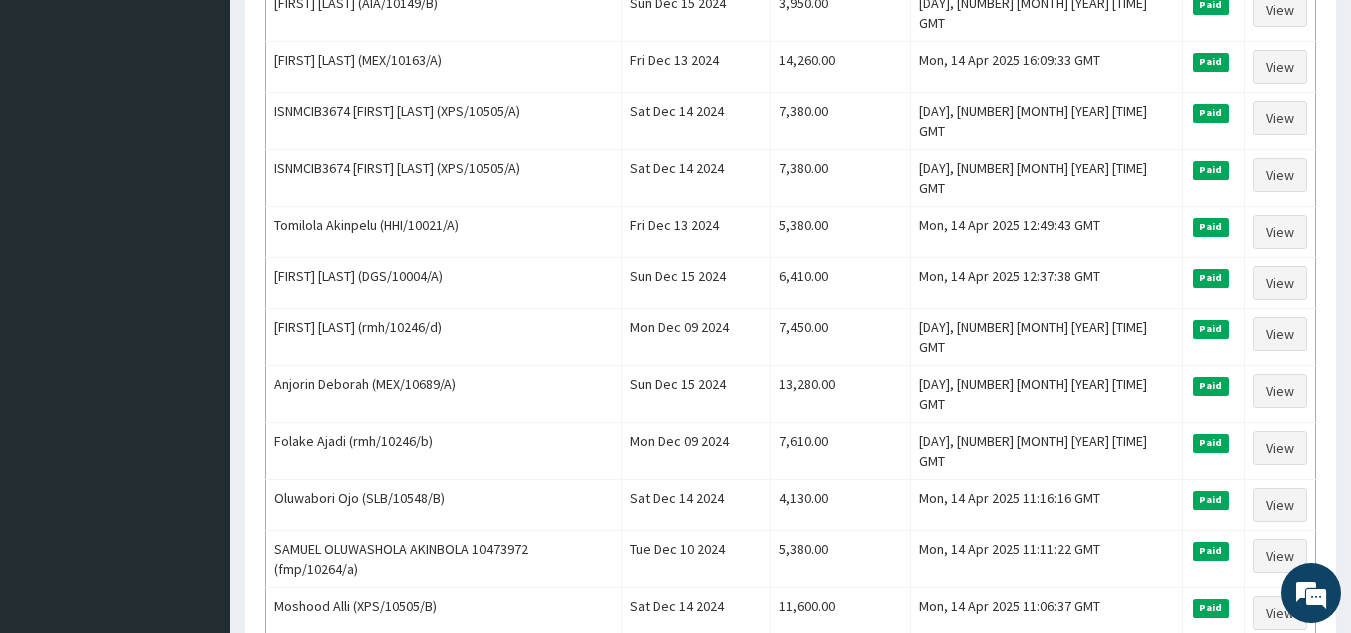 click on "2" at bounding box center [369, 686] 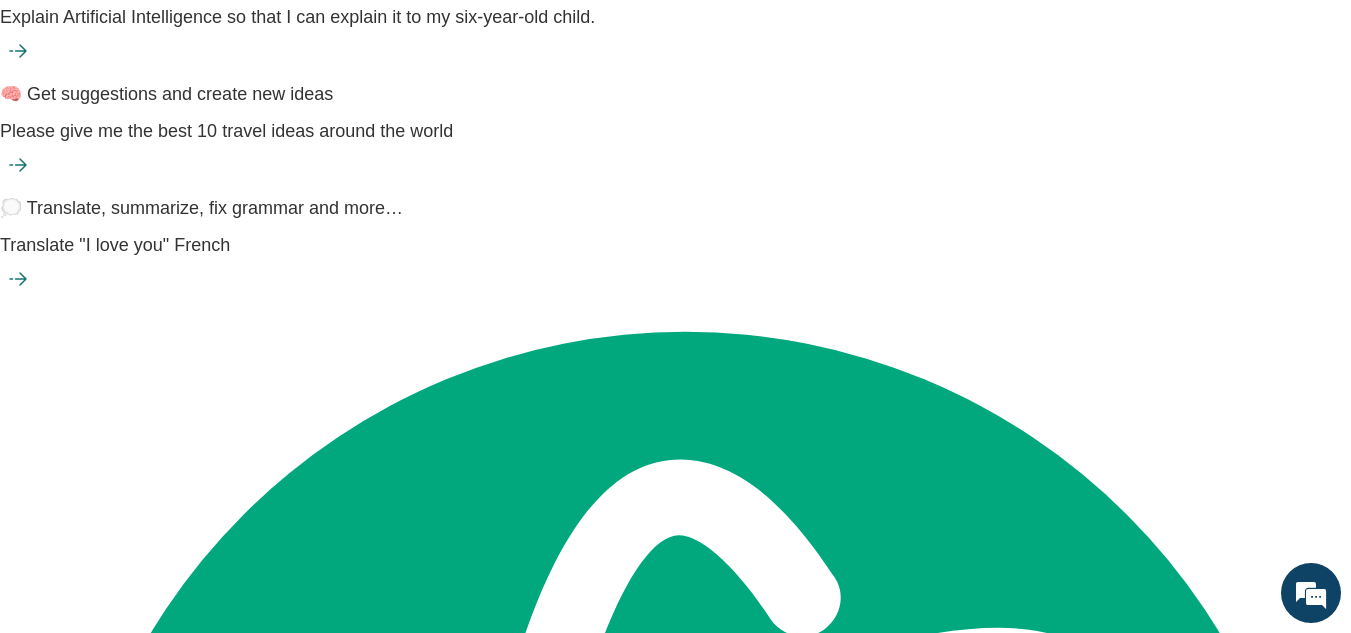 scroll, scrollTop: 0, scrollLeft: 0, axis: both 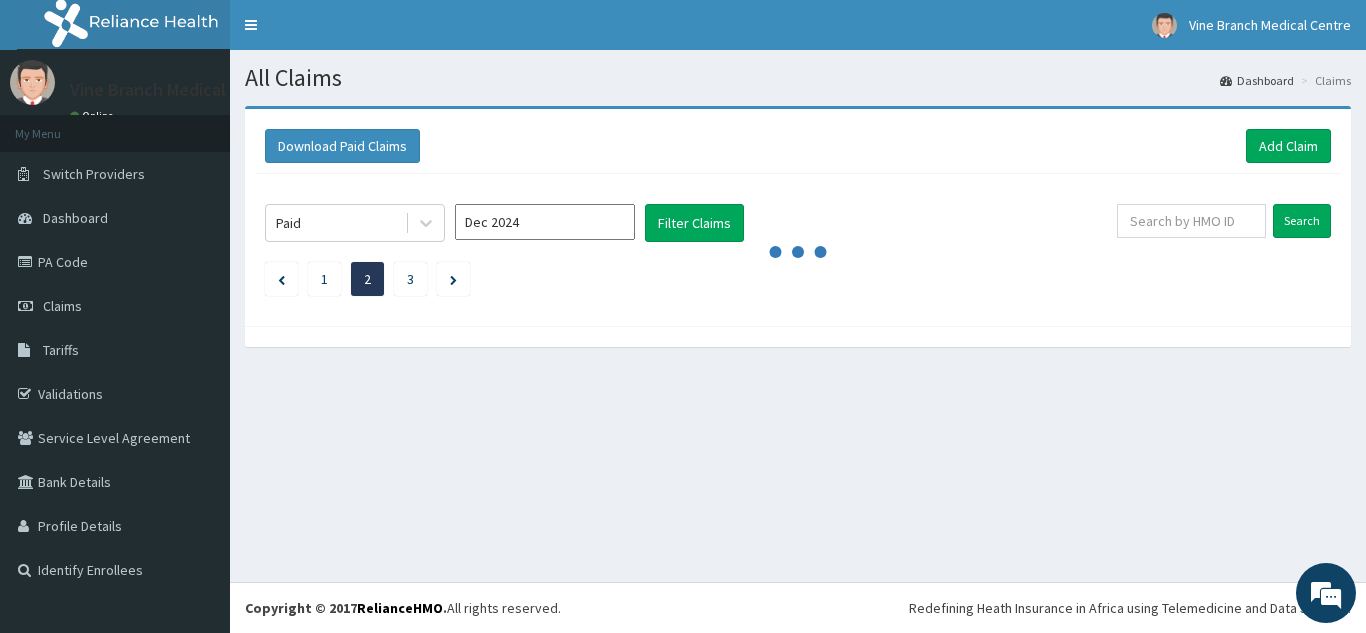 click on "All Claims
Dashboard
Claims
Download Paid Claims Add Claim × Note you can only download claims within a maximum of 1 year and the dates will auto-adjust when you select range that is greater than 1 year From 05-05-2025 To 05-08-2025 Close Download Paid Dec 2024 Filter Claims Search 1 2 3" at bounding box center (798, 316) 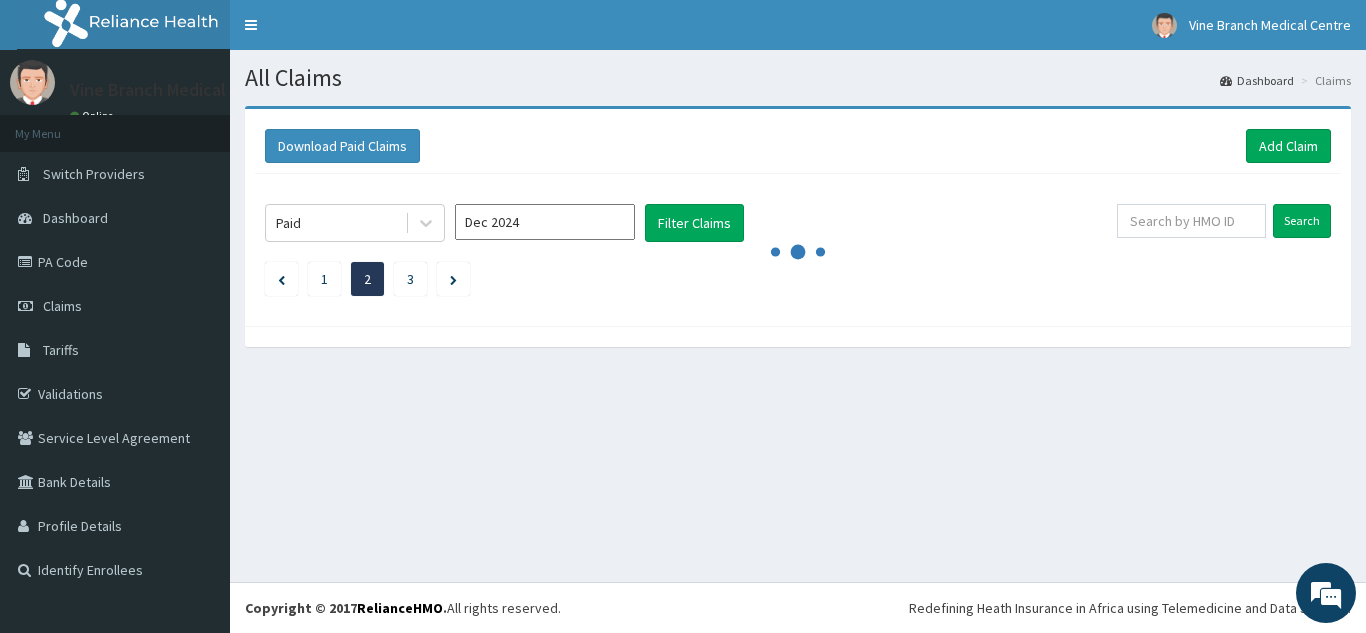 click on "All Claims
Dashboard
Claims
Download Paid Claims Add Claim × Note you can only download claims within a maximum of 1 year and the dates will auto-adjust when you select range that is greater than 1 year From 05-05-2025 To 05-08-2025 Close Download Paid Dec 2024 Filter Claims Search 1 2 3" at bounding box center [798, 316] 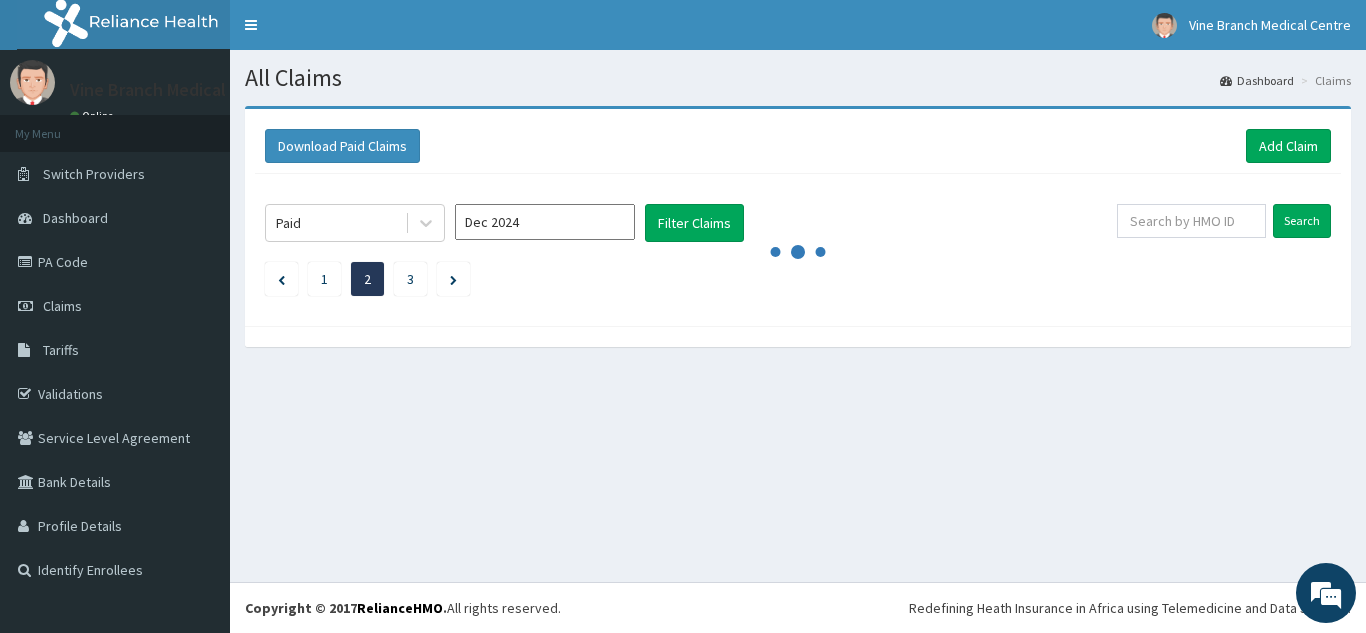 click on "All Claims
Dashboard
Claims
Download Paid Claims Add Claim × Note you can only download claims within a maximum of 1 year and the dates will auto-adjust when you select range that is greater than 1 year From 05-05-2025 To 05-08-2025 Close Download Paid Dec 2024 Filter Claims Search 1 2 3" at bounding box center (798, 316) 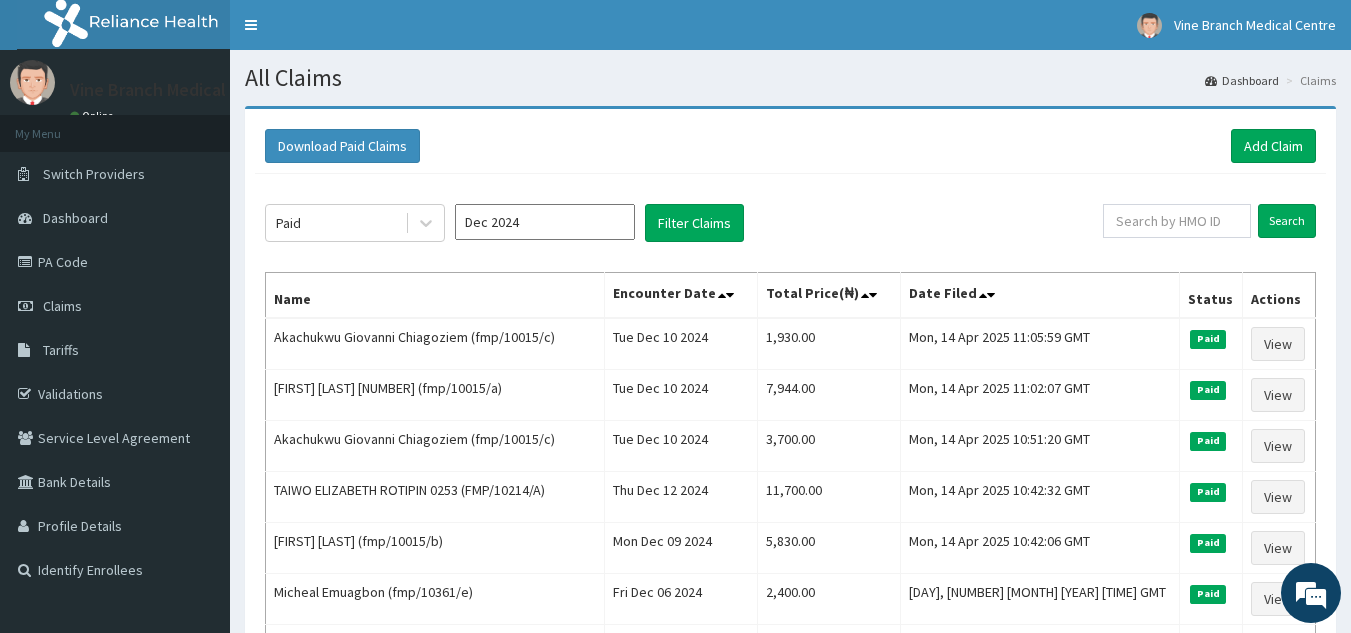 click on "Download Paid Claims Add Claim" at bounding box center [790, 146] 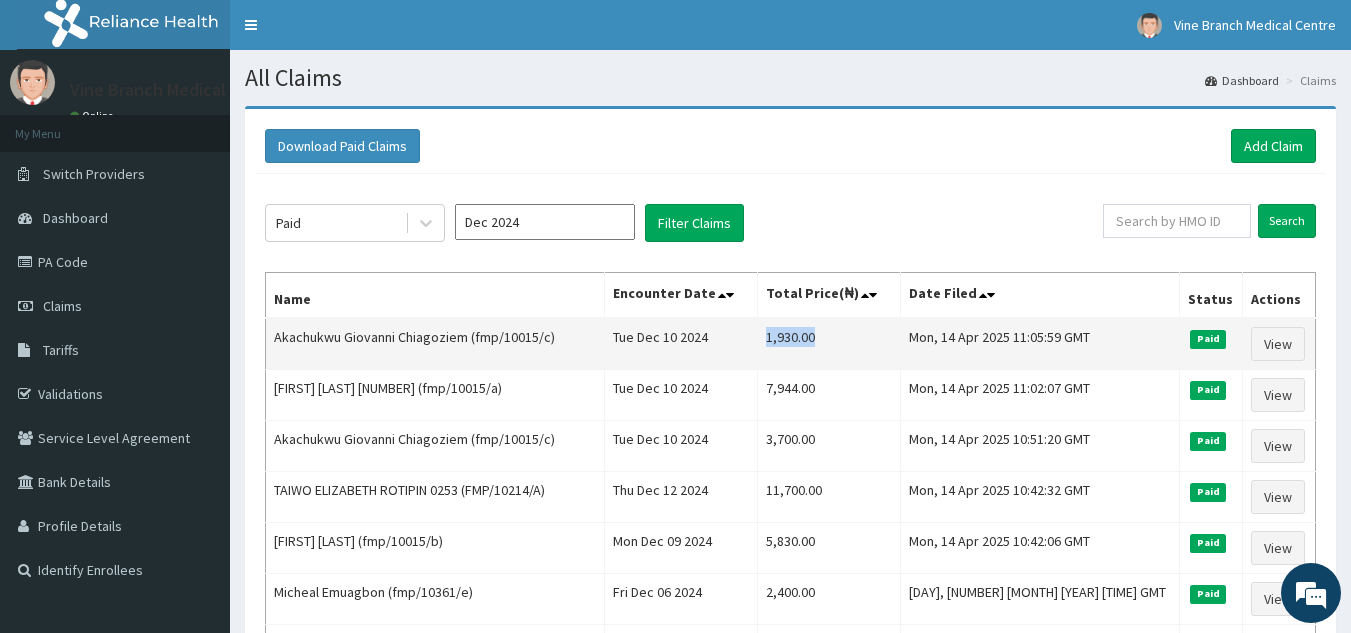 drag, startPoint x: 808, startPoint y: 334, endPoint x: 878, endPoint y: 337, distance: 70.064255 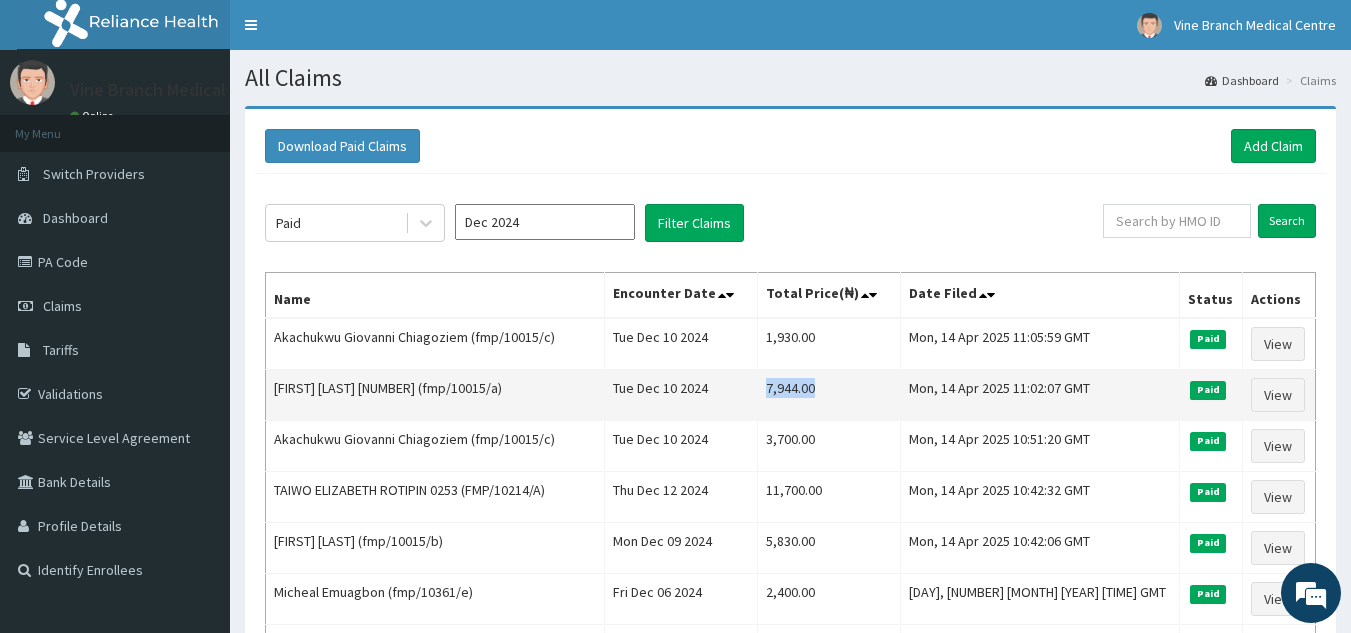 drag, startPoint x: 799, startPoint y: 391, endPoint x: 893, endPoint y: 385, distance: 94.19129 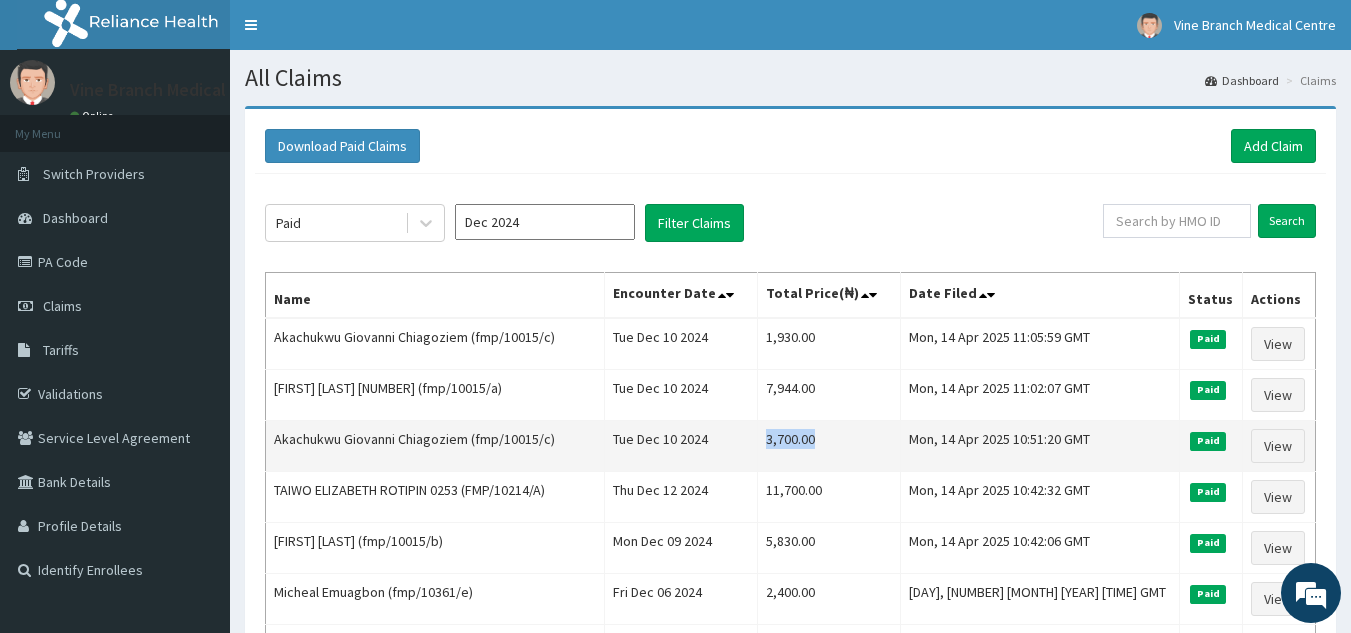 drag, startPoint x: 791, startPoint y: 446, endPoint x: 882, endPoint y: 444, distance: 91.02197 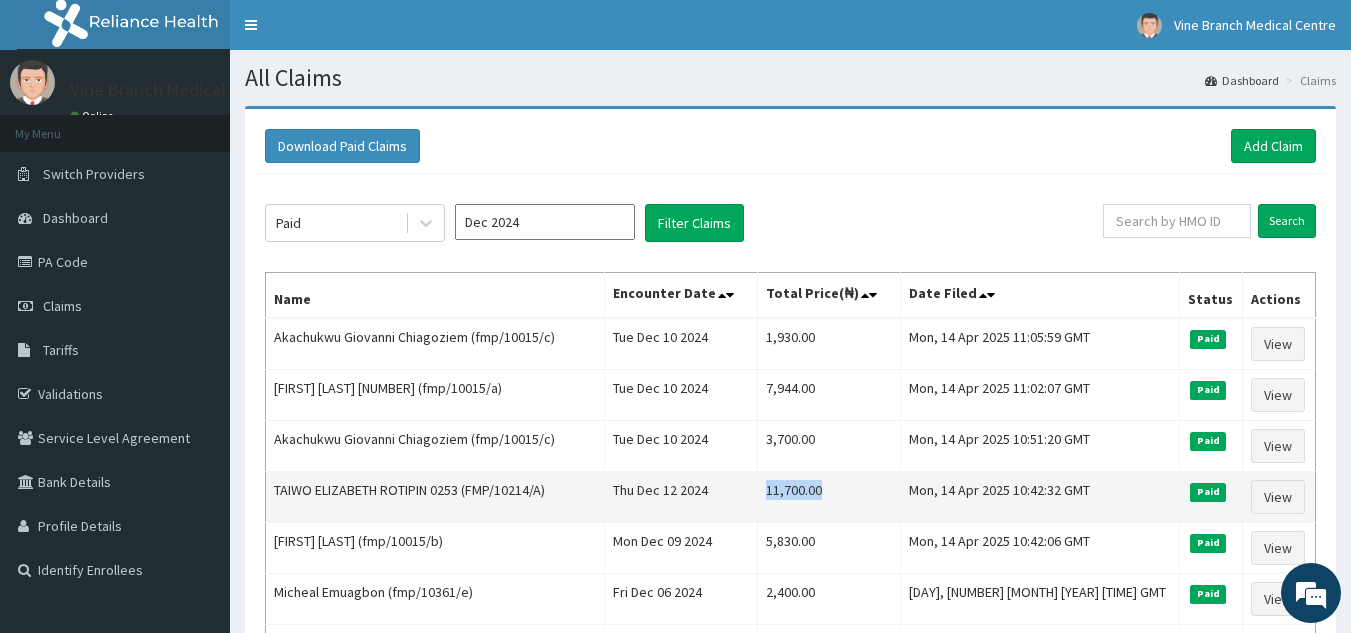 drag, startPoint x: 801, startPoint y: 489, endPoint x: 896, endPoint y: 474, distance: 96.17692 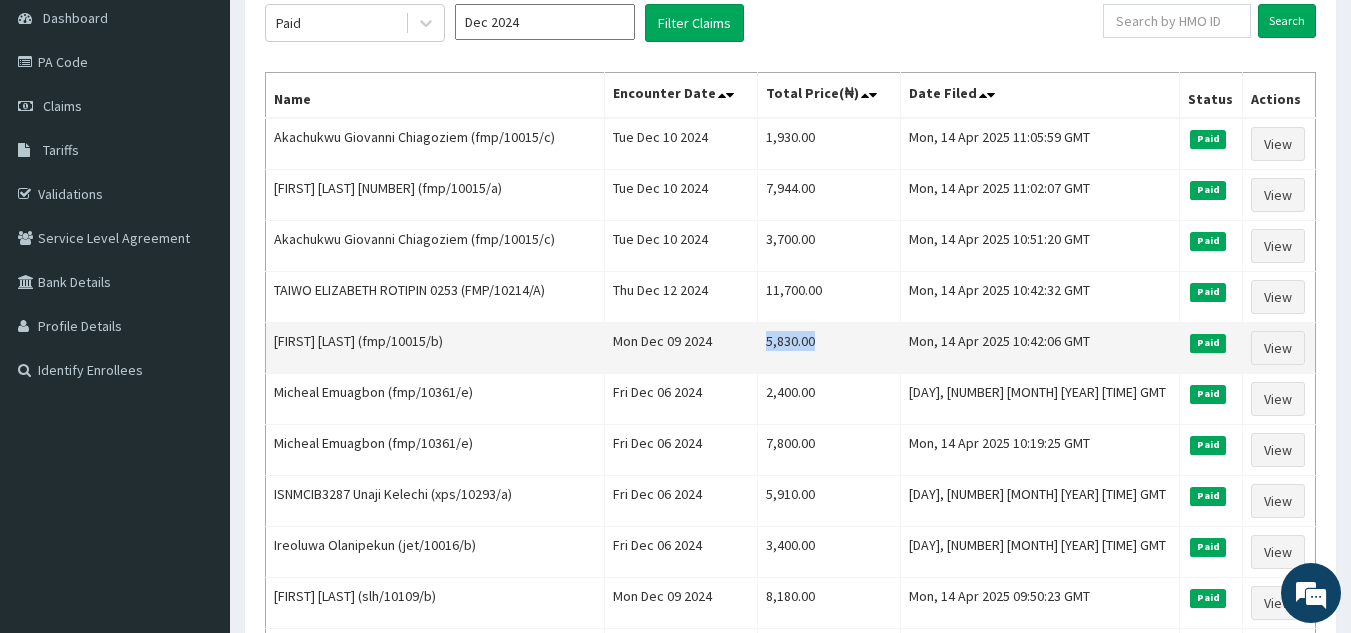drag, startPoint x: 789, startPoint y: 334, endPoint x: 873, endPoint y: 333, distance: 84.00595 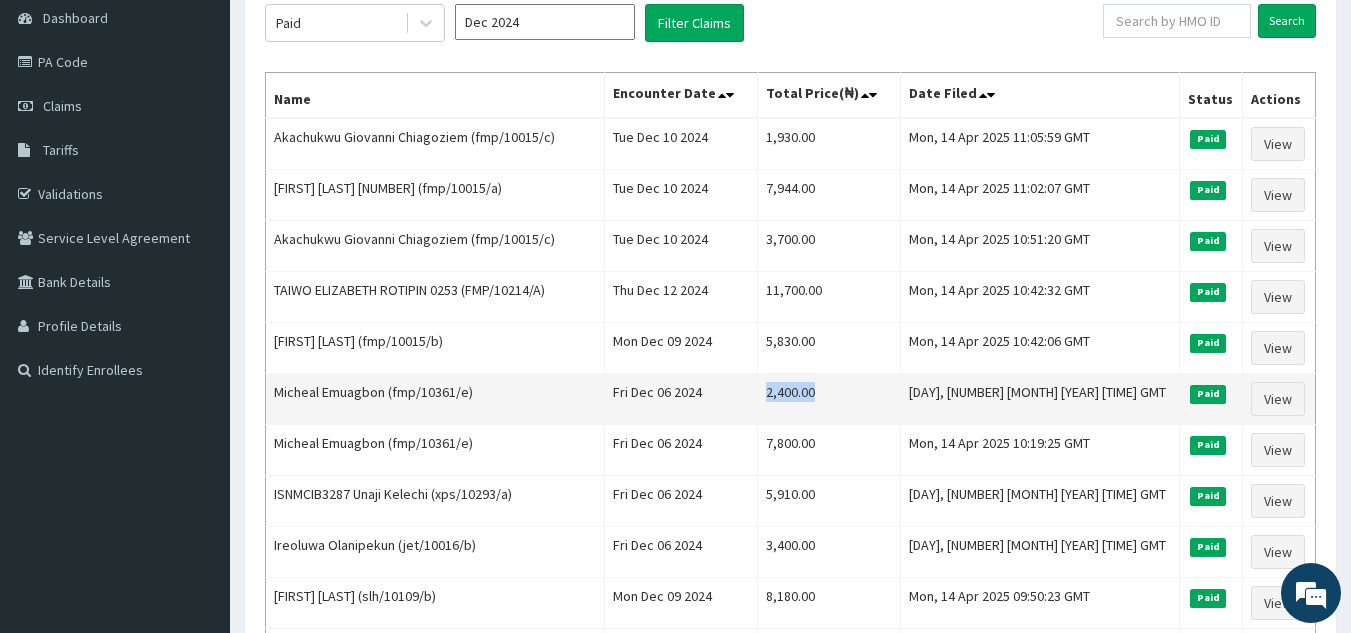 drag, startPoint x: 804, startPoint y: 387, endPoint x: 869, endPoint y: 388, distance: 65.00769 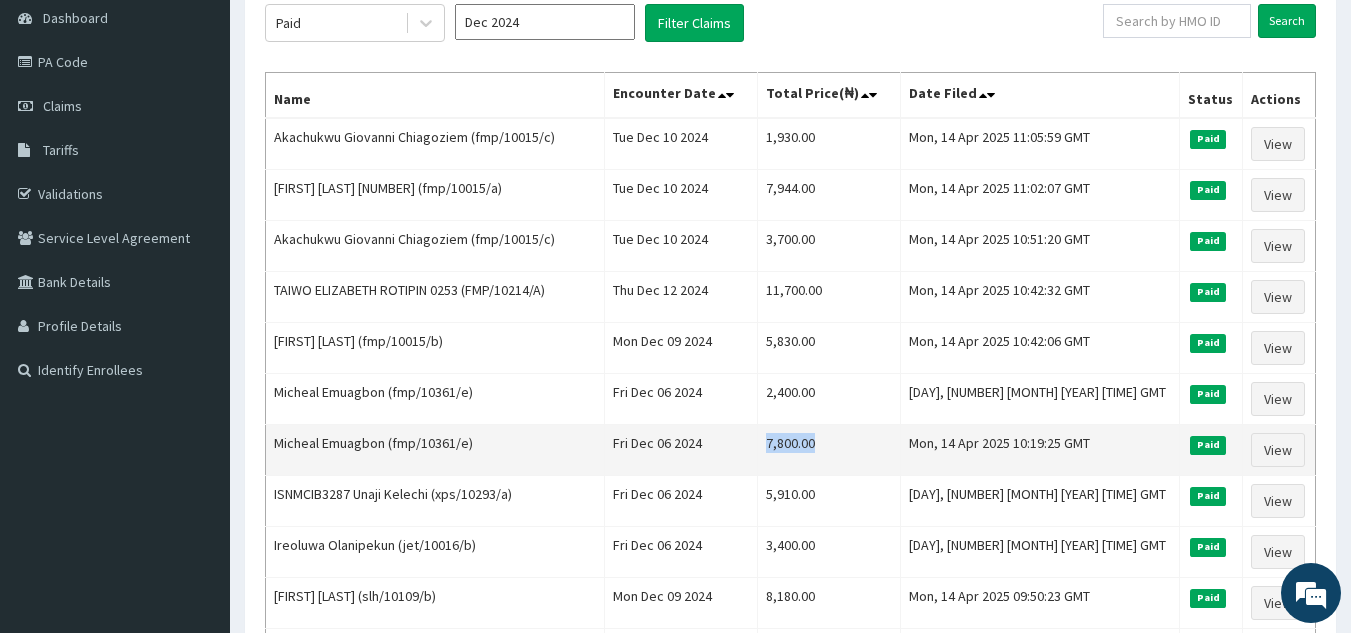drag, startPoint x: 789, startPoint y: 458, endPoint x: 895, endPoint y: 432, distance: 109.14211 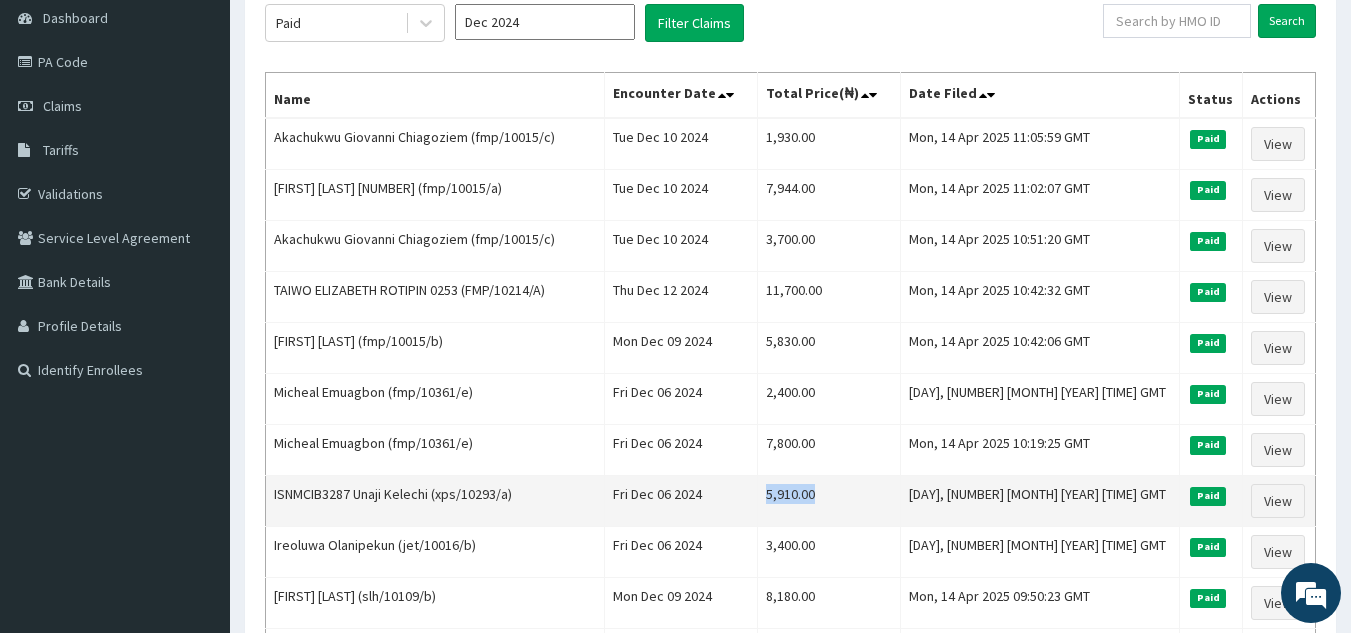drag, startPoint x: 801, startPoint y: 500, endPoint x: 886, endPoint y: 503, distance: 85.052925 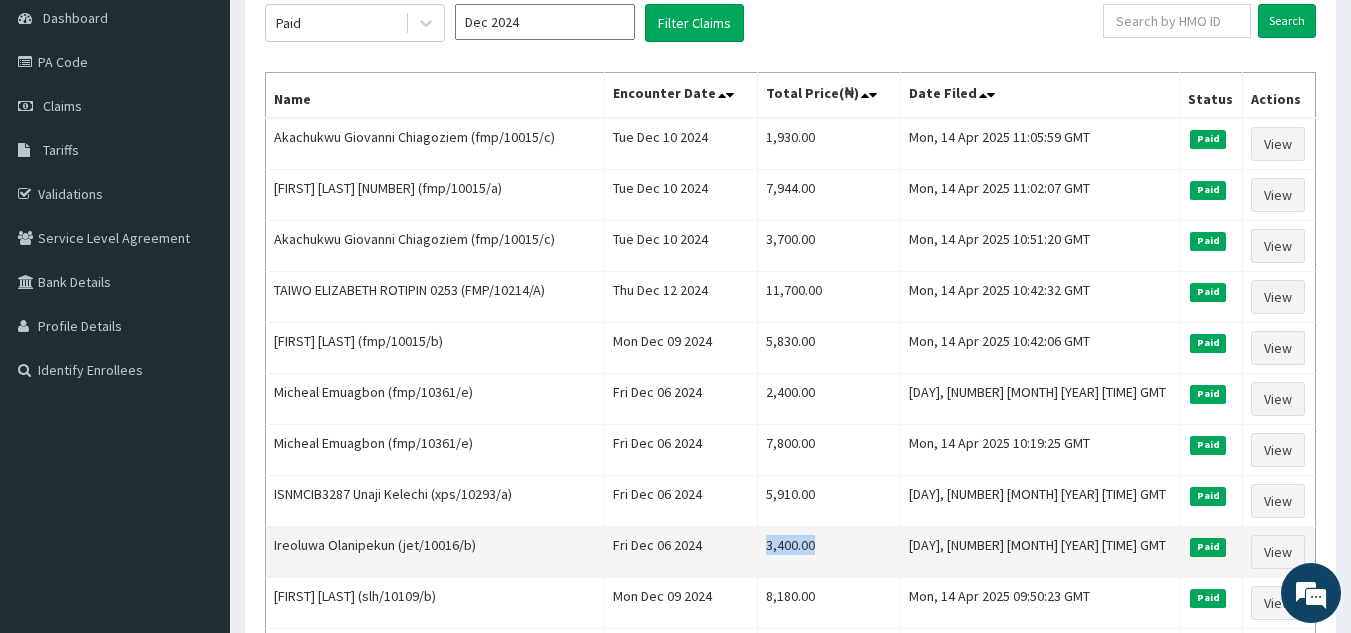 click on "3,400.00" at bounding box center [828, 552] 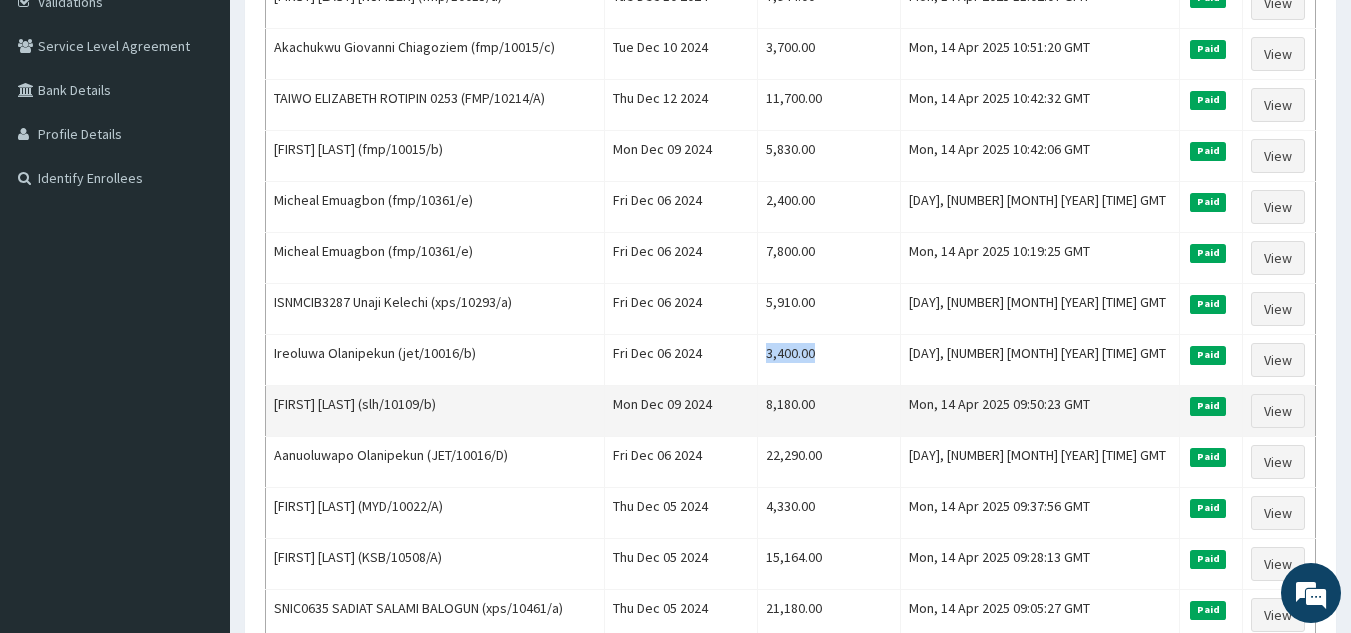 scroll, scrollTop: 400, scrollLeft: 0, axis: vertical 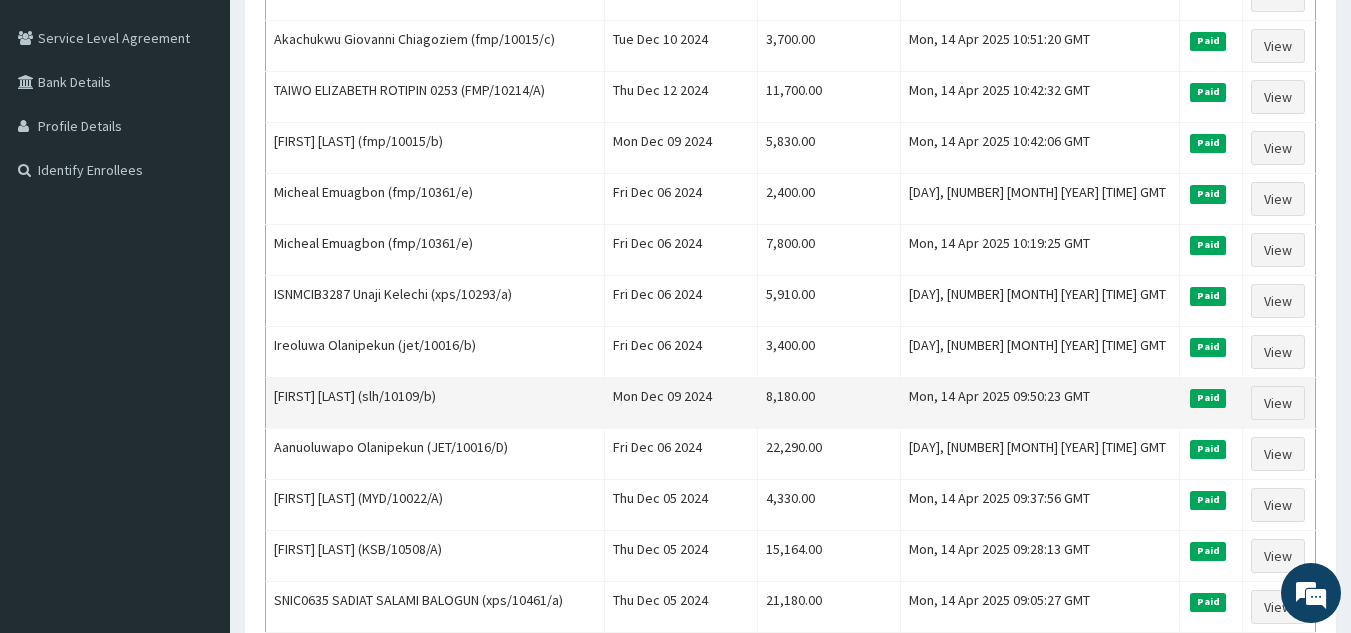 drag, startPoint x: 802, startPoint y: 395, endPoint x: 822, endPoint y: 395, distance: 20 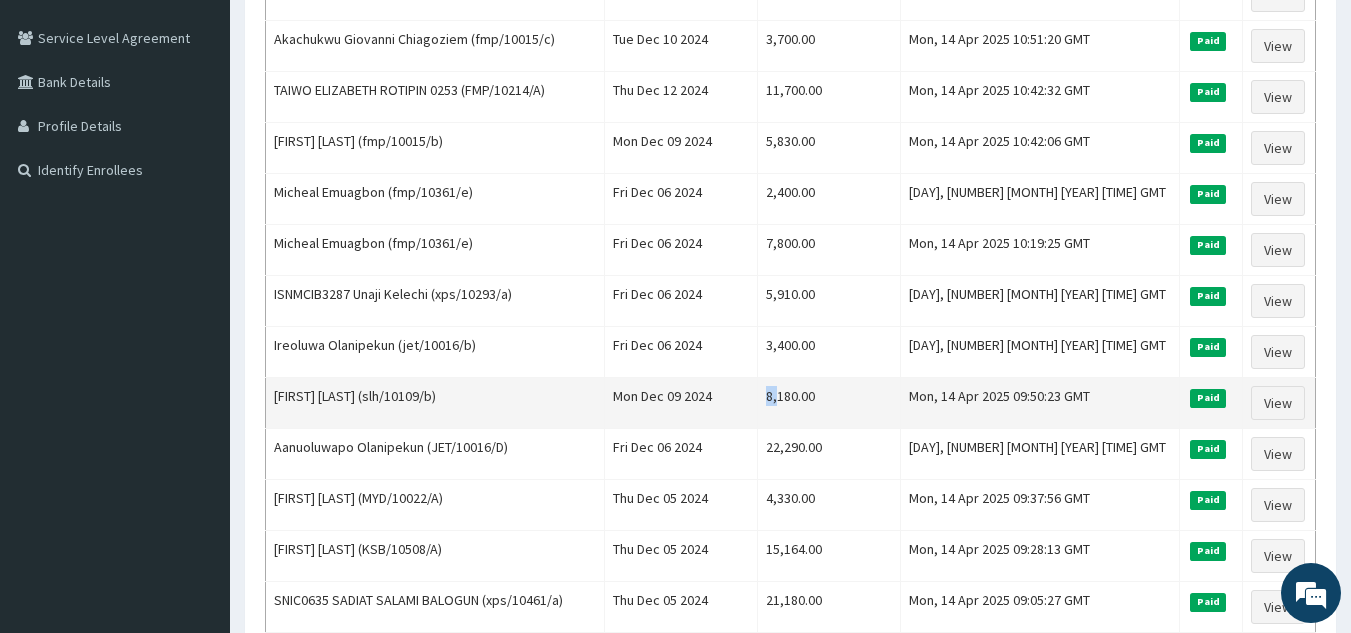 click on "8,180.00" at bounding box center (828, 403) 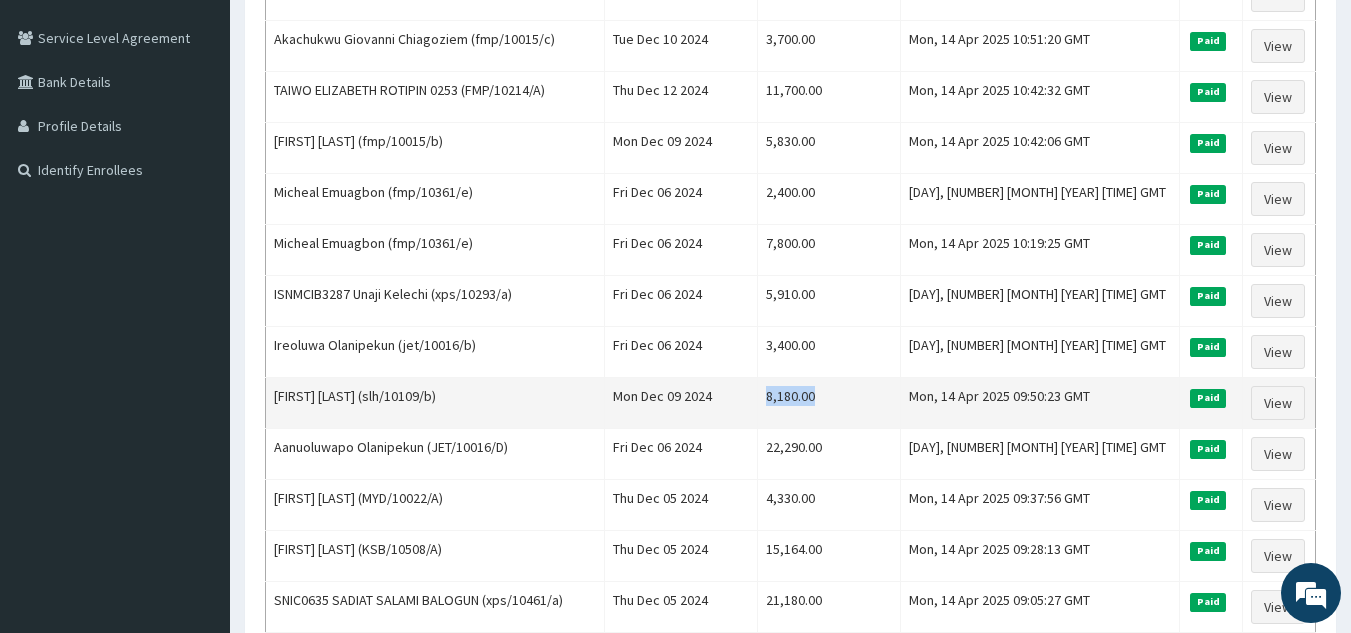 drag, startPoint x: 806, startPoint y: 396, endPoint x: 871, endPoint y: 396, distance: 65 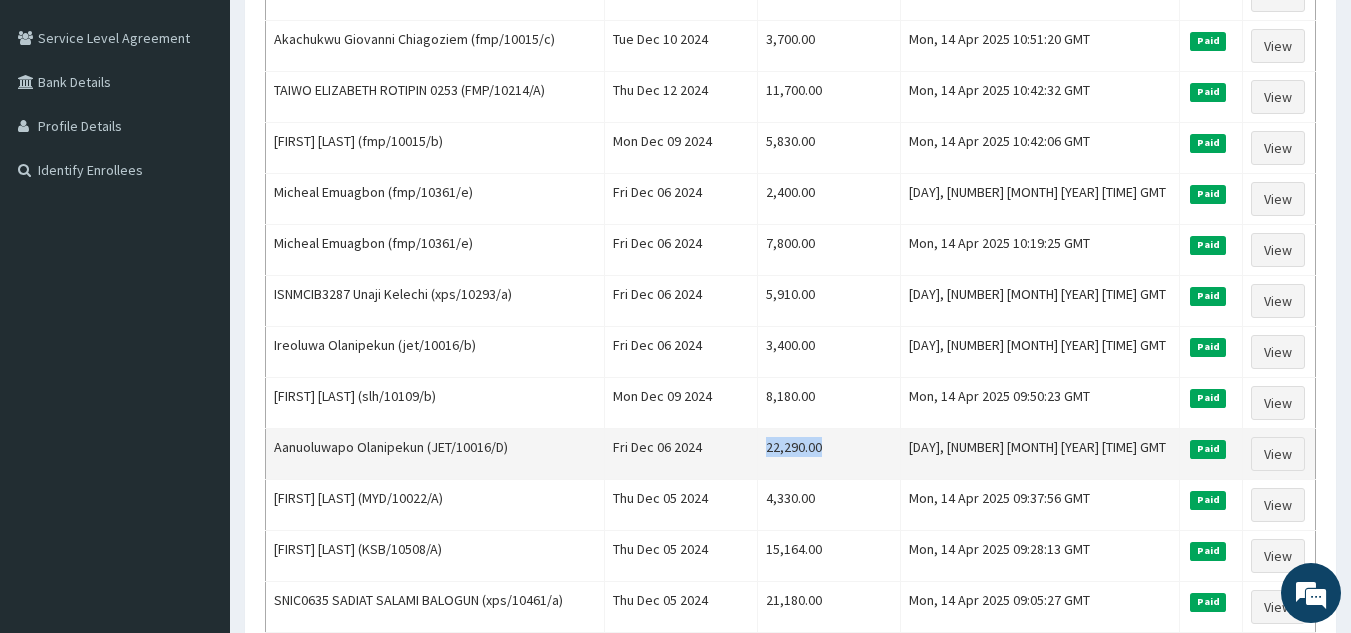 drag, startPoint x: 797, startPoint y: 448, endPoint x: 886, endPoint y: 445, distance: 89.050545 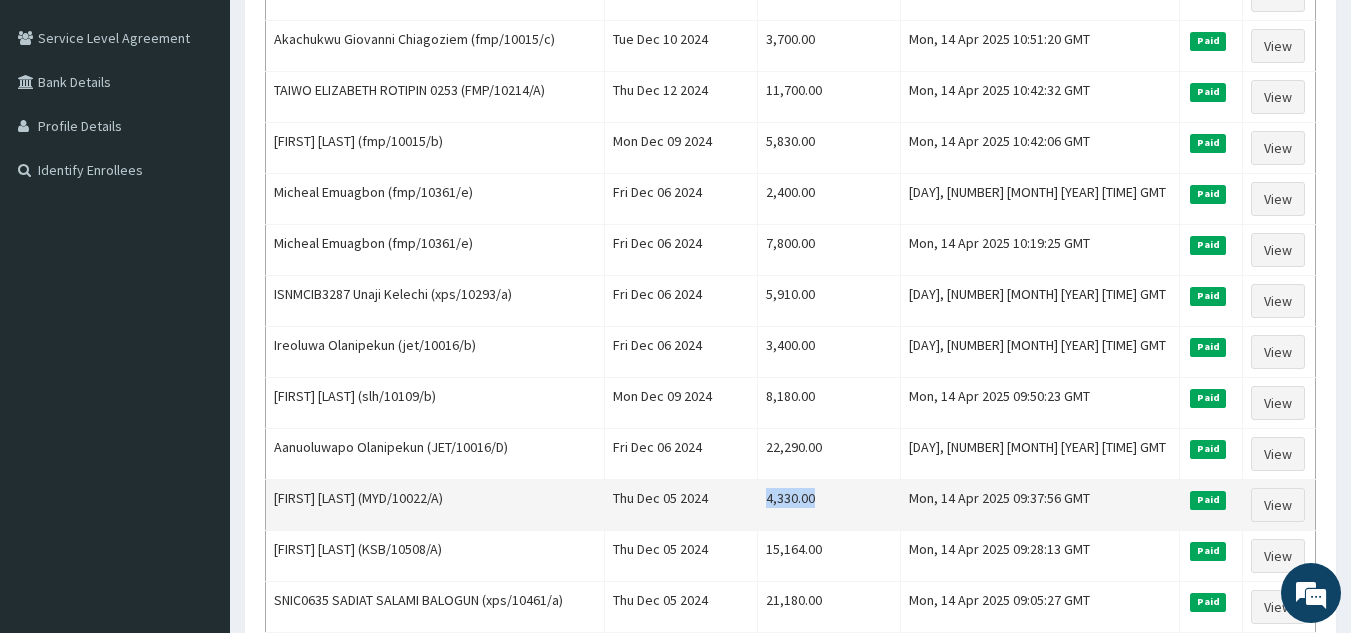 drag, startPoint x: 795, startPoint y: 499, endPoint x: 864, endPoint y: 488, distance: 69.87131 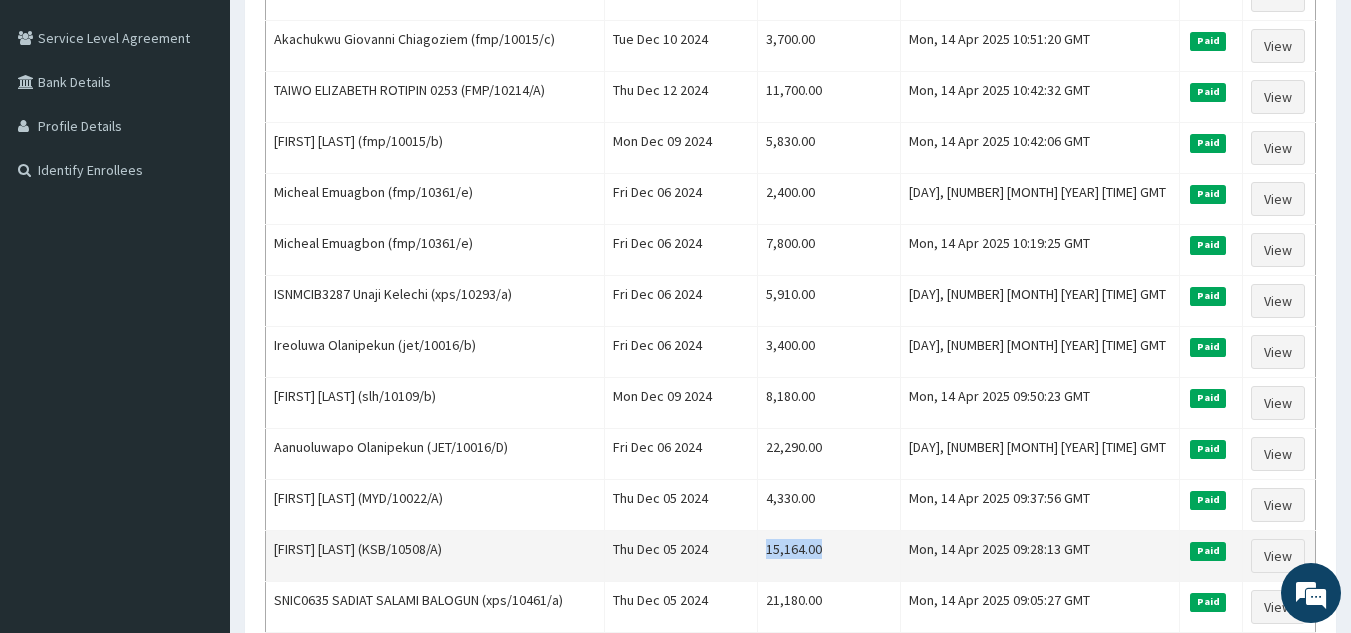 drag, startPoint x: 803, startPoint y: 544, endPoint x: 906, endPoint y: 539, distance: 103.121284 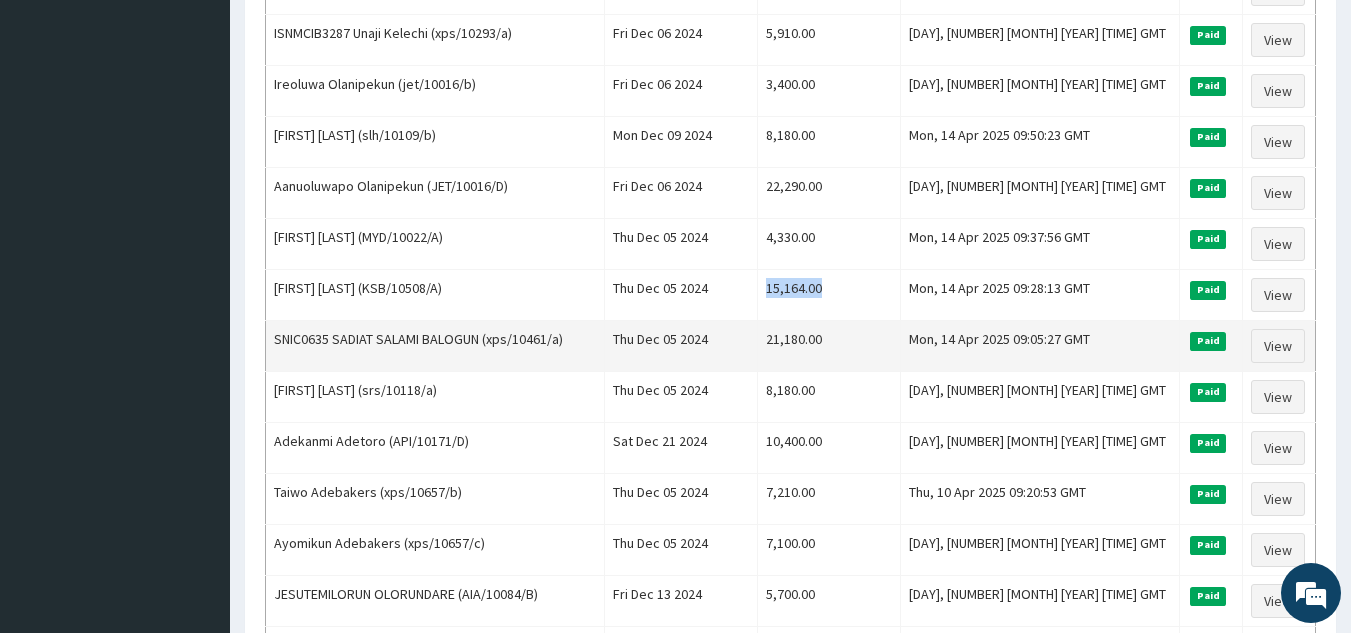 scroll, scrollTop: 700, scrollLeft: 0, axis: vertical 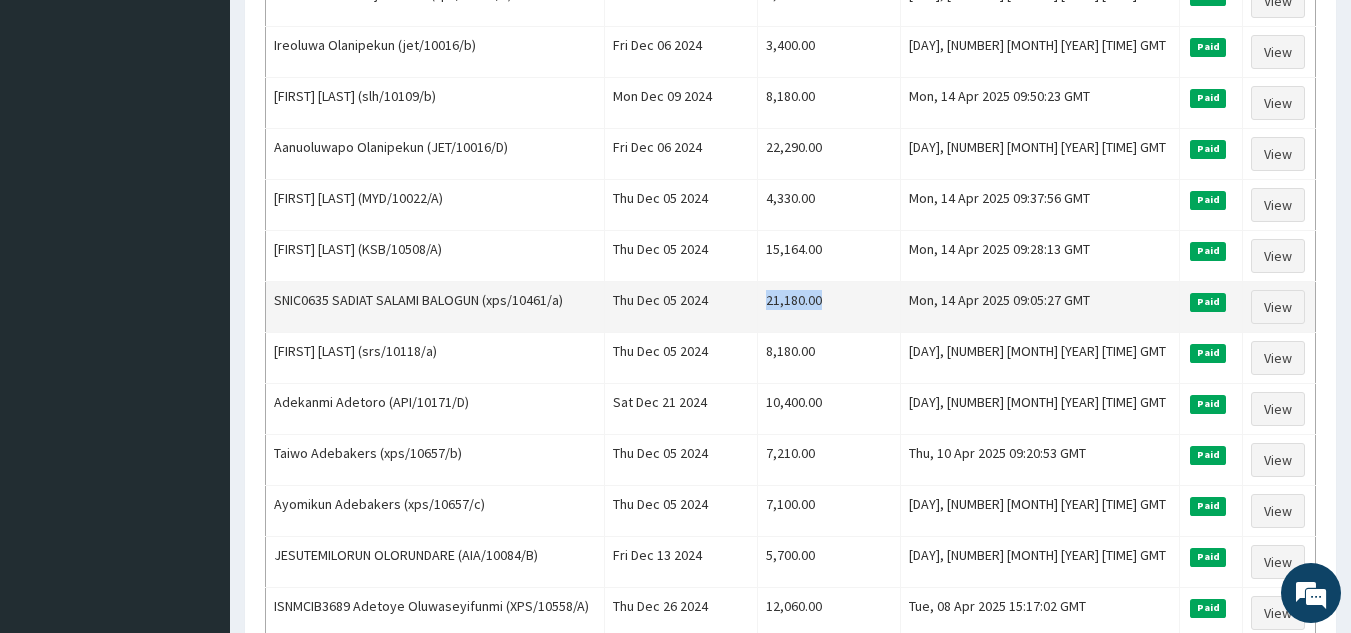 drag, startPoint x: 804, startPoint y: 300, endPoint x: 894, endPoint y: 304, distance: 90.088844 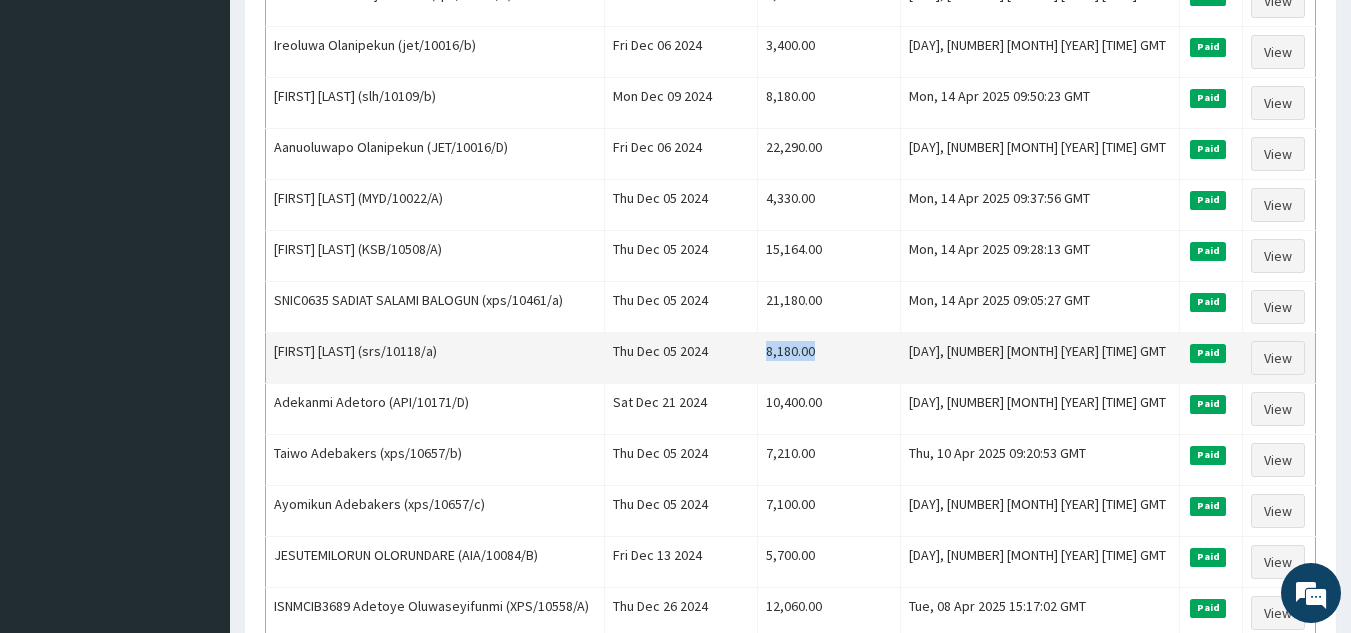 drag, startPoint x: 794, startPoint y: 357, endPoint x: 879, endPoint y: 347, distance: 85.58621 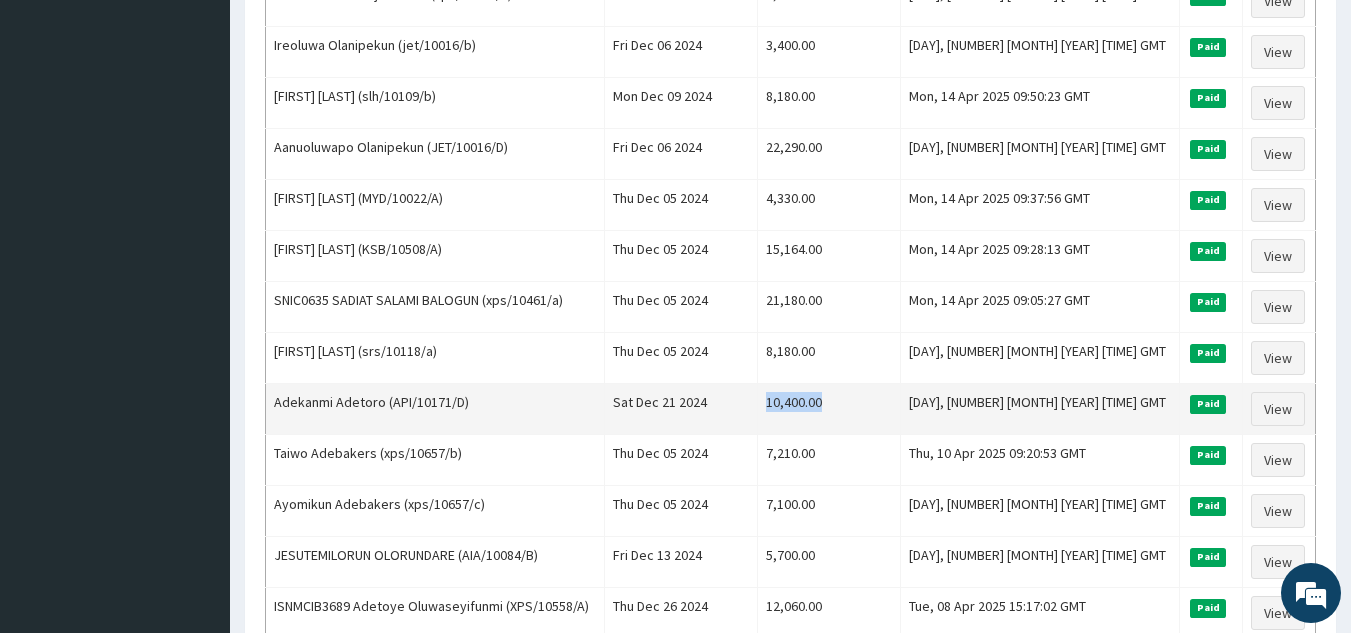 drag, startPoint x: 798, startPoint y: 409, endPoint x: 903, endPoint y: 395, distance: 105.92922 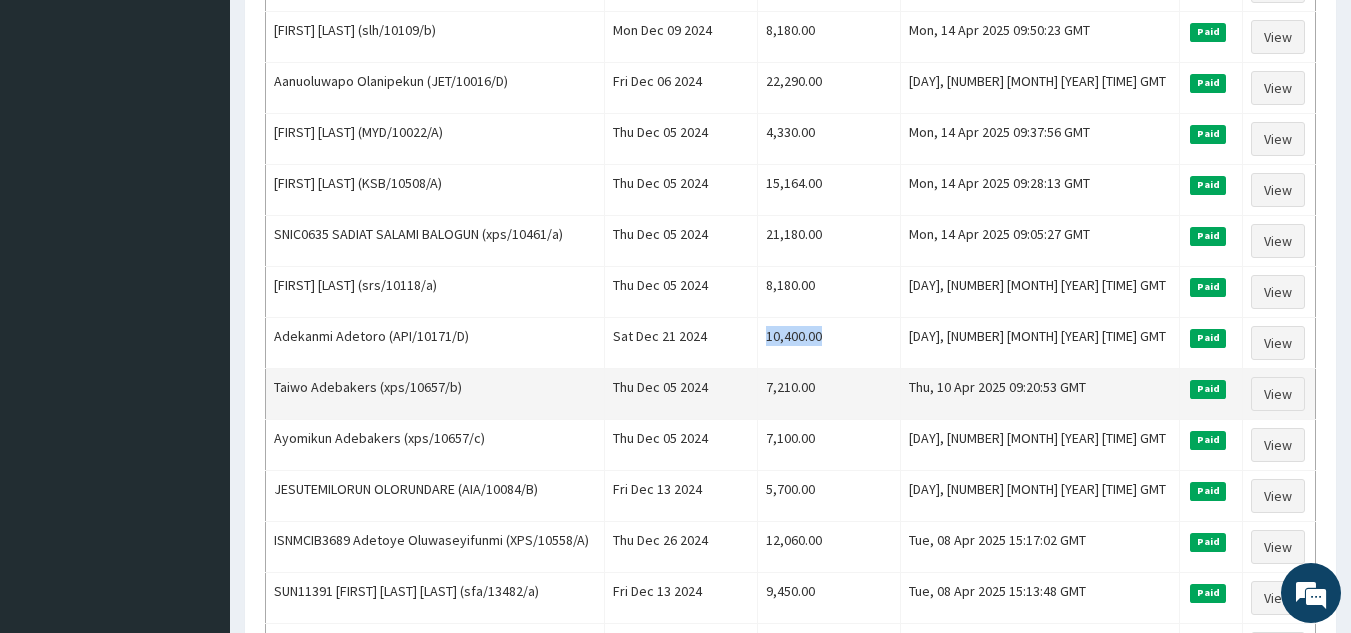 scroll, scrollTop: 900, scrollLeft: 0, axis: vertical 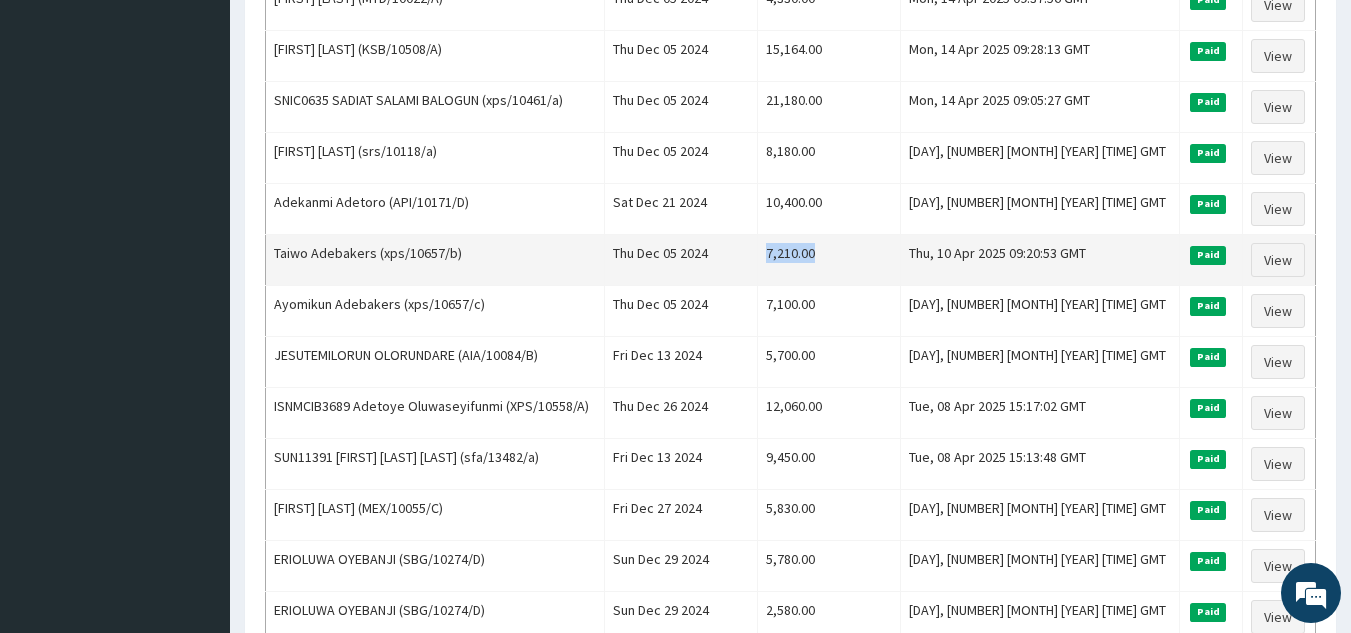 drag, startPoint x: 805, startPoint y: 243, endPoint x: 871, endPoint y: 252, distance: 66.61081 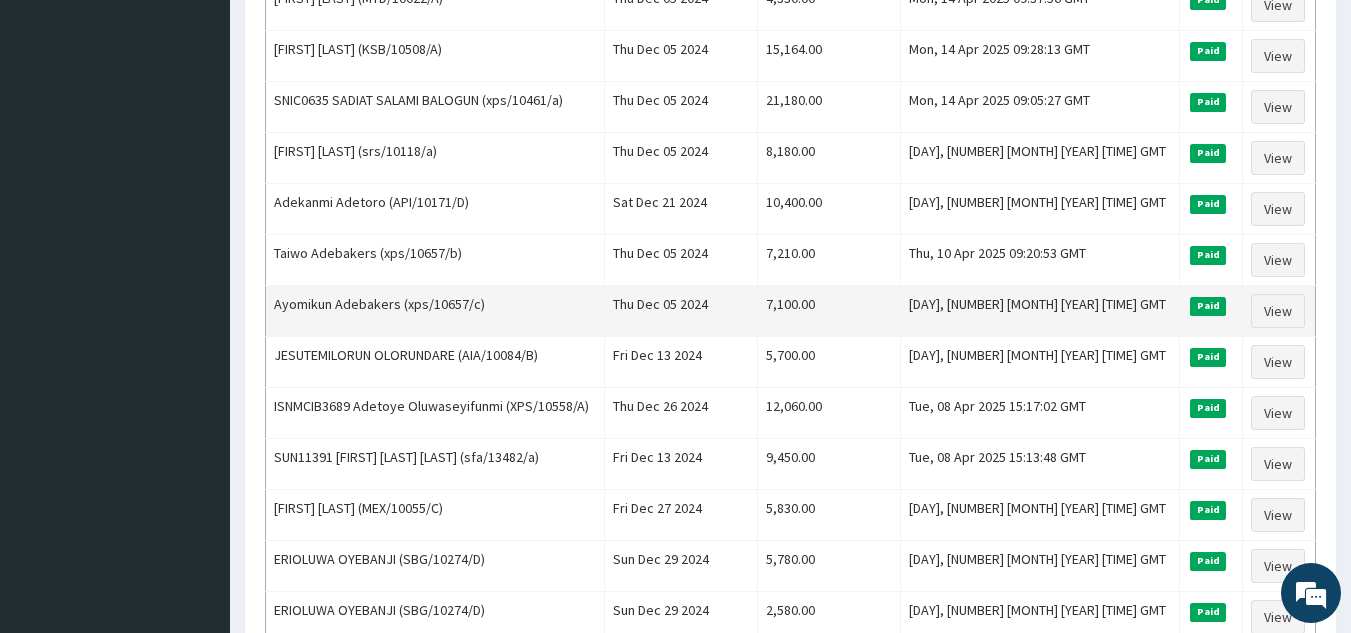click on "7,100.00" at bounding box center [828, 311] 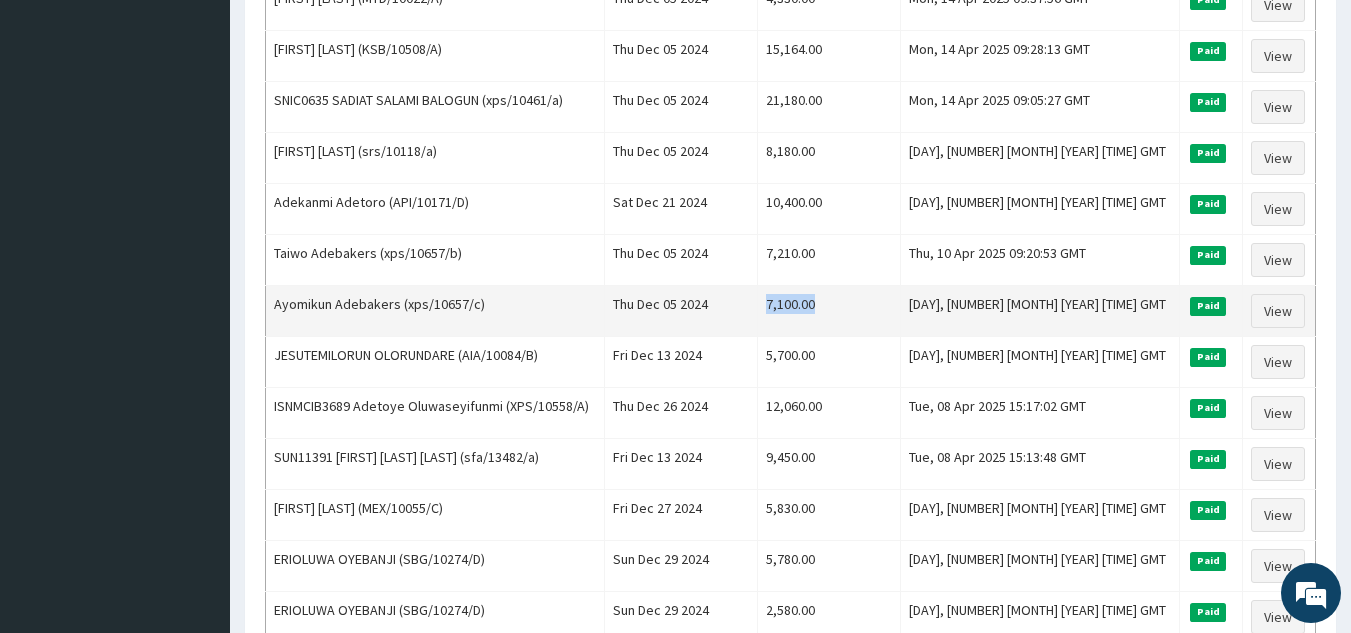 drag, startPoint x: 803, startPoint y: 302, endPoint x: 879, endPoint y: 307, distance: 76.1643 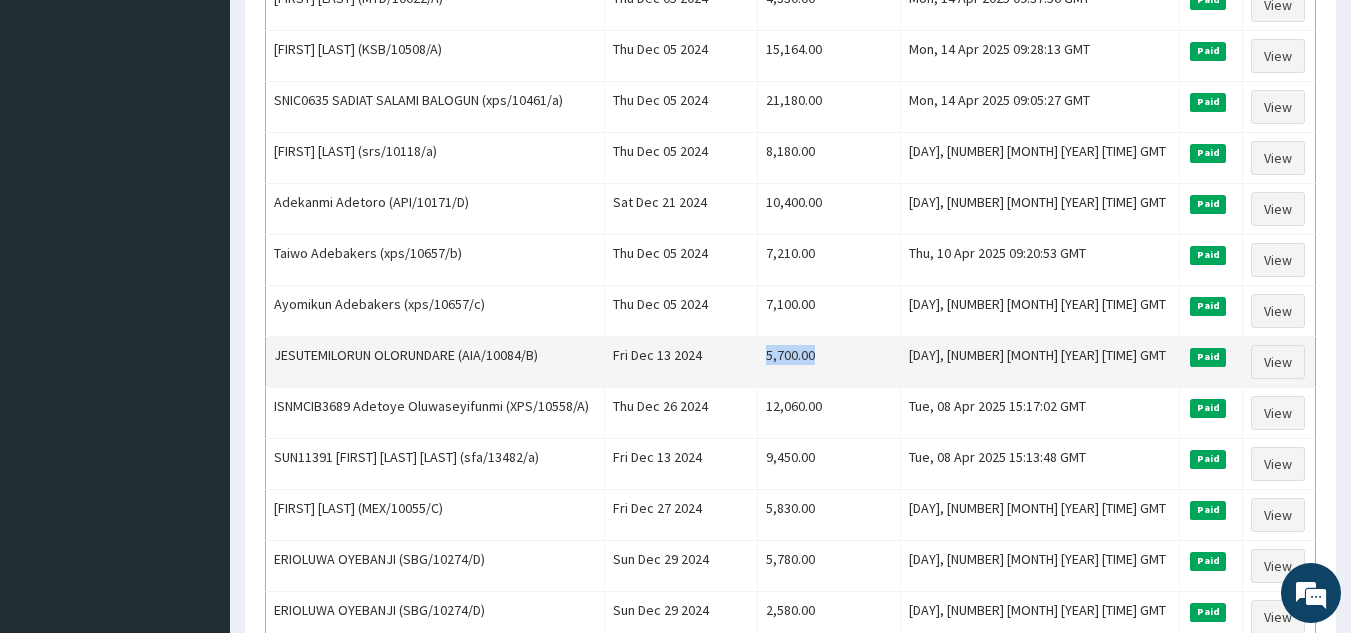 drag, startPoint x: 802, startPoint y: 356, endPoint x: 898, endPoint y: 349, distance: 96.25487 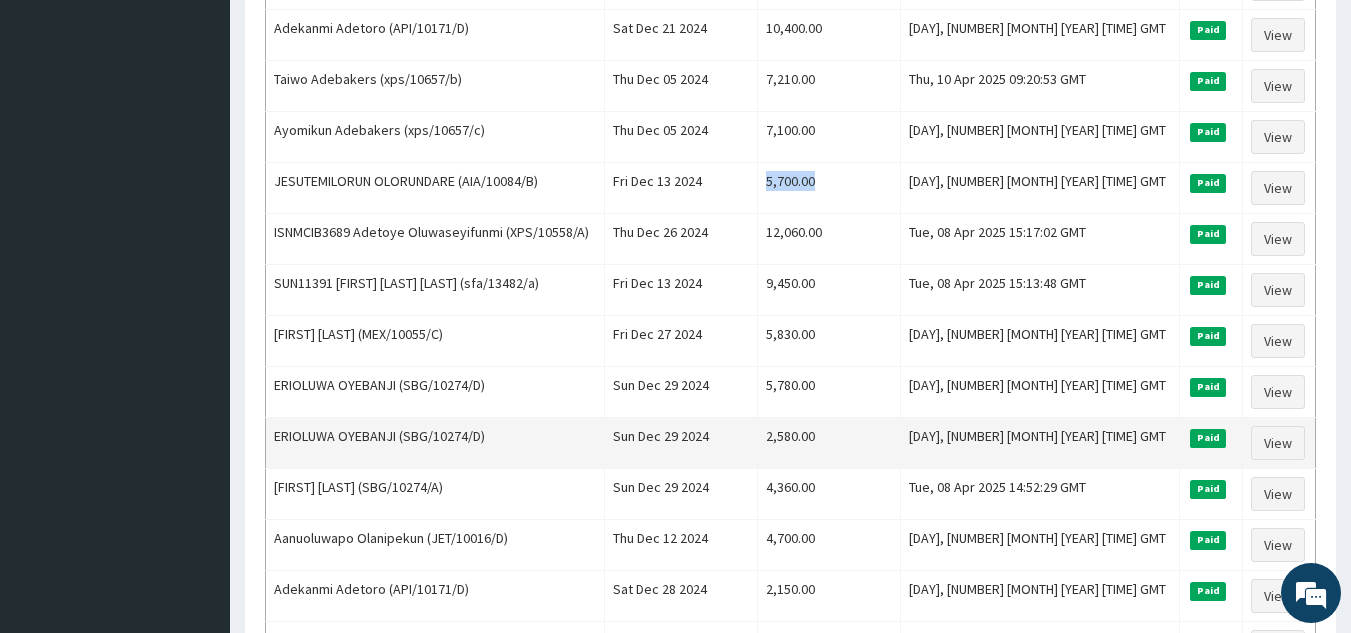 scroll, scrollTop: 1200, scrollLeft: 0, axis: vertical 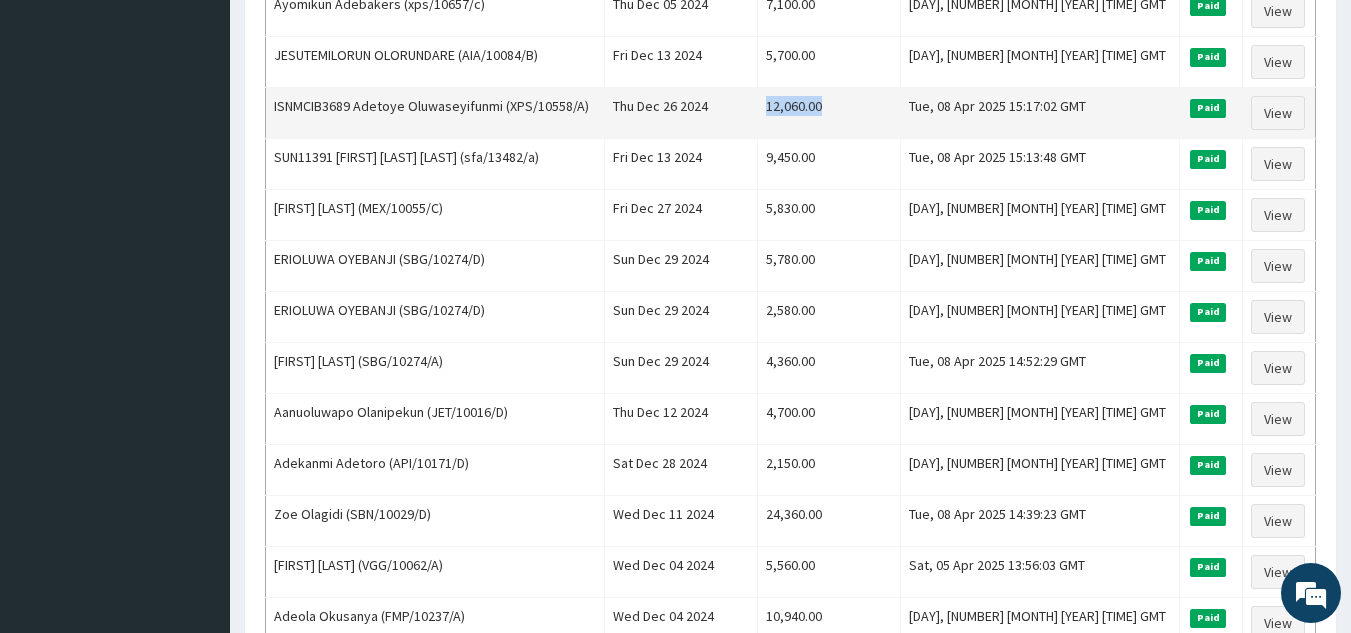 drag, startPoint x: 808, startPoint y: 106, endPoint x: 874, endPoint y: 106, distance: 66 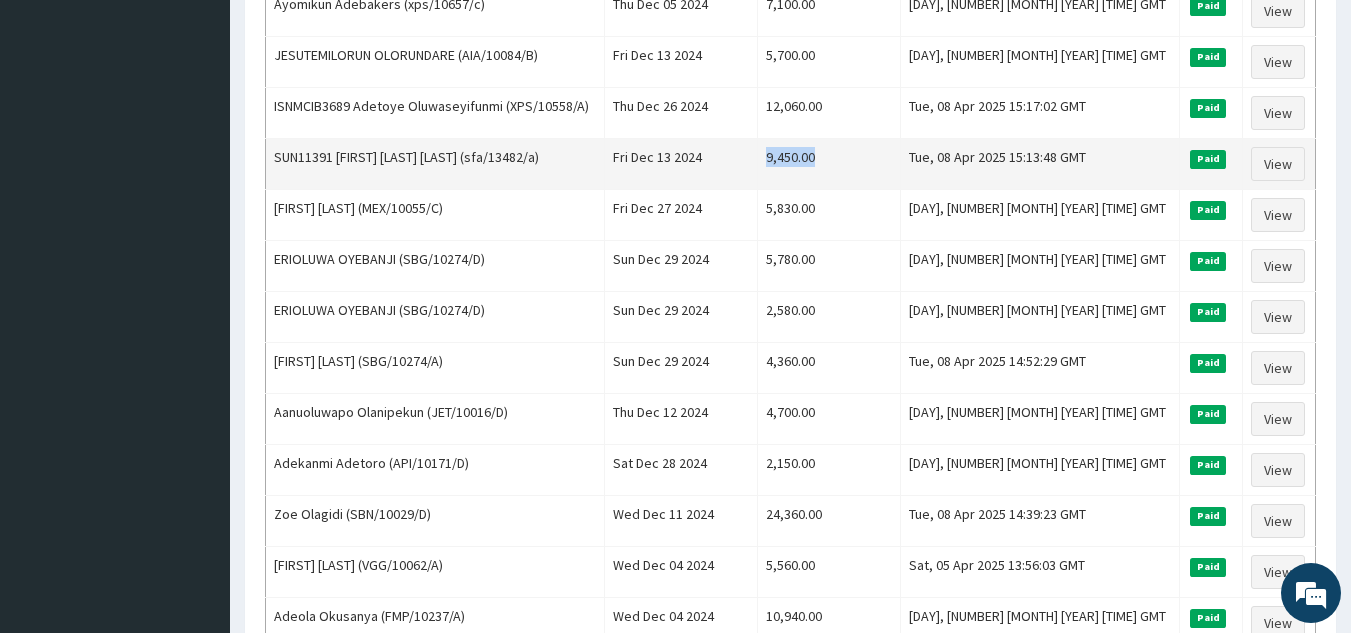 drag, startPoint x: 802, startPoint y: 155, endPoint x: 866, endPoint y: 154, distance: 64.00781 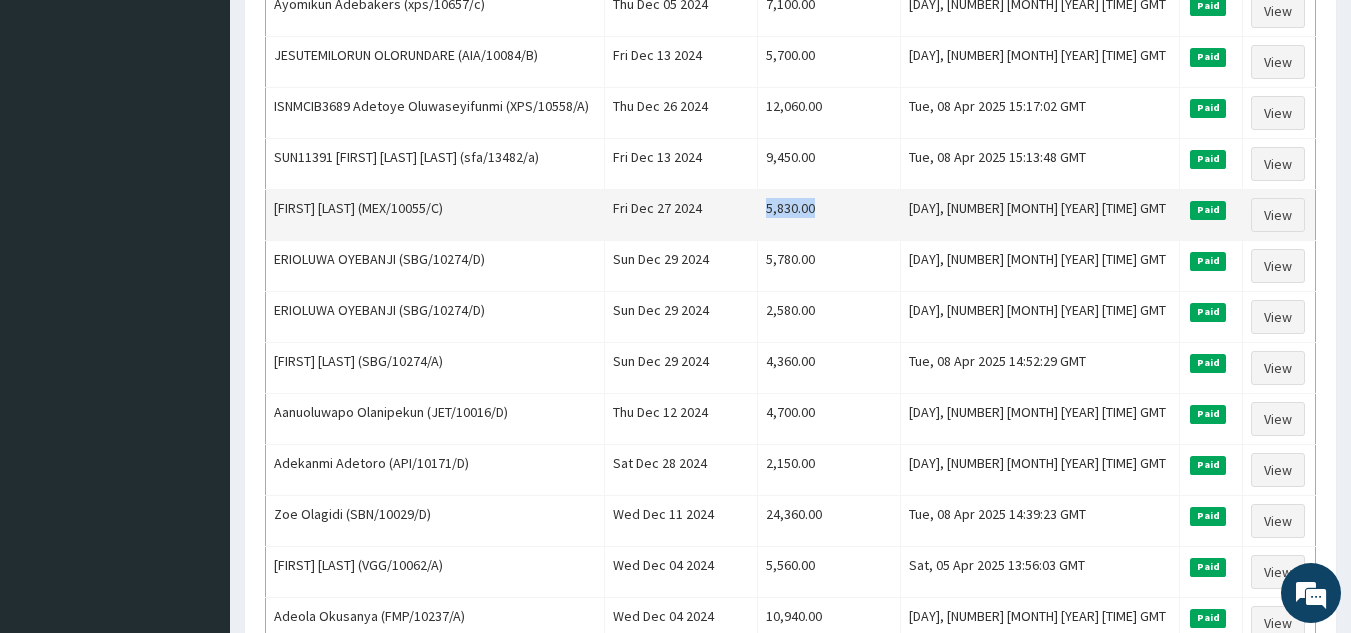 drag, startPoint x: 790, startPoint y: 206, endPoint x: 871, endPoint y: 206, distance: 81 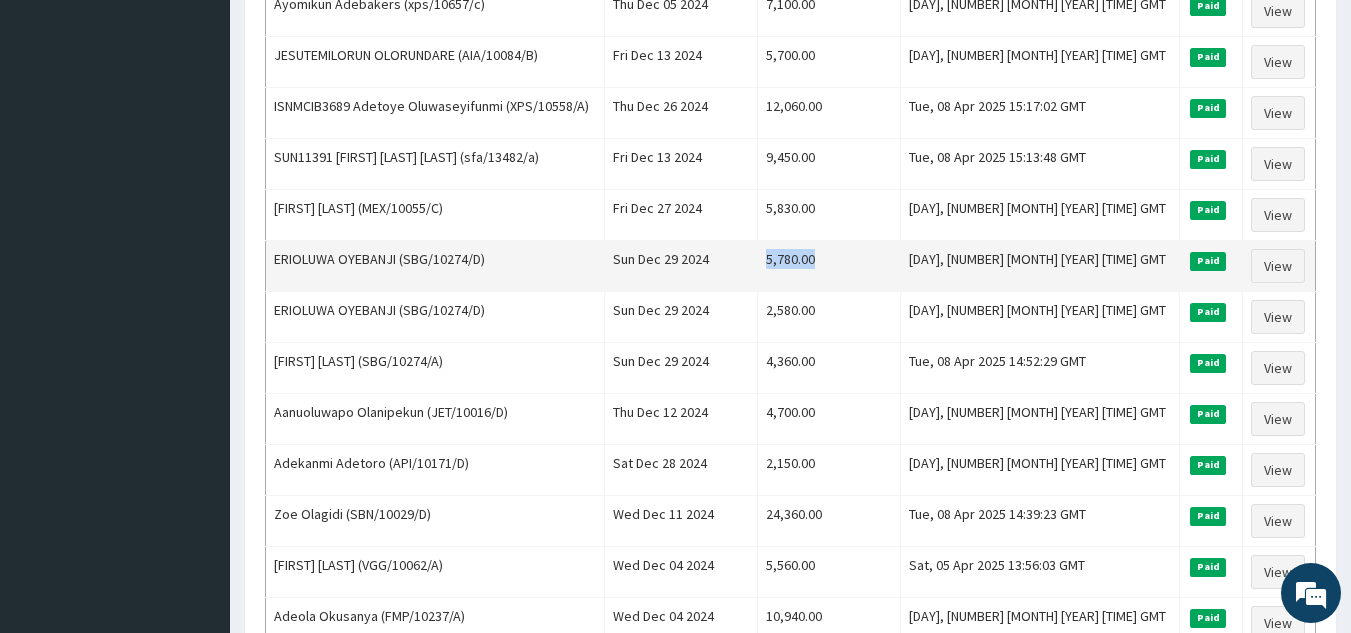 drag, startPoint x: 790, startPoint y: 266, endPoint x: 879, endPoint y: 256, distance: 89.560036 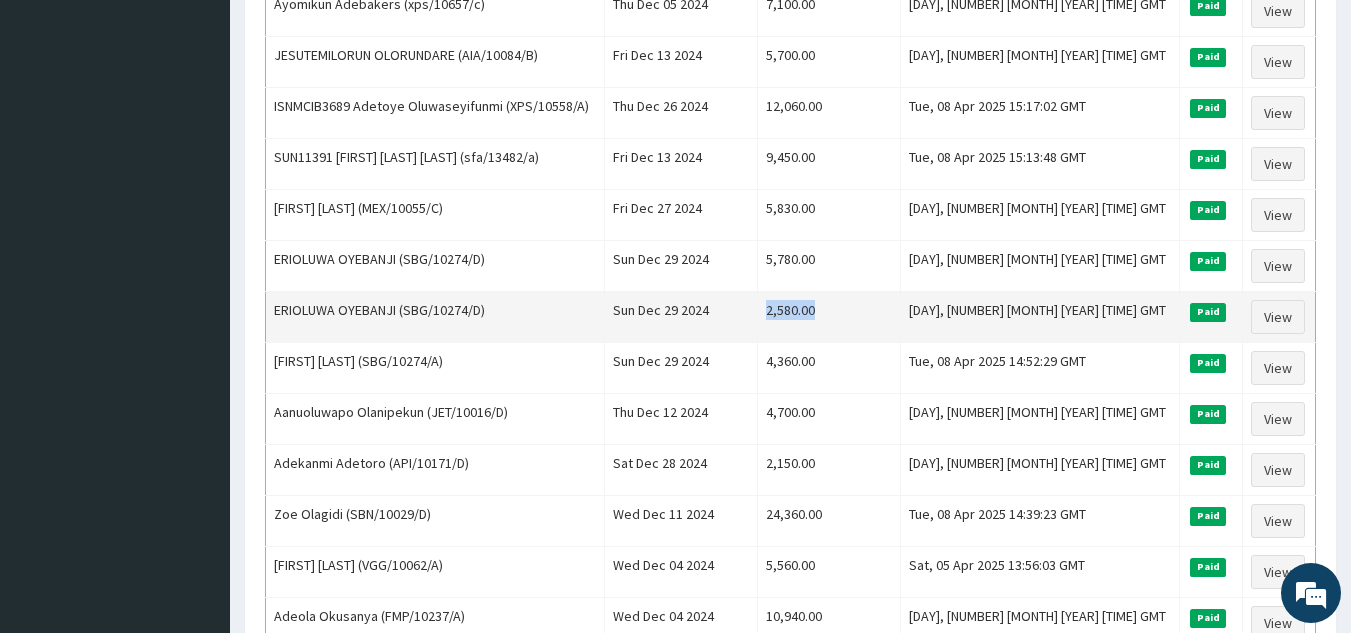 drag, startPoint x: 807, startPoint y: 315, endPoint x: 908, endPoint y: 310, distance: 101.12369 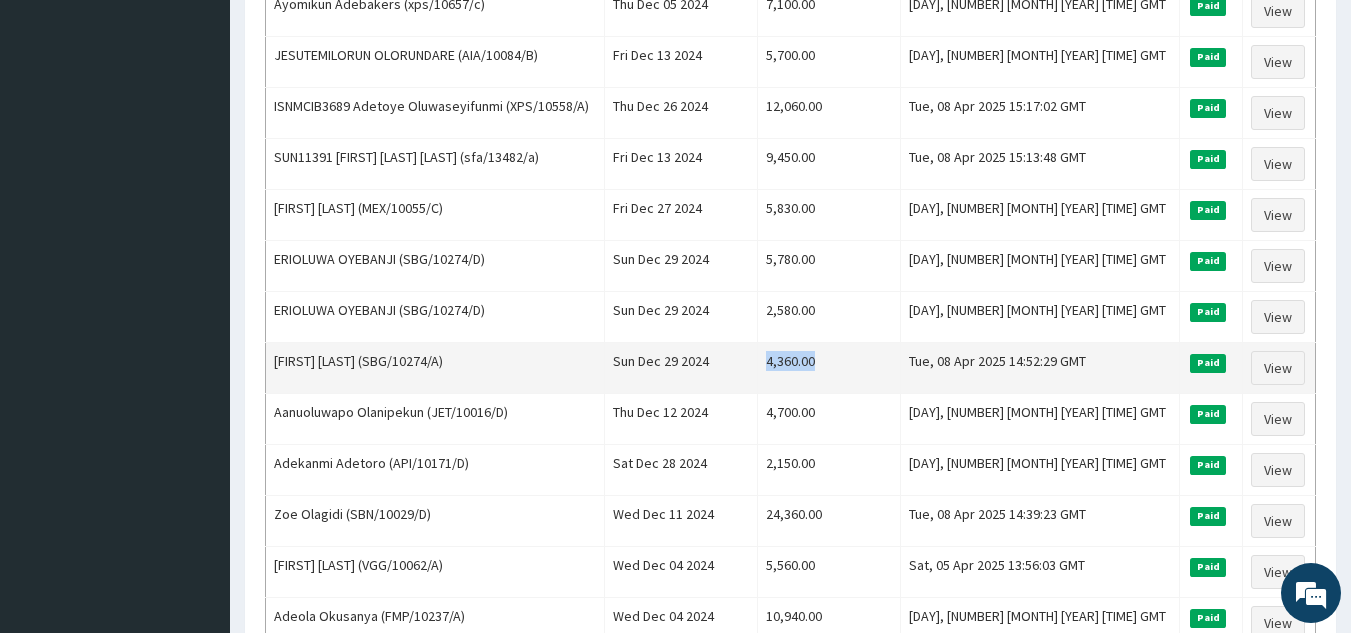 drag, startPoint x: 800, startPoint y: 364, endPoint x: 874, endPoint y: 360, distance: 74.10803 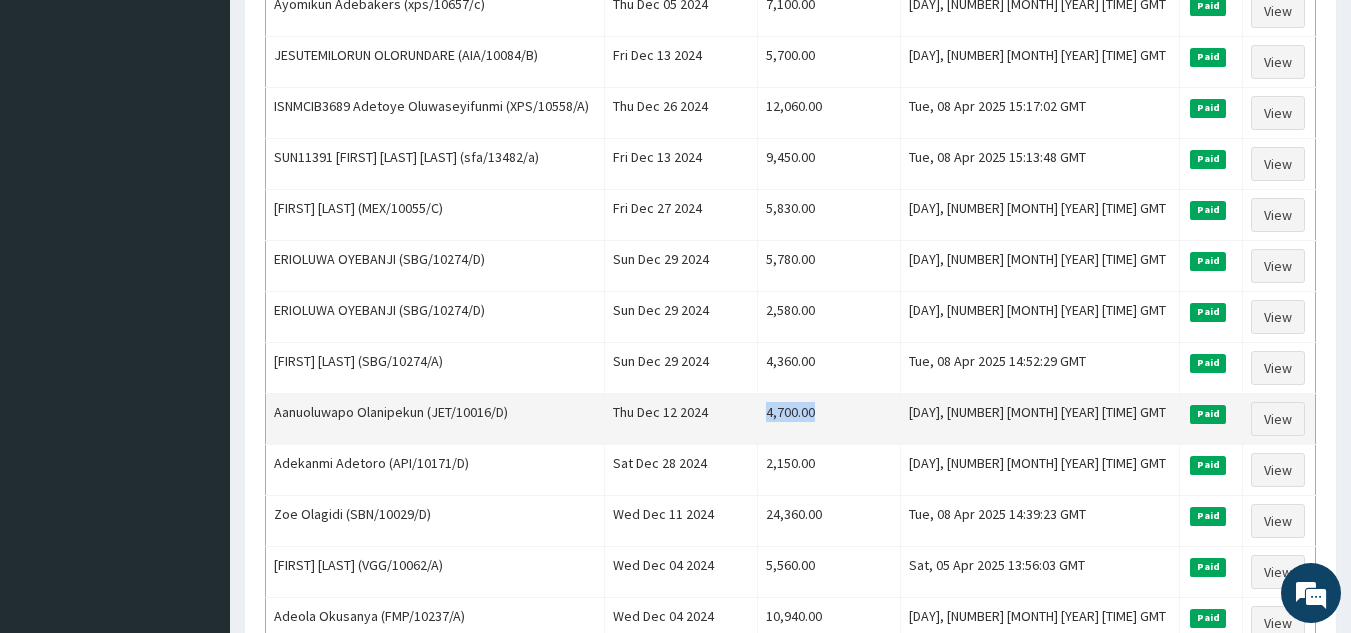 drag, startPoint x: 796, startPoint y: 408, endPoint x: 885, endPoint y: 406, distance: 89.02247 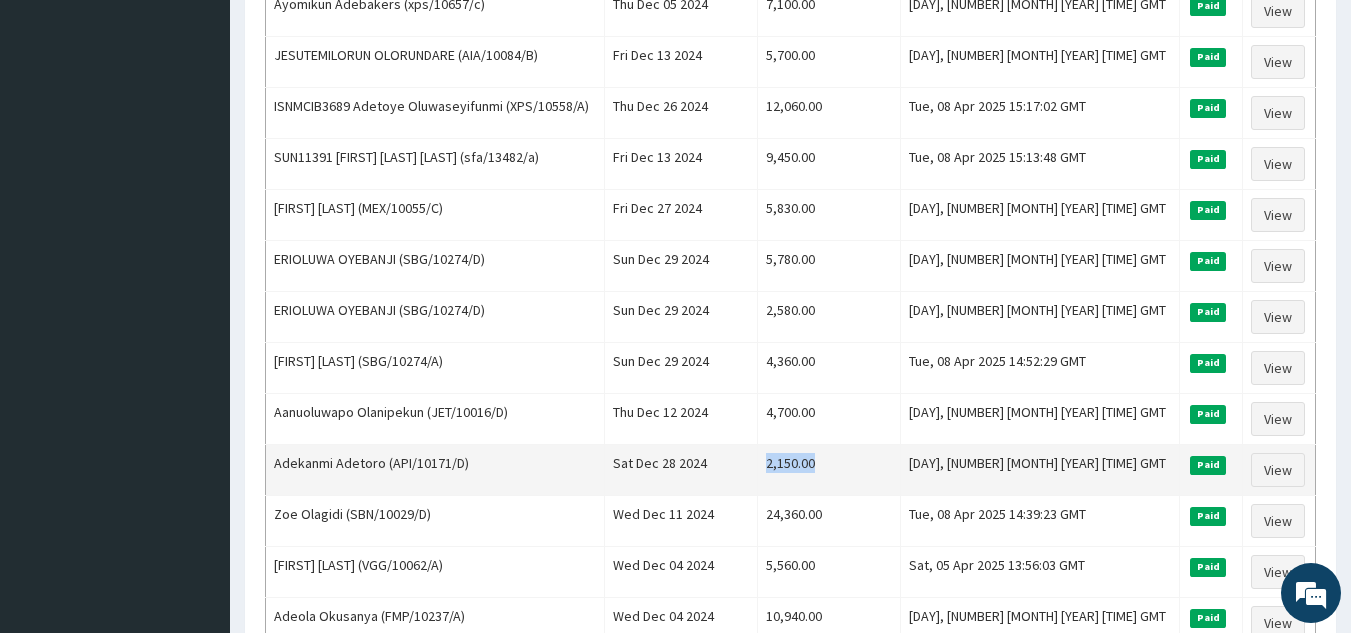 drag, startPoint x: 809, startPoint y: 466, endPoint x: 904, endPoint y: 460, distance: 95.189285 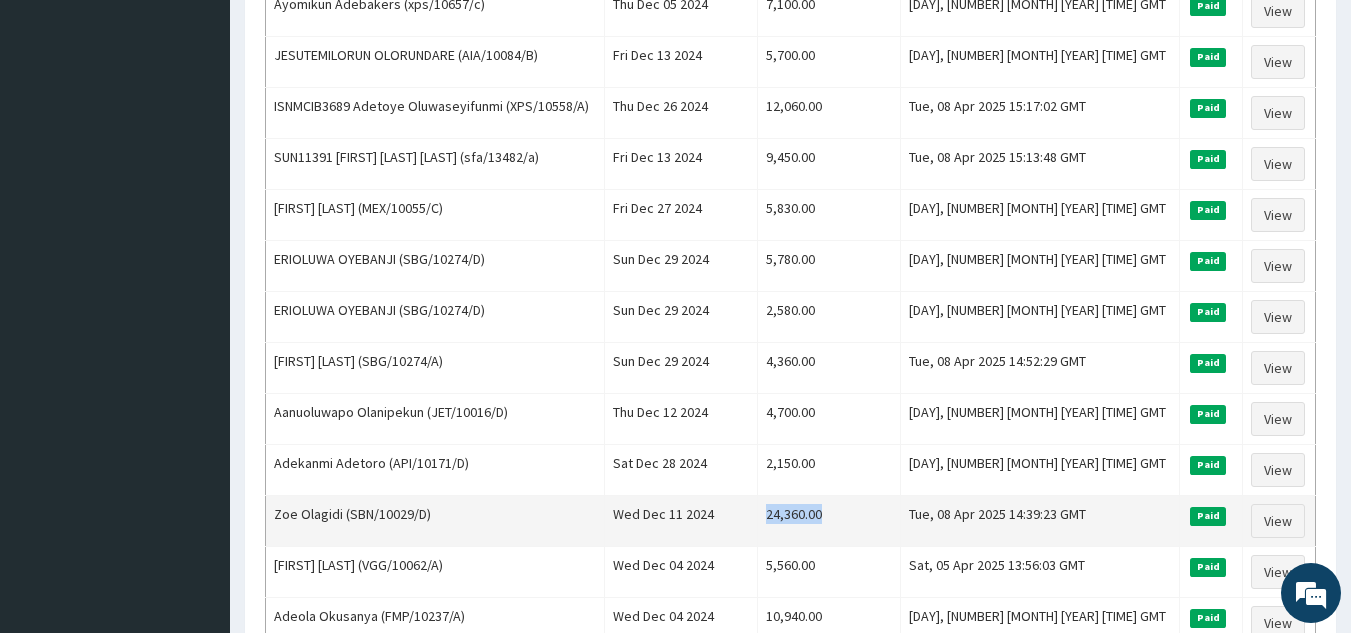 drag, startPoint x: 803, startPoint y: 519, endPoint x: 888, endPoint y: 514, distance: 85.146935 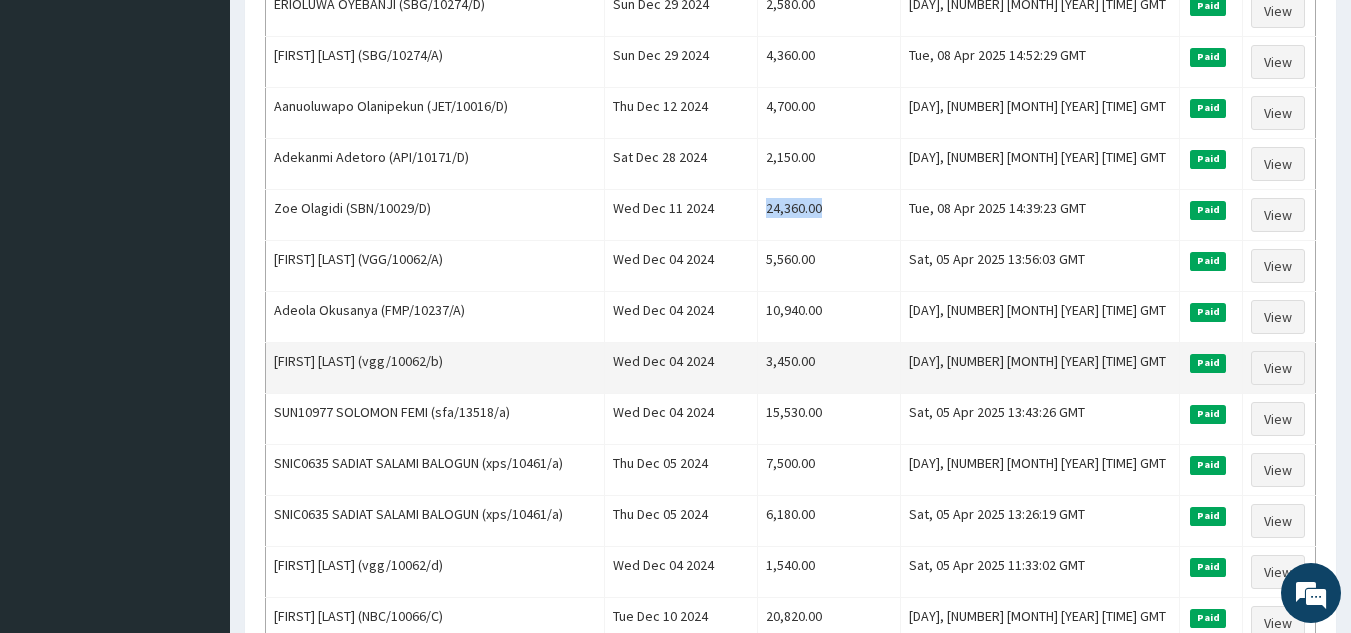 scroll, scrollTop: 1600, scrollLeft: 0, axis: vertical 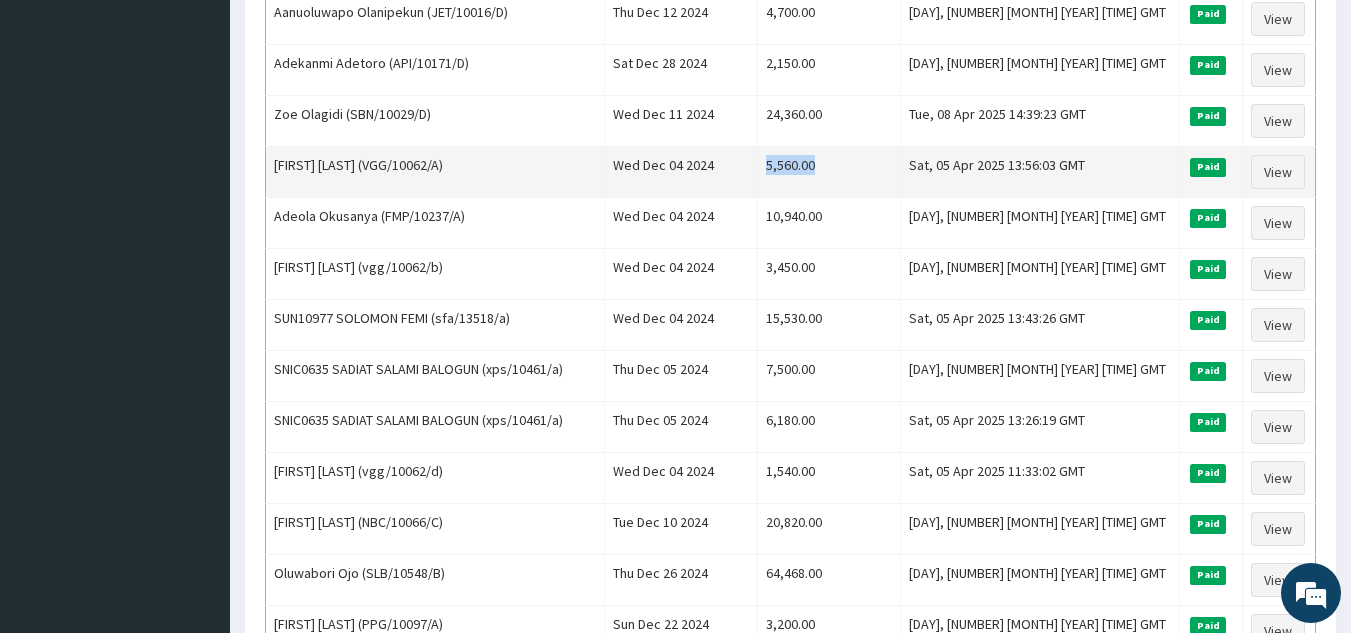 drag, startPoint x: 783, startPoint y: 154, endPoint x: 916, endPoint y: 153, distance: 133.00375 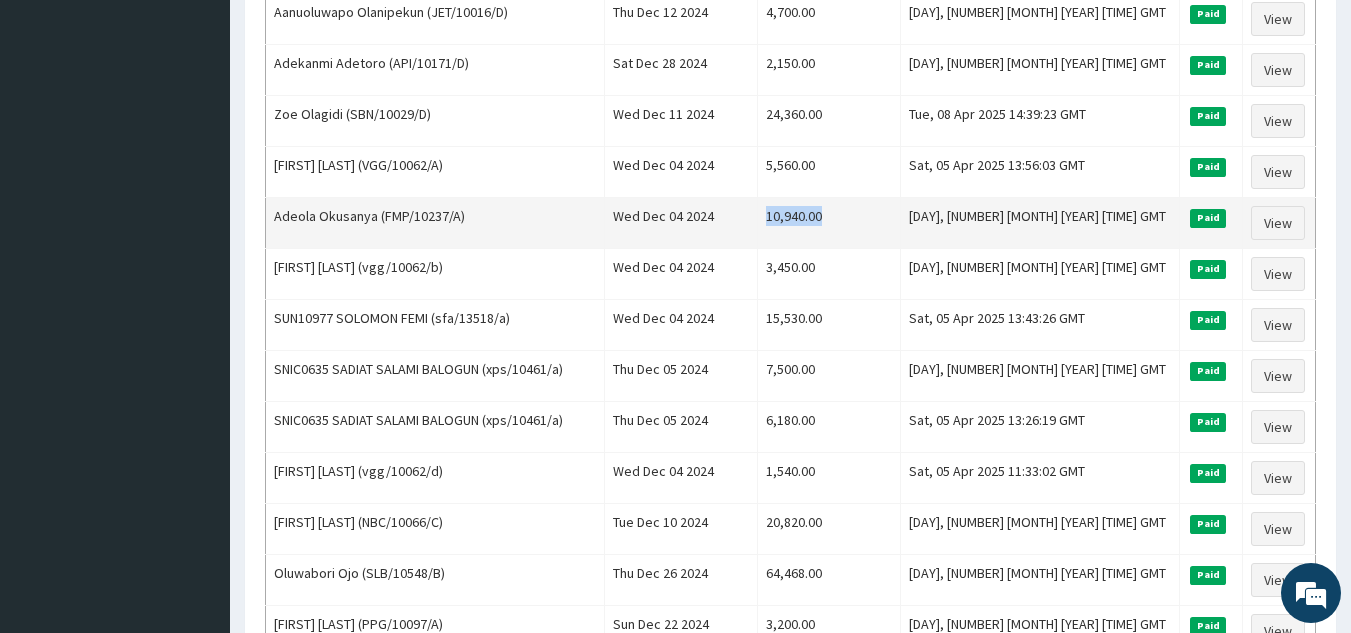 drag, startPoint x: 797, startPoint y: 216, endPoint x: 893, endPoint y: 216, distance: 96 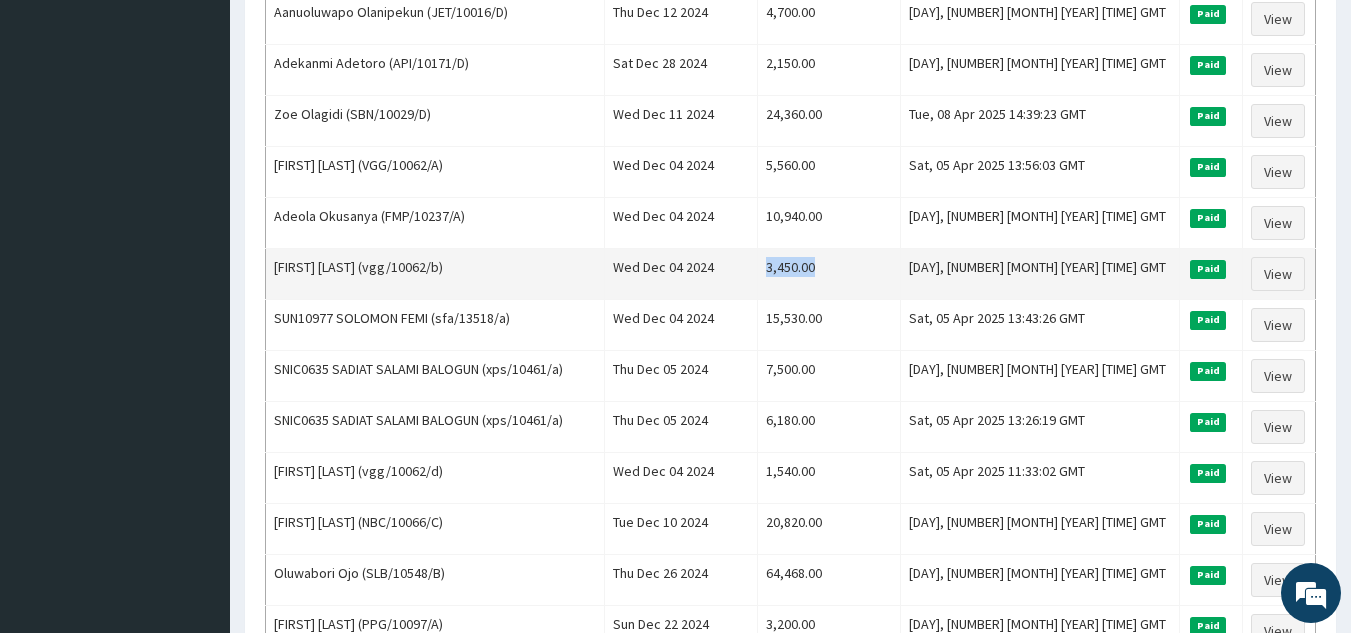 drag, startPoint x: 832, startPoint y: 271, endPoint x: 891, endPoint y: 271, distance: 59 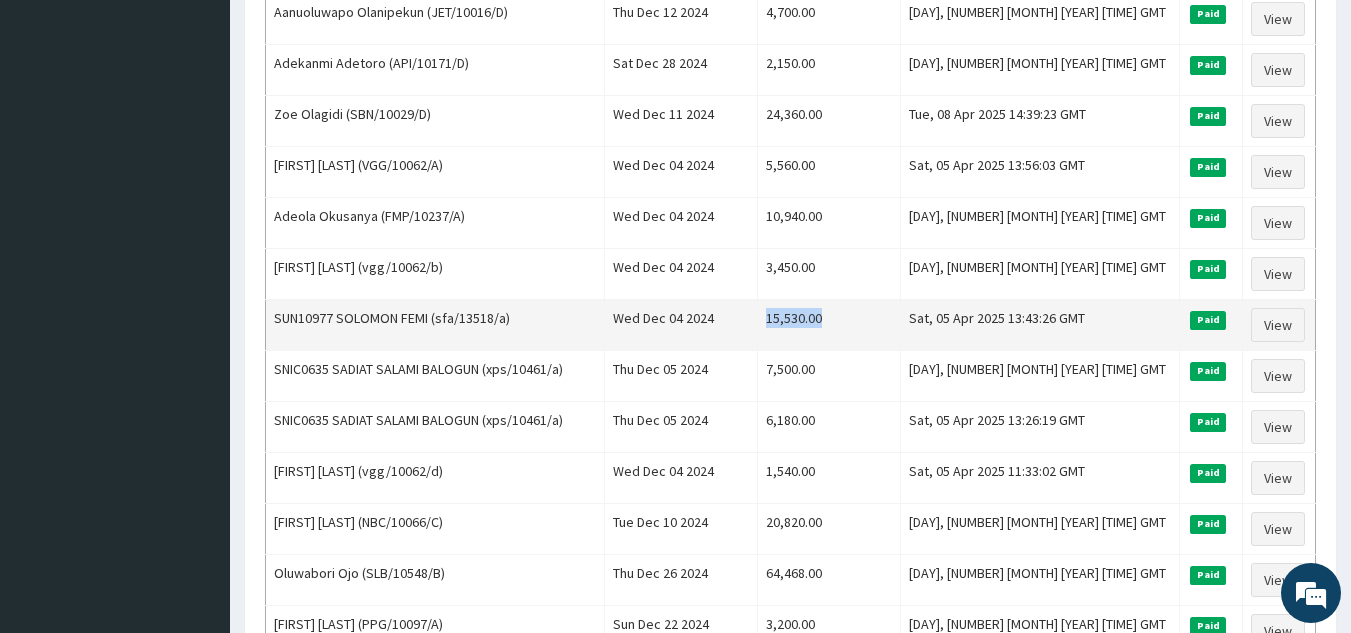 drag, startPoint x: 807, startPoint y: 320, endPoint x: 885, endPoint y: 320, distance: 78 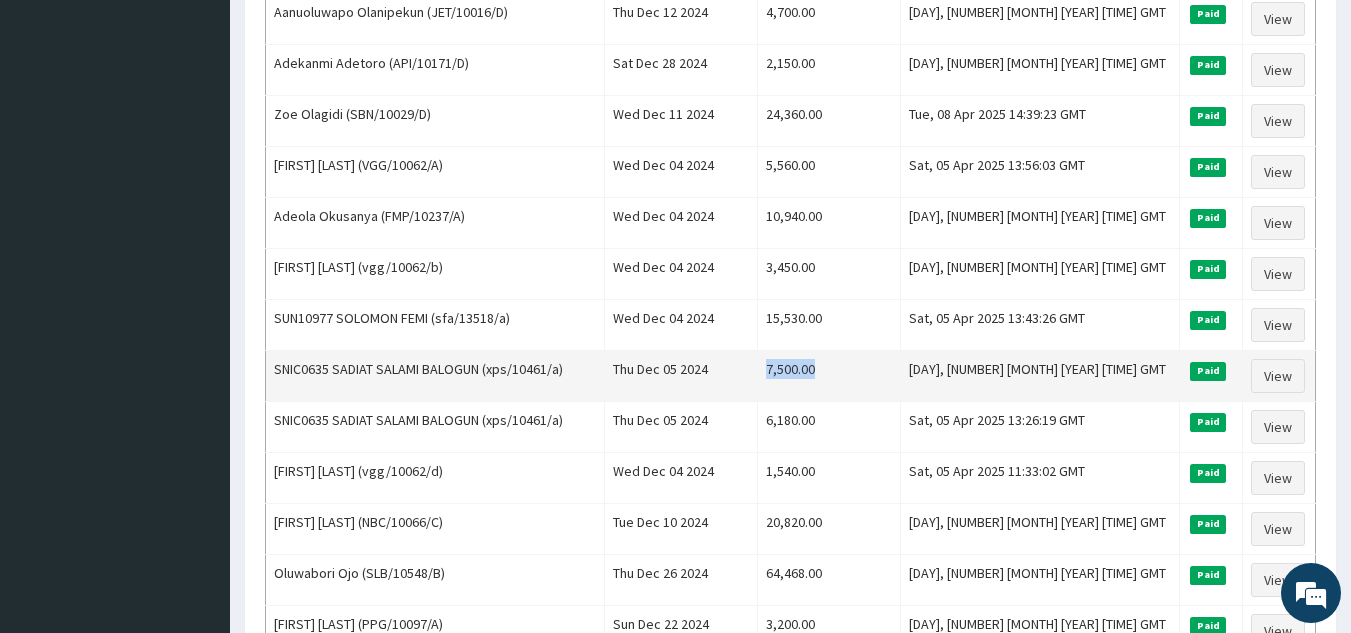 drag, startPoint x: 805, startPoint y: 370, endPoint x: 876, endPoint y: 371, distance: 71.00704 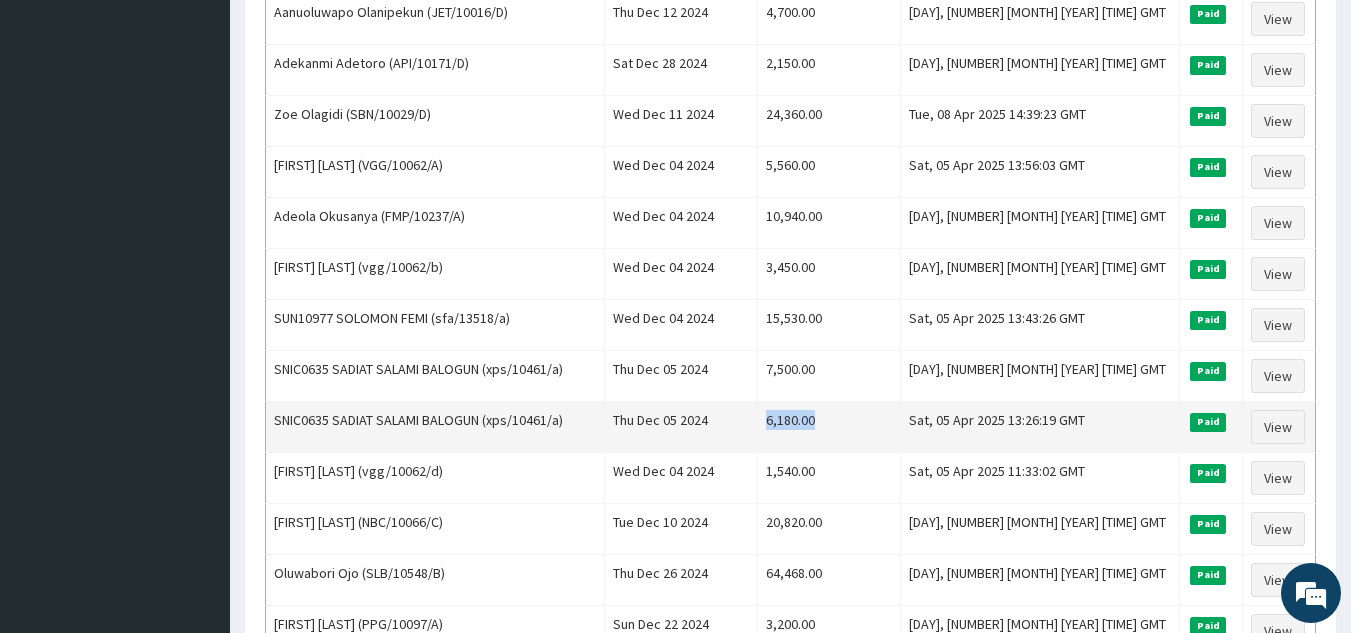 drag, startPoint x: 787, startPoint y: 420, endPoint x: 877, endPoint y: 421, distance: 90.005554 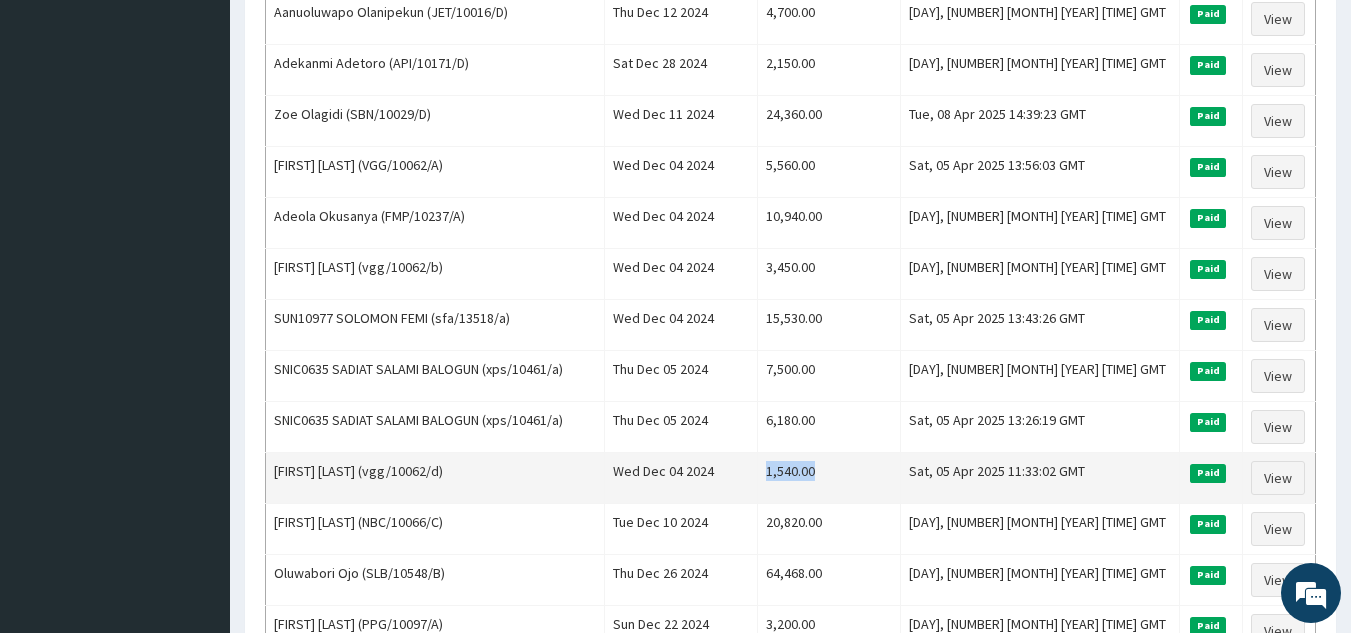 drag, startPoint x: 810, startPoint y: 477, endPoint x: 875, endPoint y: 479, distance: 65.03076 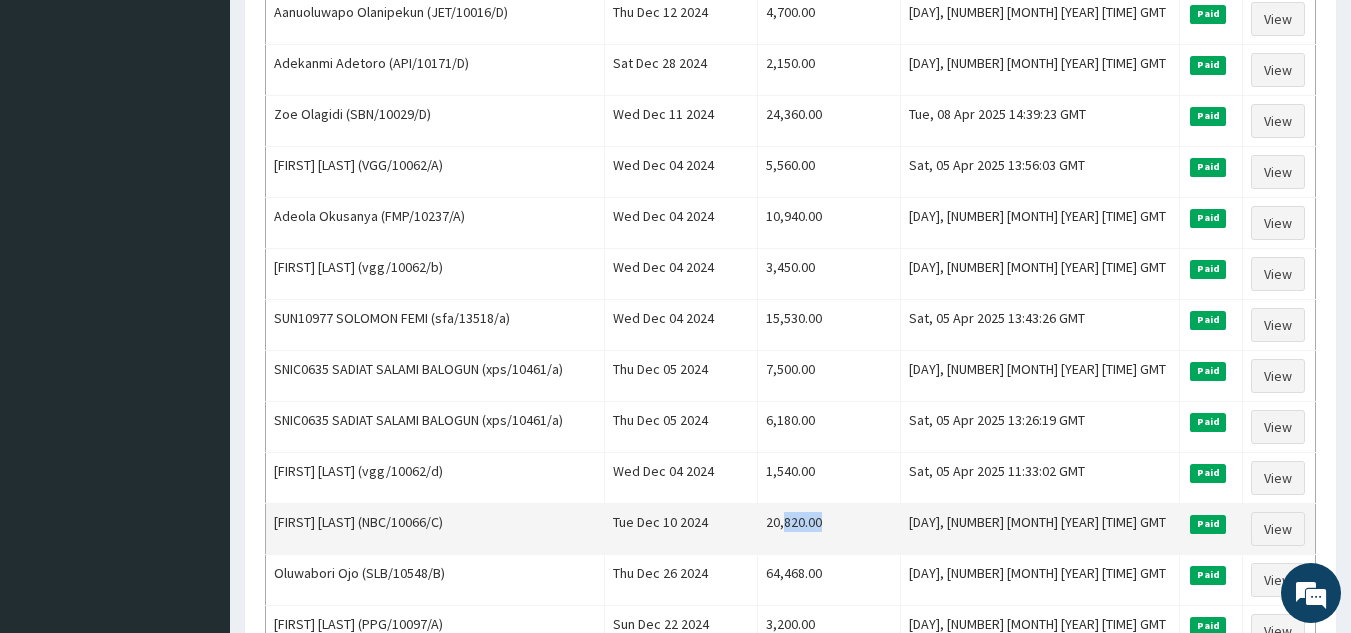 drag, startPoint x: 827, startPoint y: 527, endPoint x: 870, endPoint y: 520, distance: 43.56604 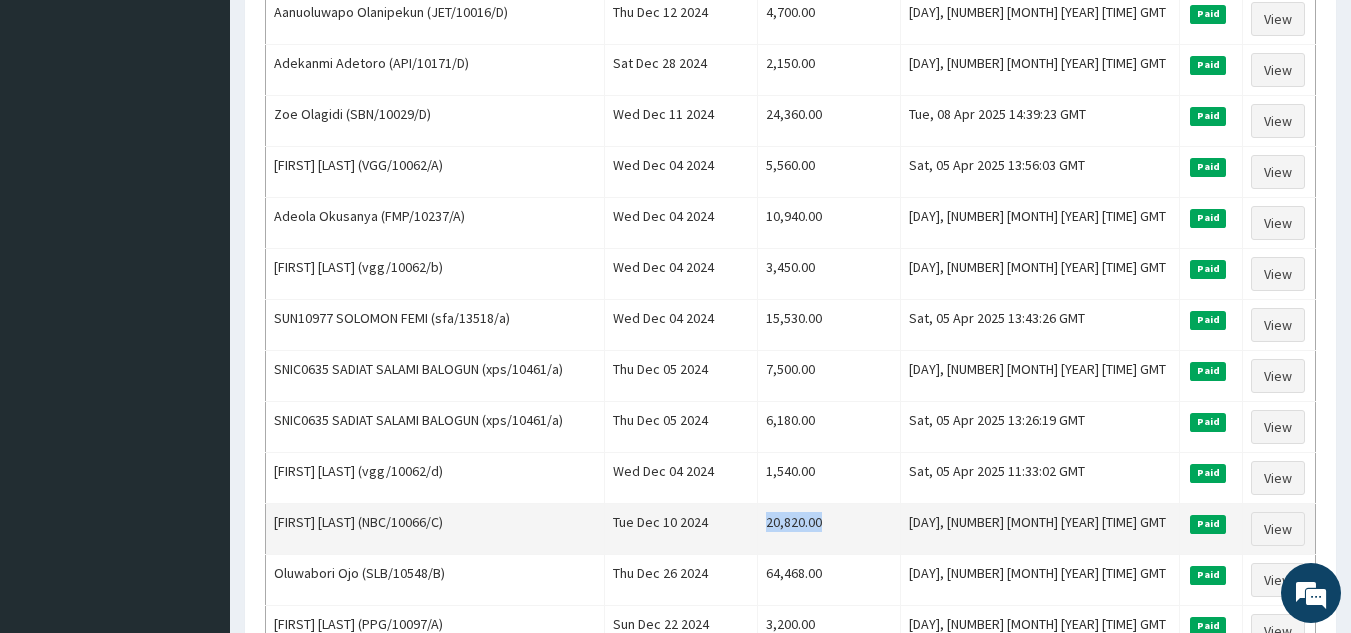 drag, startPoint x: 792, startPoint y: 517, endPoint x: 889, endPoint y: 513, distance: 97.082436 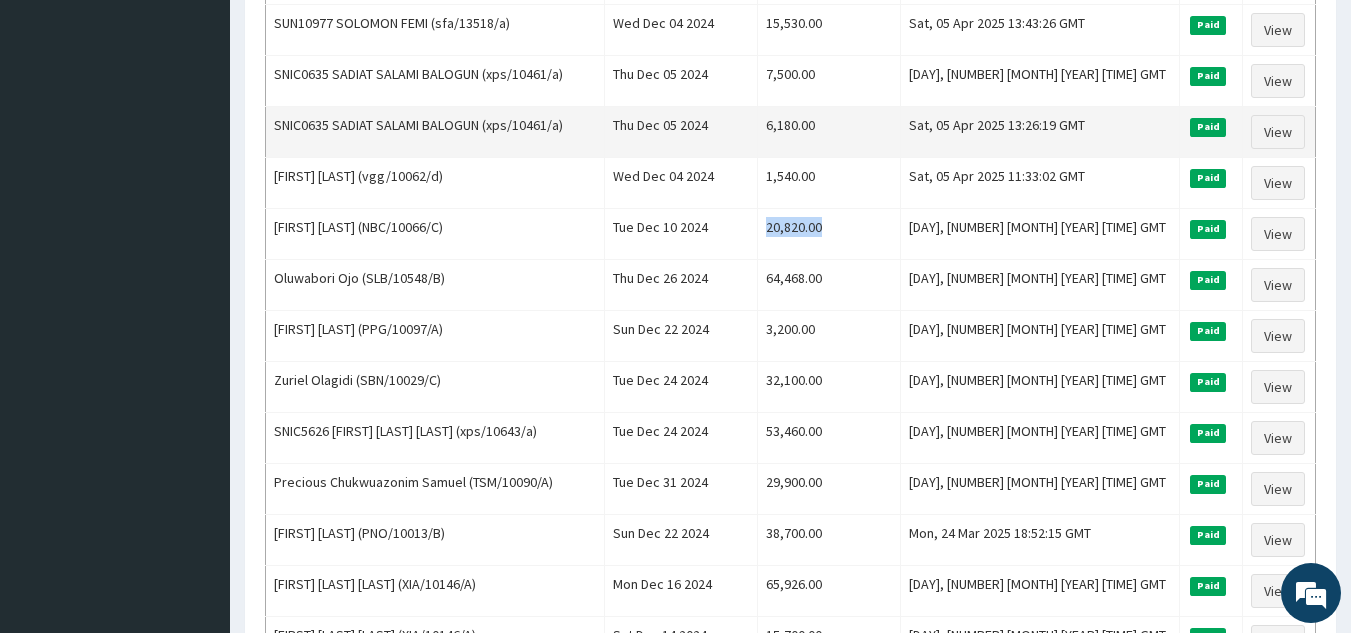 scroll, scrollTop: 1900, scrollLeft: 0, axis: vertical 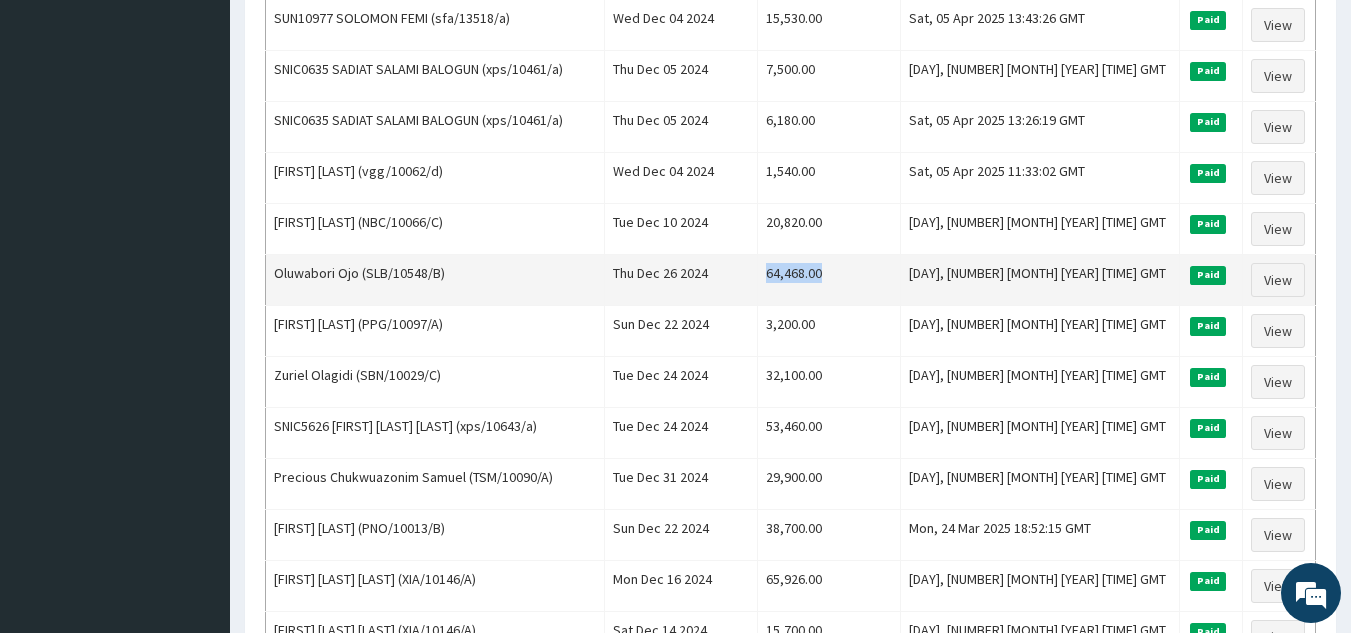 drag, startPoint x: 797, startPoint y: 270, endPoint x: 885, endPoint y: 271, distance: 88.005684 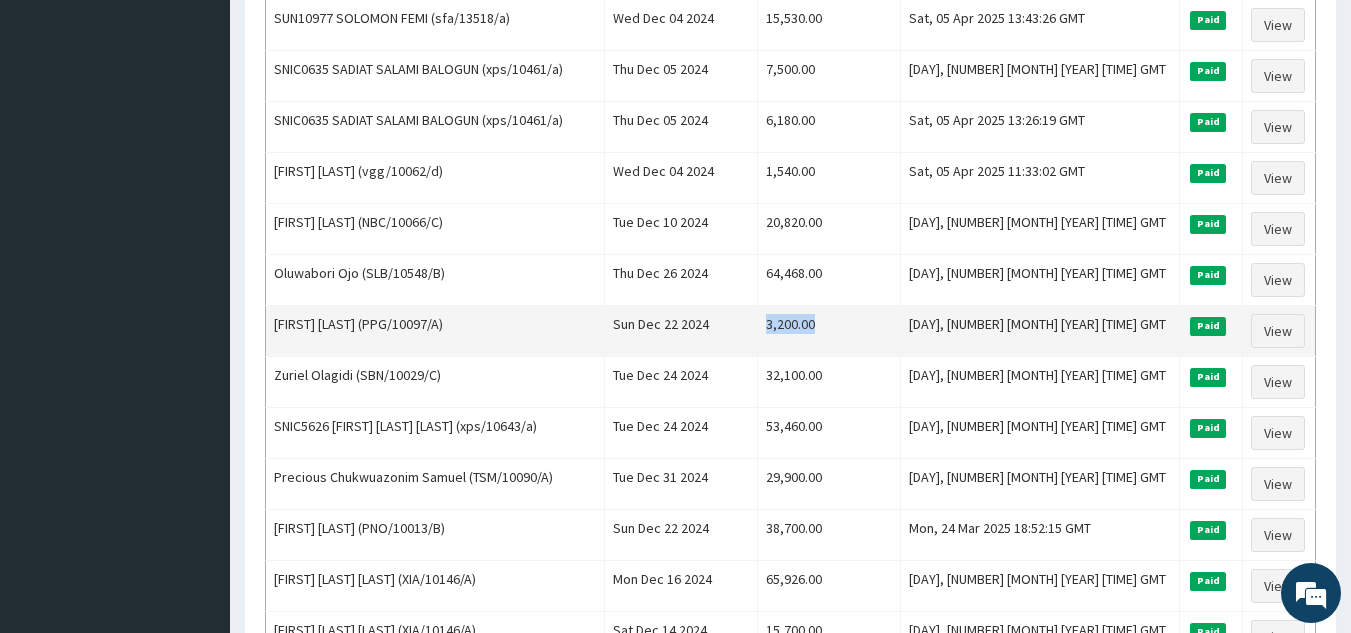 drag, startPoint x: 804, startPoint y: 333, endPoint x: 921, endPoint y: 331, distance: 117.01709 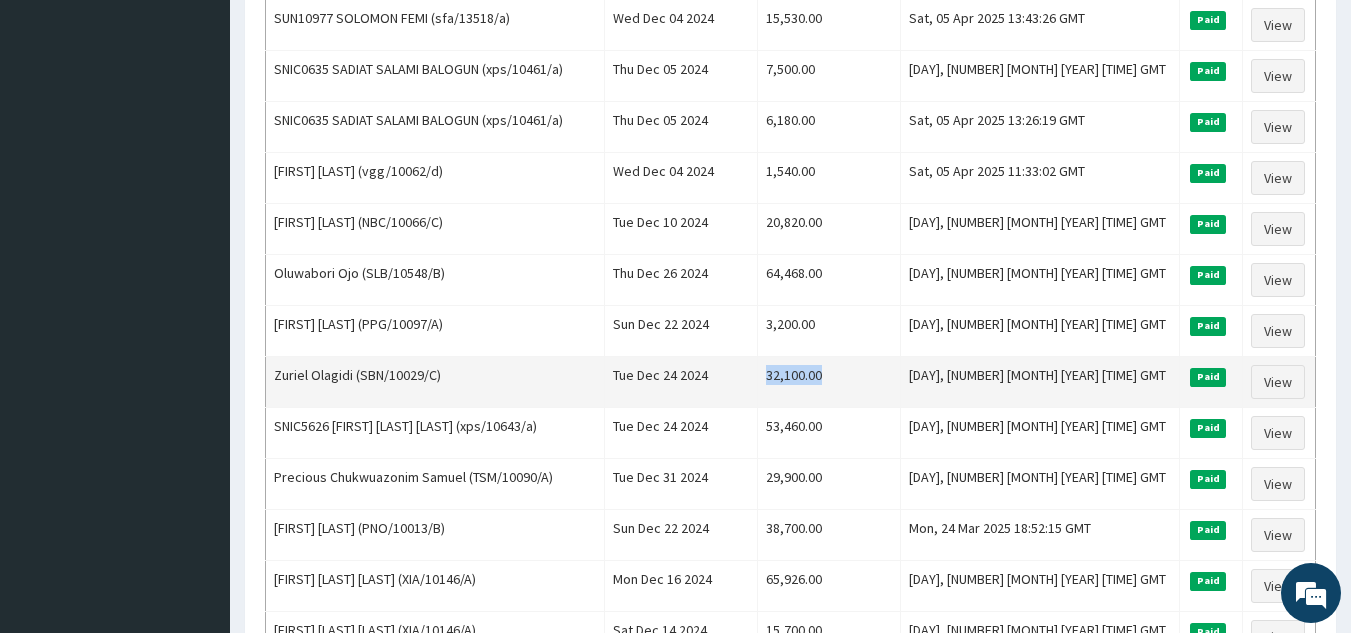 drag, startPoint x: 788, startPoint y: 370, endPoint x: 884, endPoint y: 368, distance: 96.02083 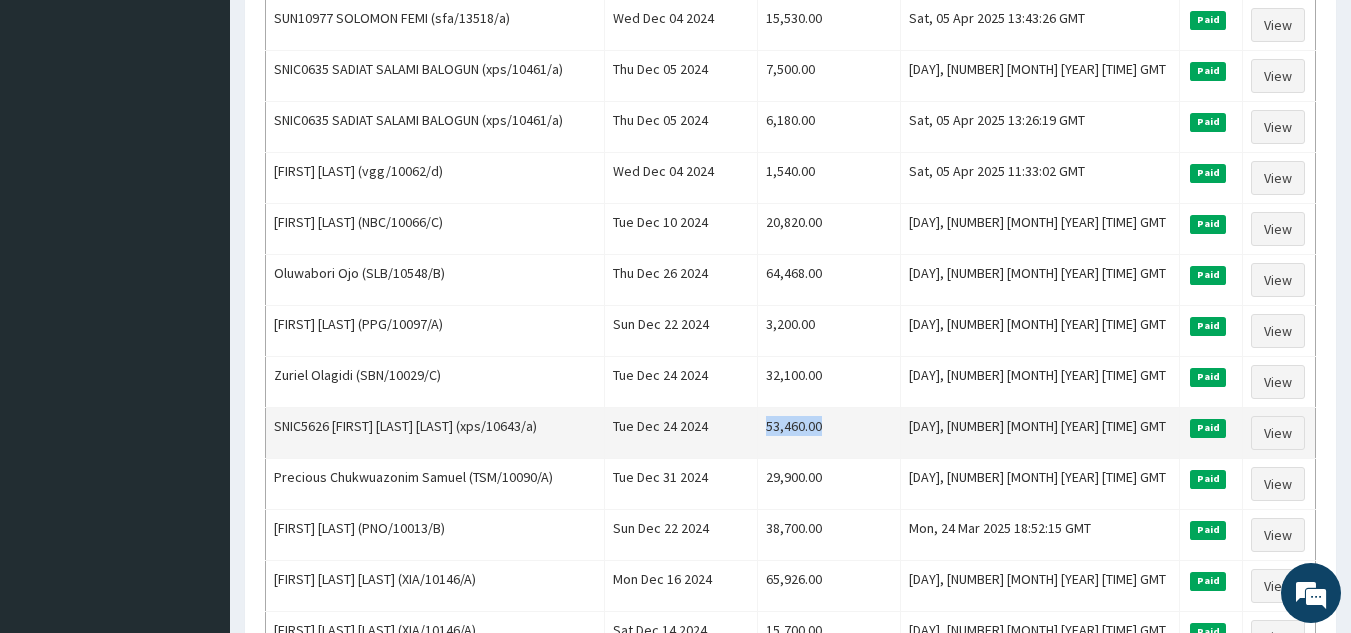 drag, startPoint x: 795, startPoint y: 418, endPoint x: 880, endPoint y: 418, distance: 85 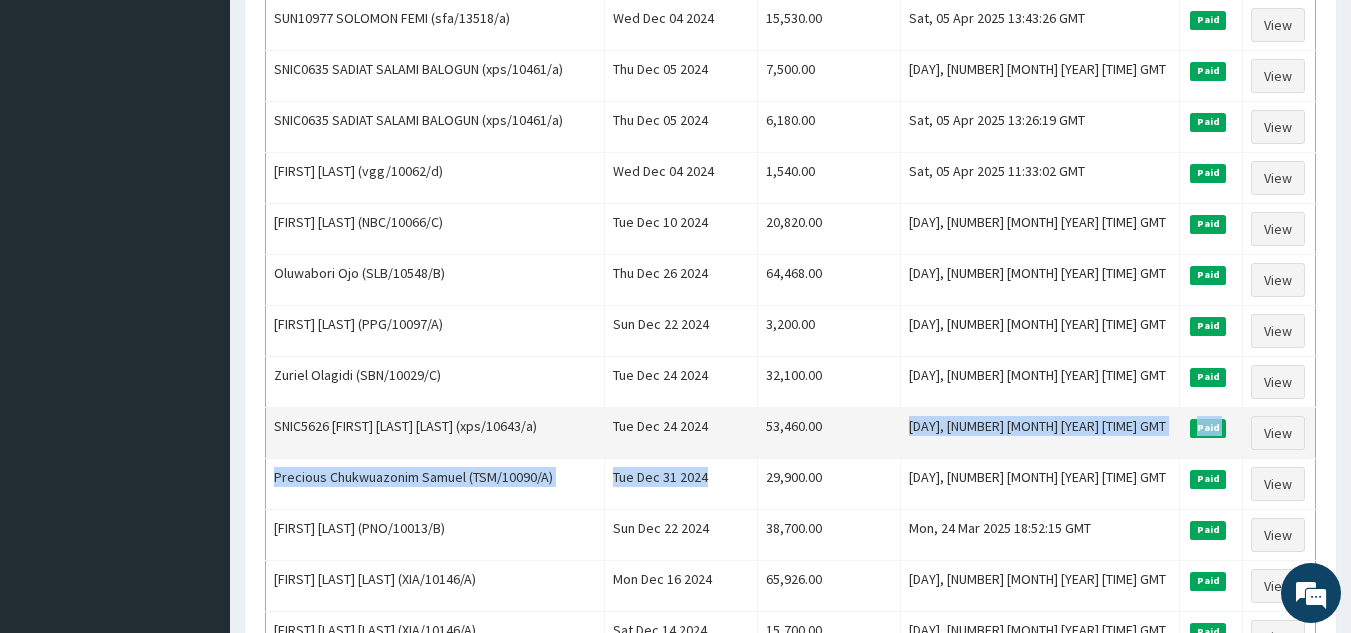 drag, startPoint x: 797, startPoint y: 482, endPoint x: 915, endPoint y: 456, distance: 120.83046 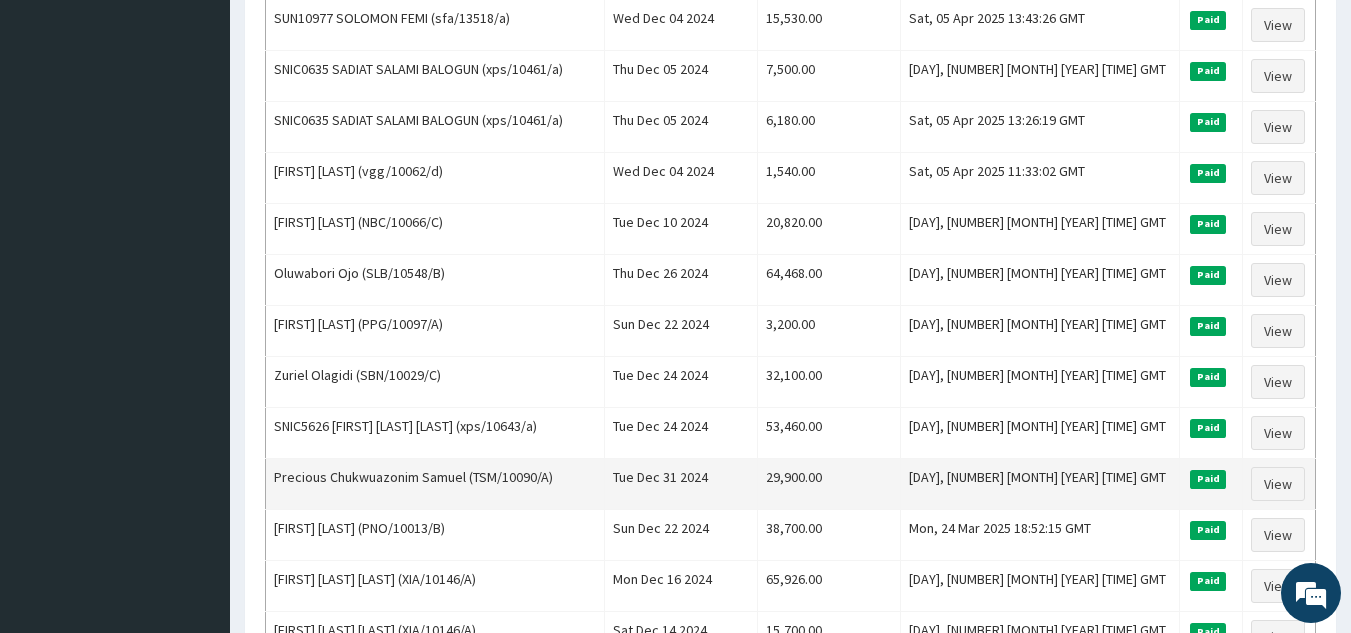 click on "29,900.00" at bounding box center [828, 484] 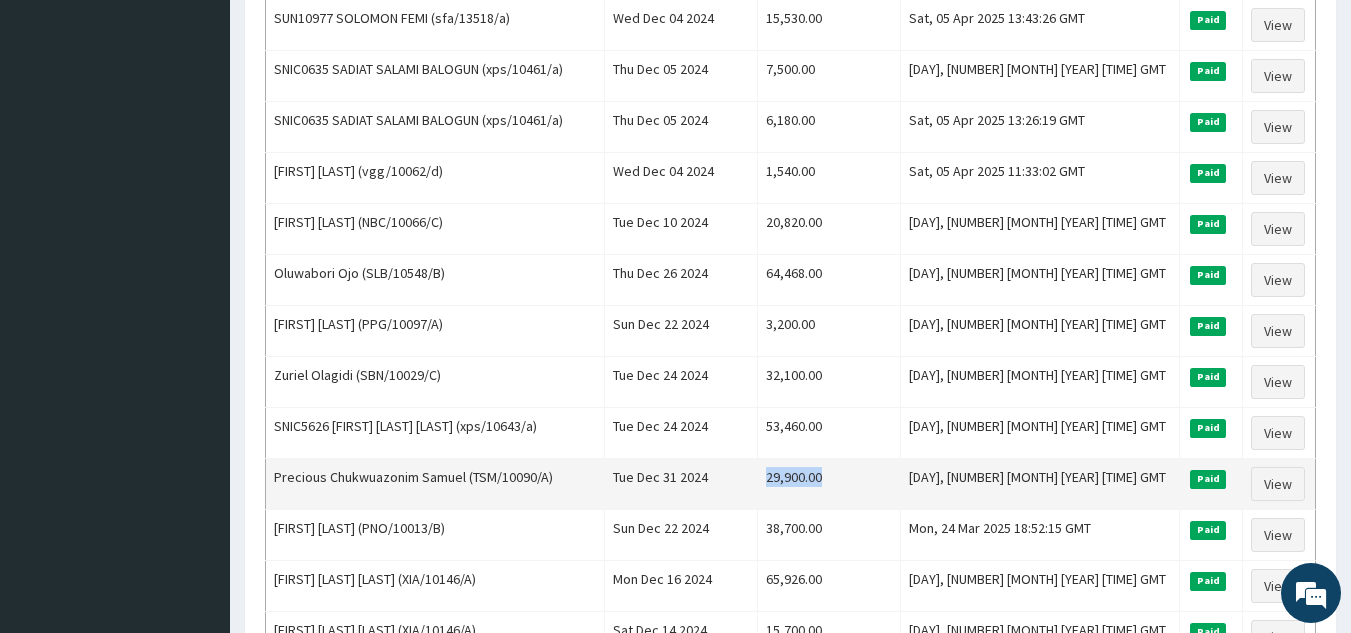 drag, startPoint x: 807, startPoint y: 475, endPoint x: 923, endPoint y: 464, distance: 116.520386 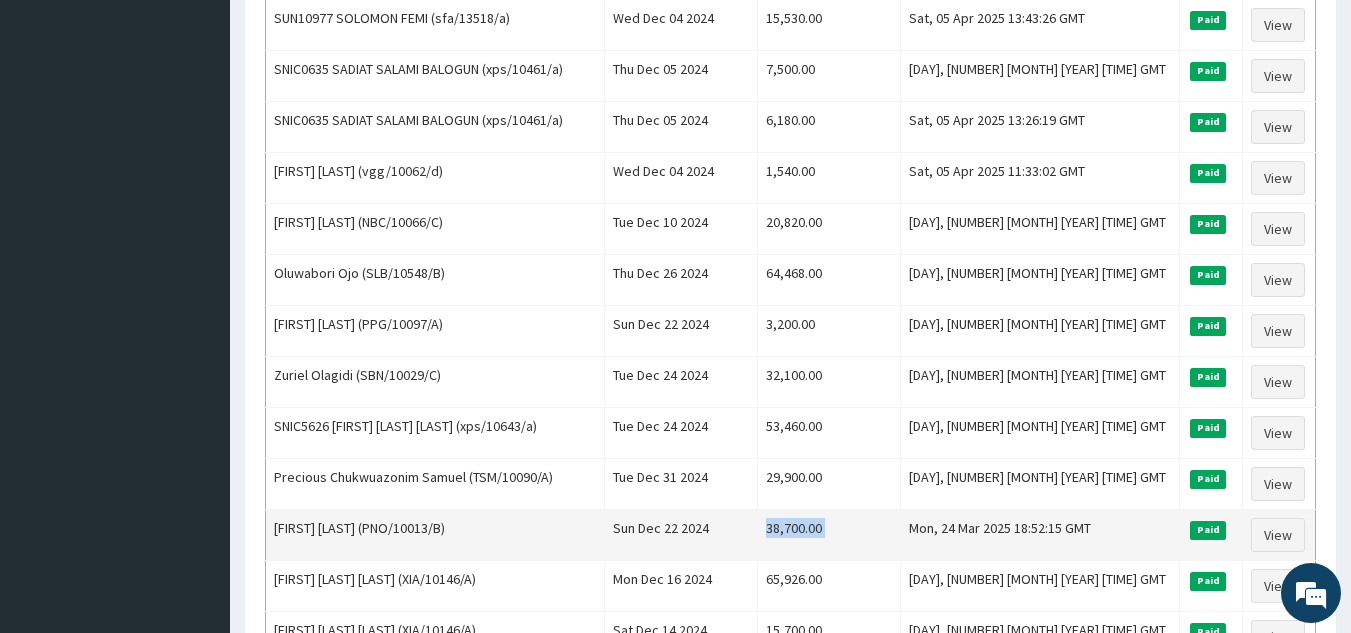 drag, startPoint x: 835, startPoint y: 526, endPoint x: 950, endPoint y: 520, distance: 115.15642 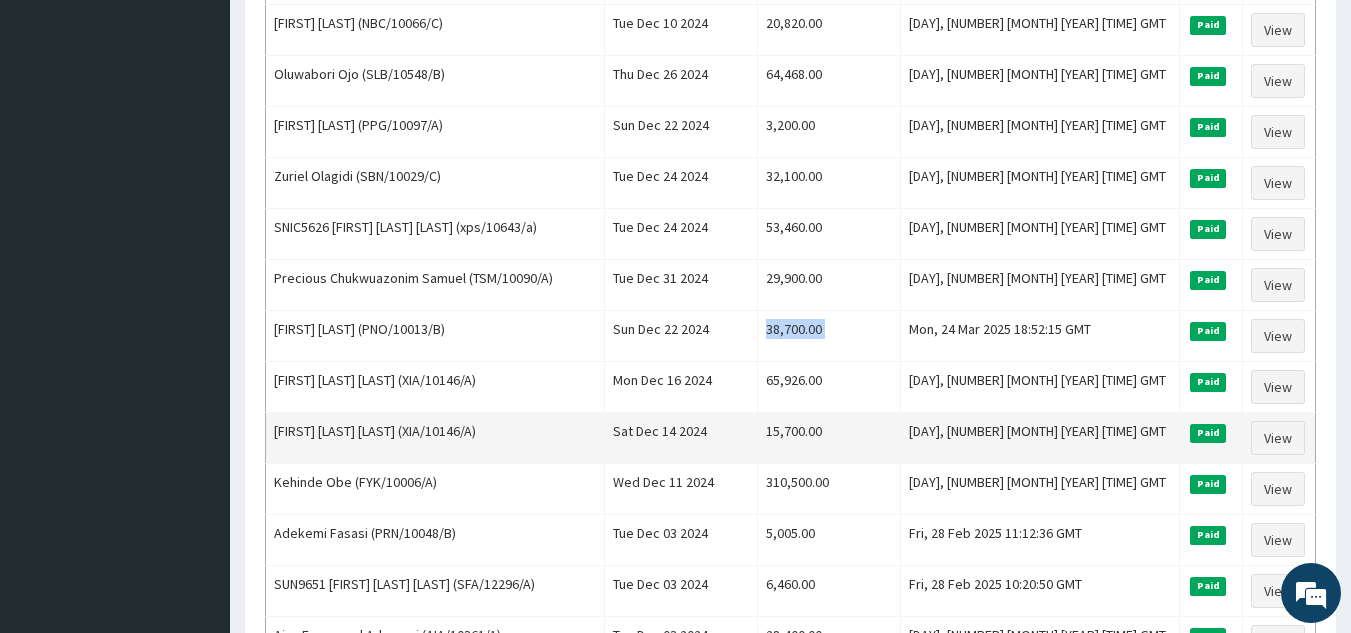 scroll, scrollTop: 2100, scrollLeft: 0, axis: vertical 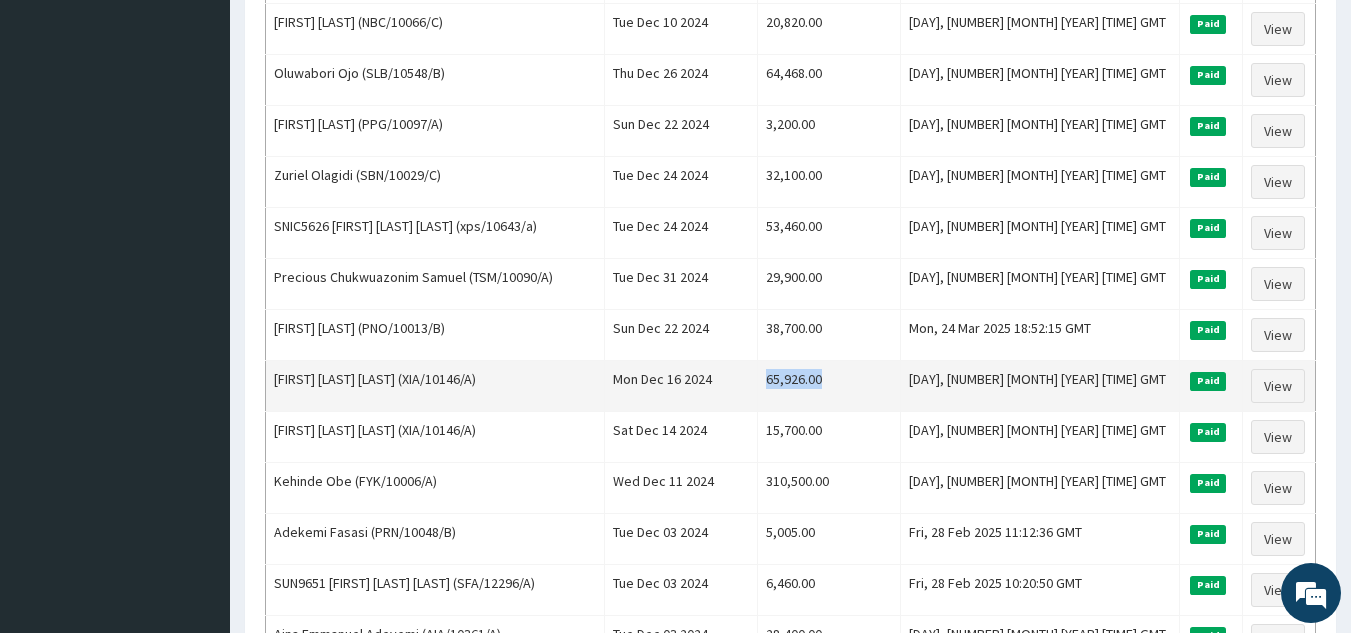 drag, startPoint x: 807, startPoint y: 372, endPoint x: 892, endPoint y: 381, distance: 85.47514 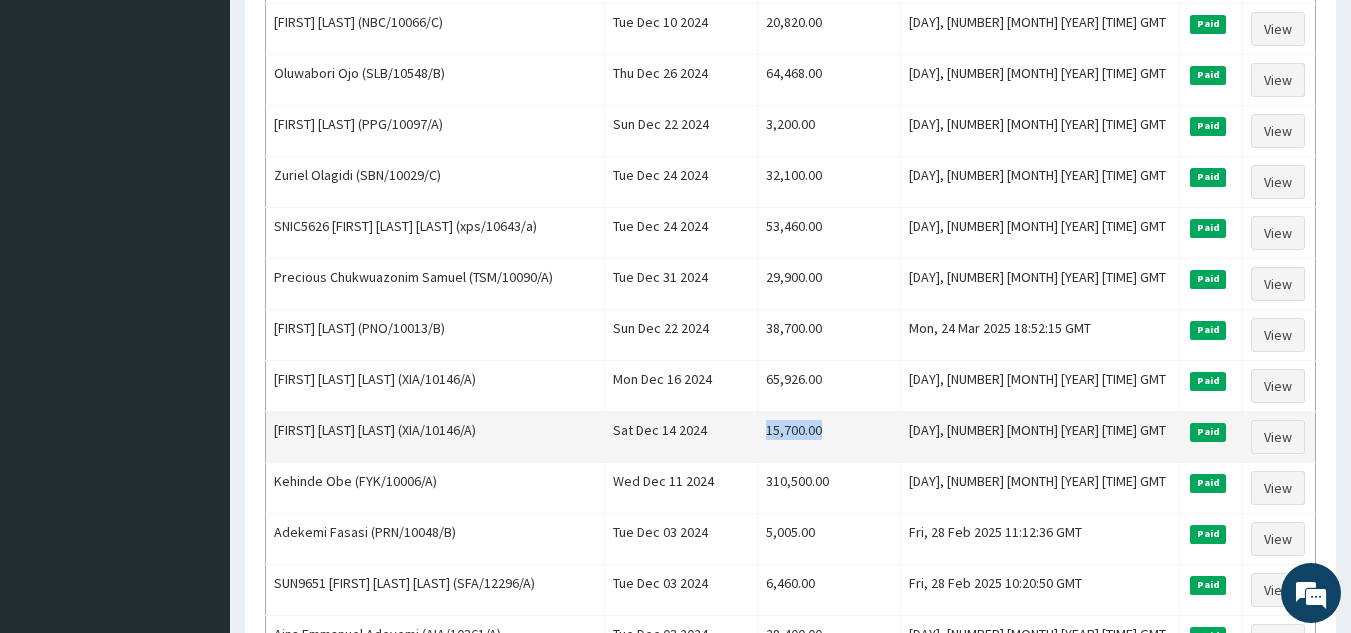 drag, startPoint x: 809, startPoint y: 429, endPoint x: 909, endPoint y: 429, distance: 100 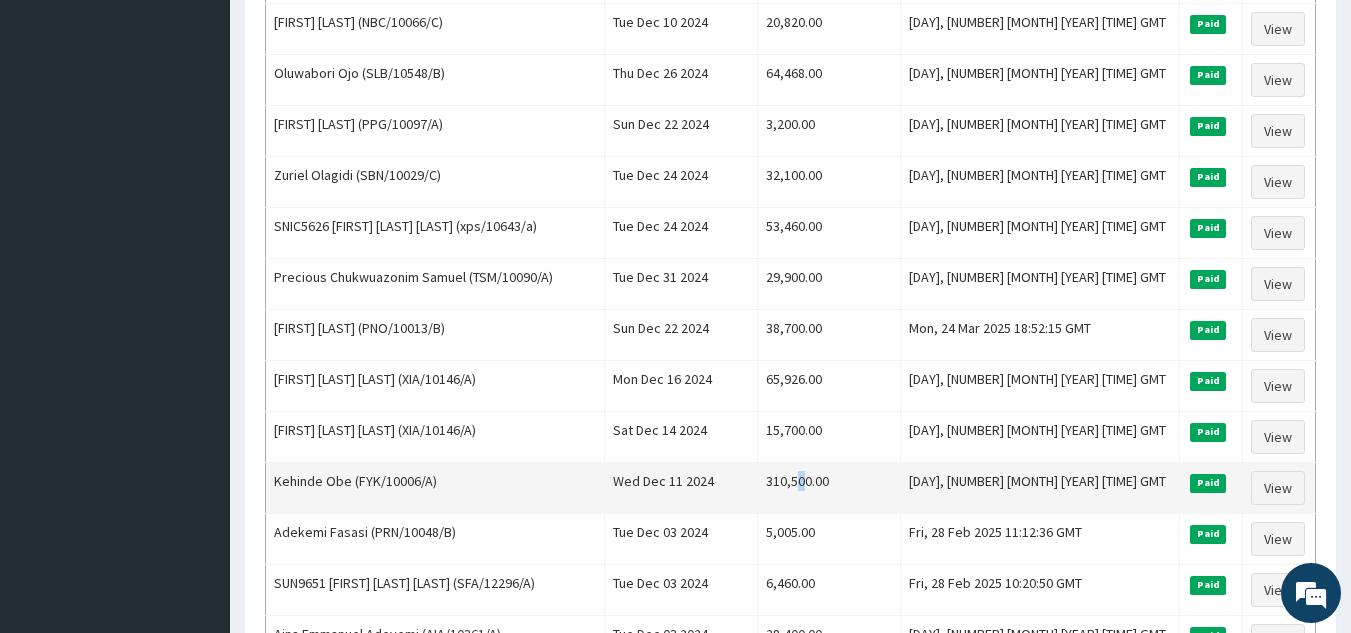 click on "310,500.00" at bounding box center [828, 488] 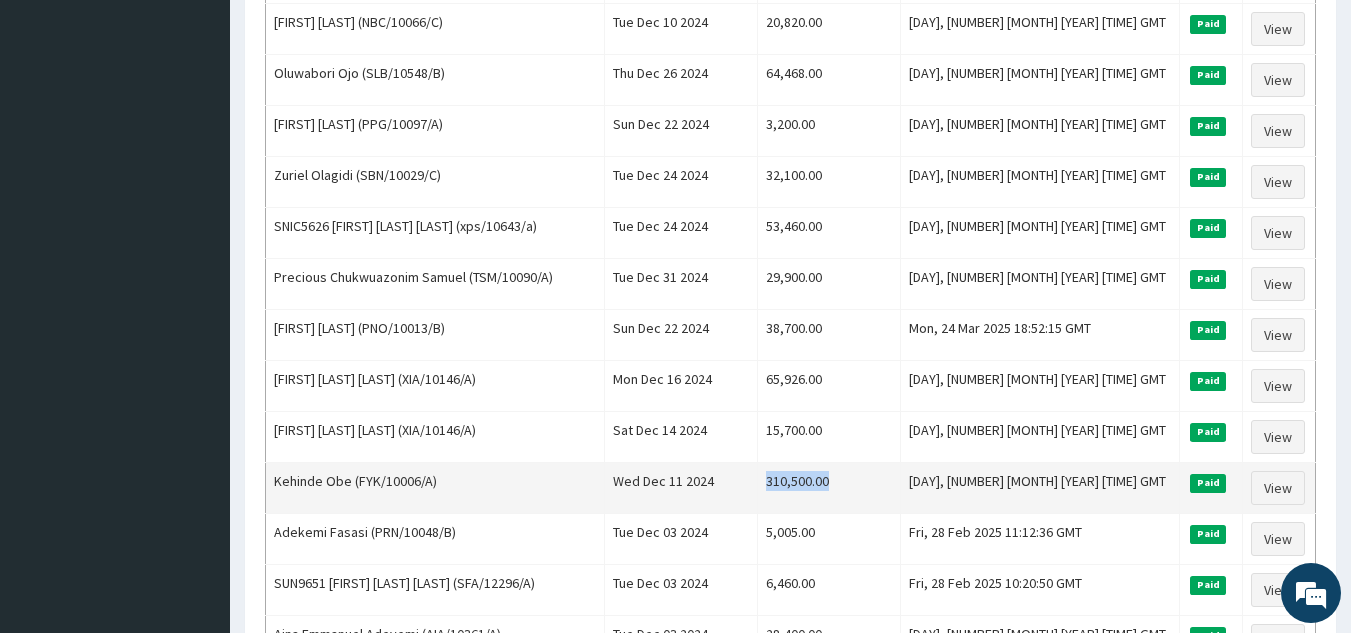 drag, startPoint x: 792, startPoint y: 477, endPoint x: 917, endPoint y: 473, distance: 125.06398 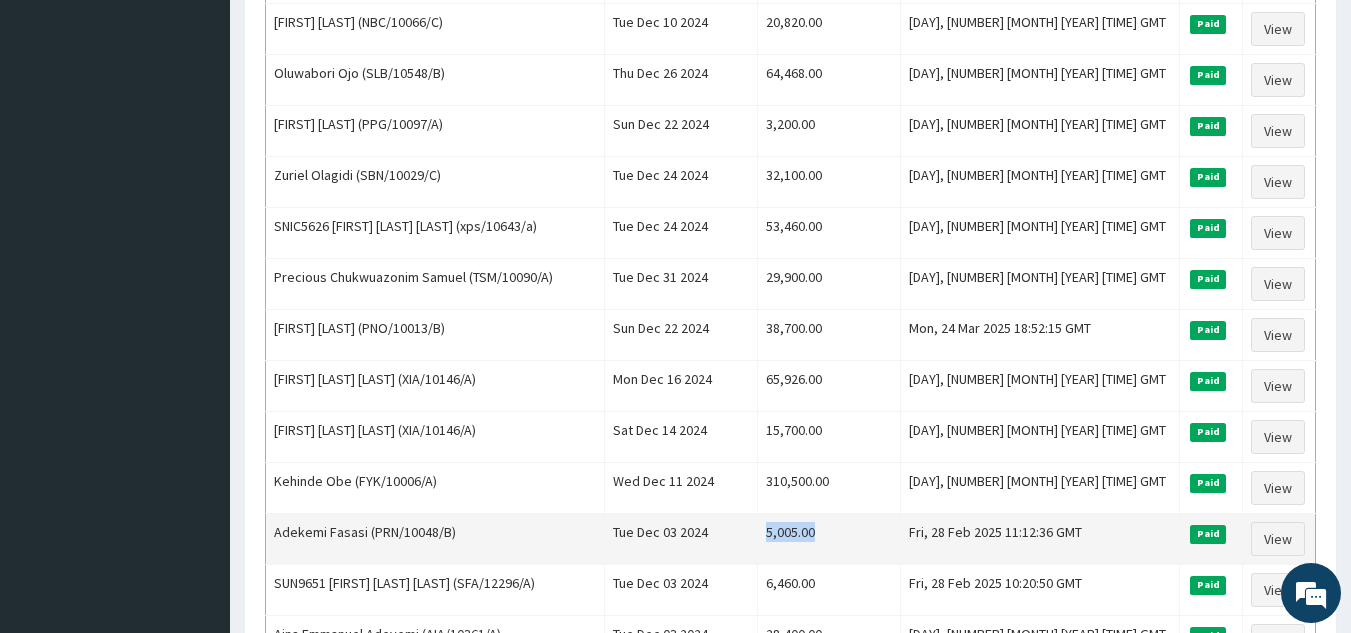 drag, startPoint x: 801, startPoint y: 528, endPoint x: 874, endPoint y: 524, distance: 73.109505 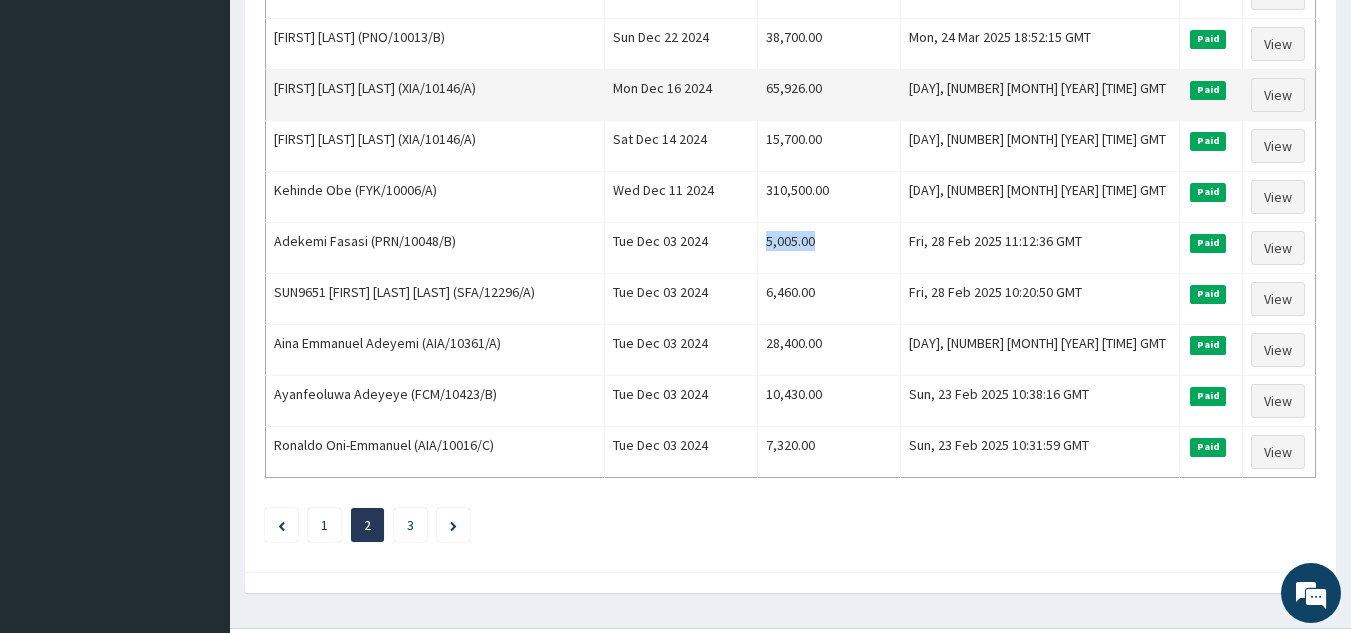 scroll, scrollTop: 2400, scrollLeft: 0, axis: vertical 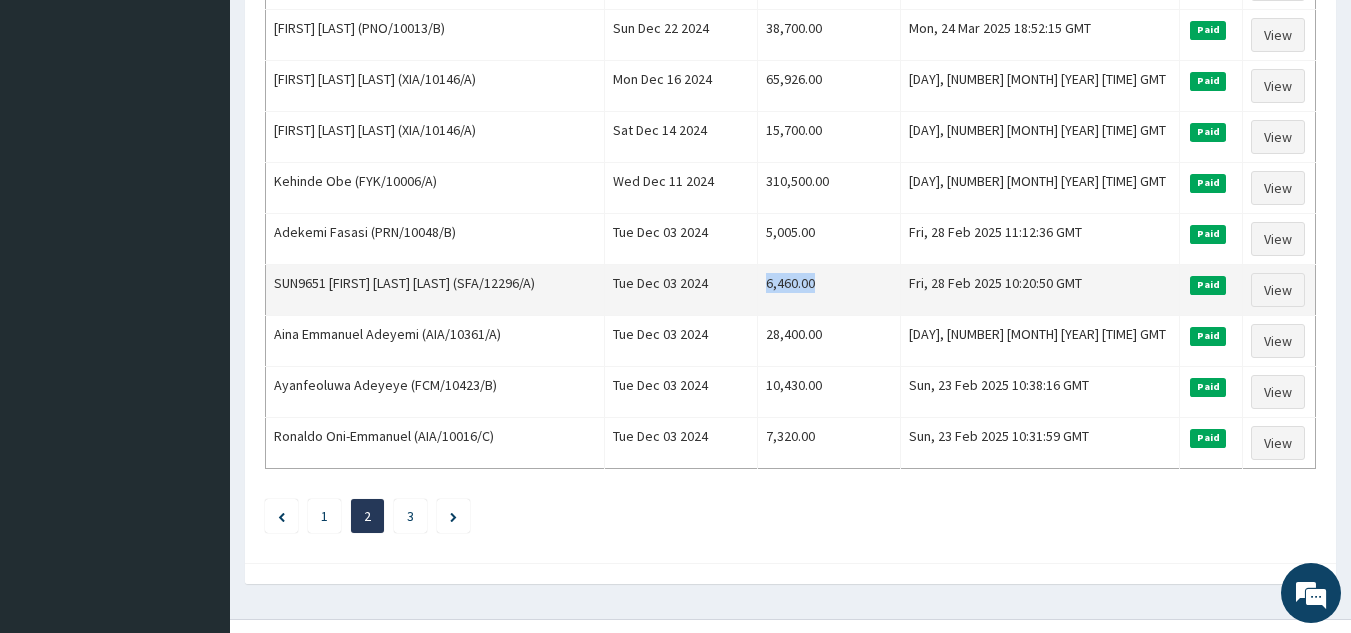 drag, startPoint x: 800, startPoint y: 279, endPoint x: 869, endPoint y: 283, distance: 69.115845 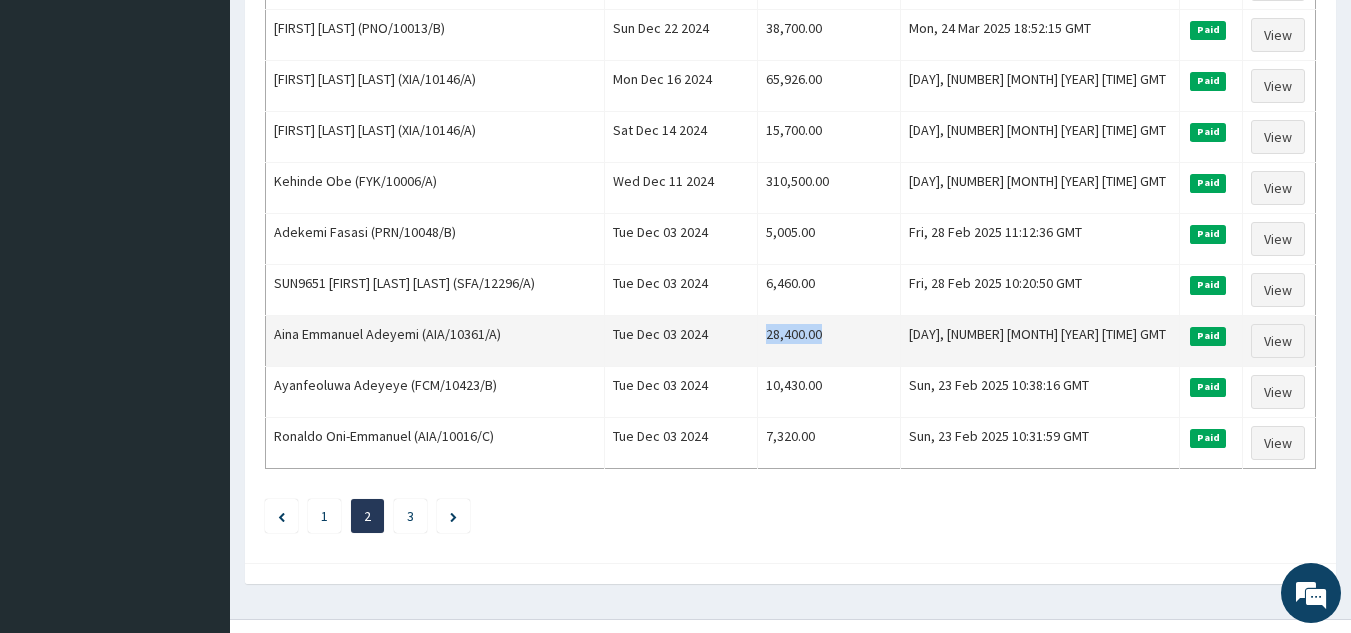 drag, startPoint x: 782, startPoint y: 330, endPoint x: 870, endPoint y: 334, distance: 88.09086 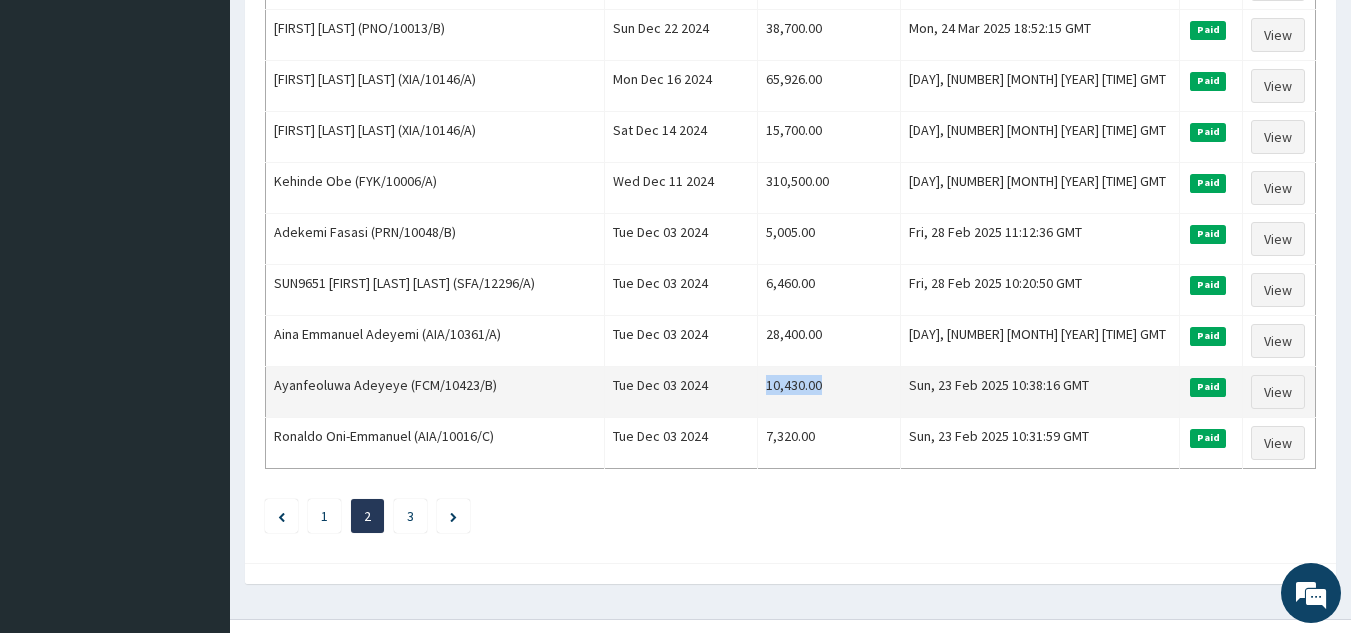 drag, startPoint x: 798, startPoint y: 385, endPoint x: 911, endPoint y: 390, distance: 113.110565 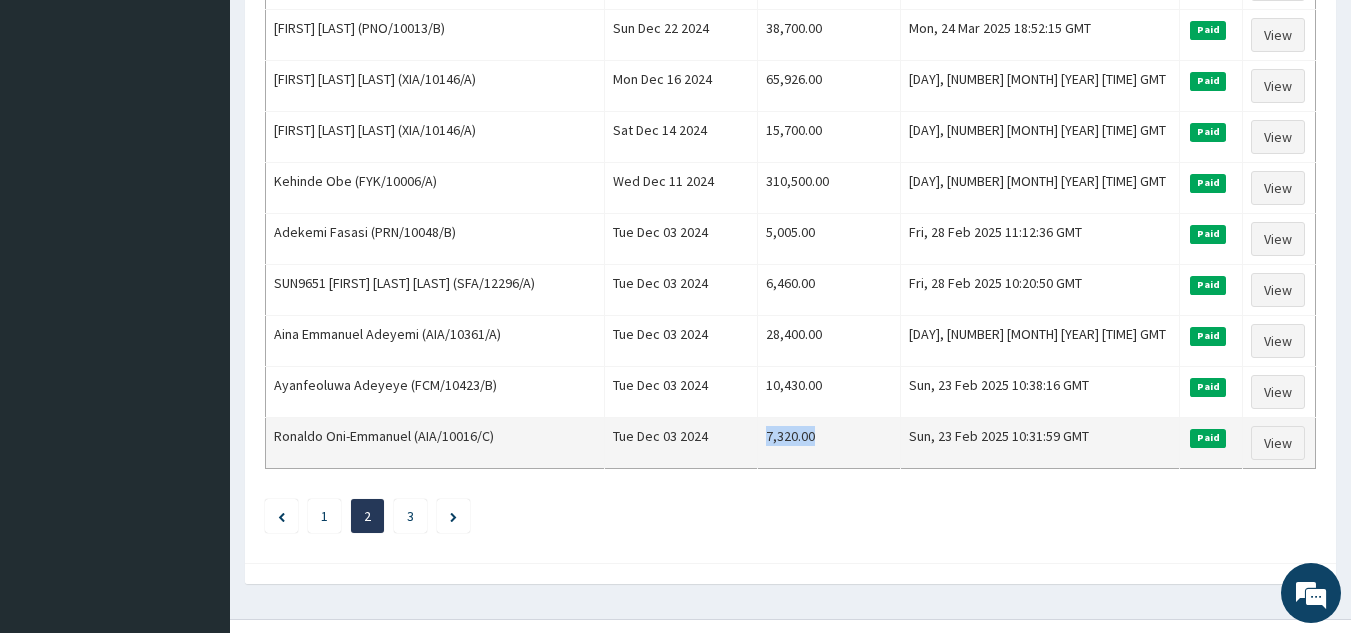 drag, startPoint x: 800, startPoint y: 438, endPoint x: 868, endPoint y: 438, distance: 68 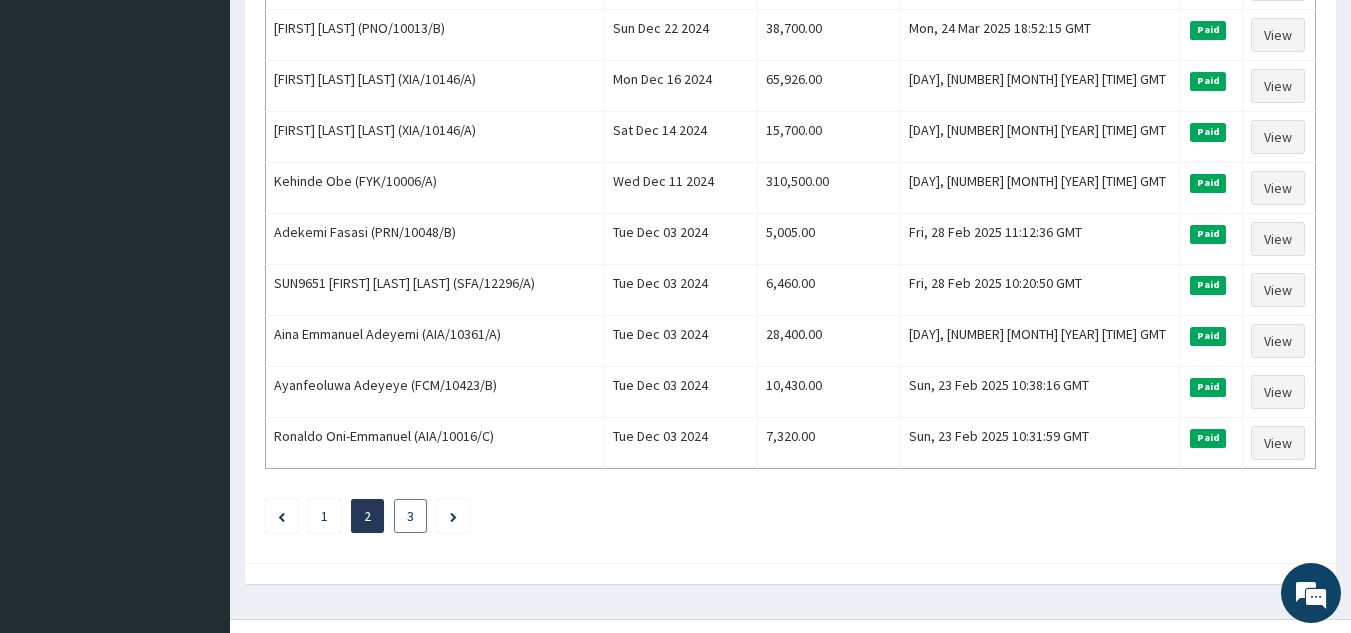 click on "3" at bounding box center (410, 516) 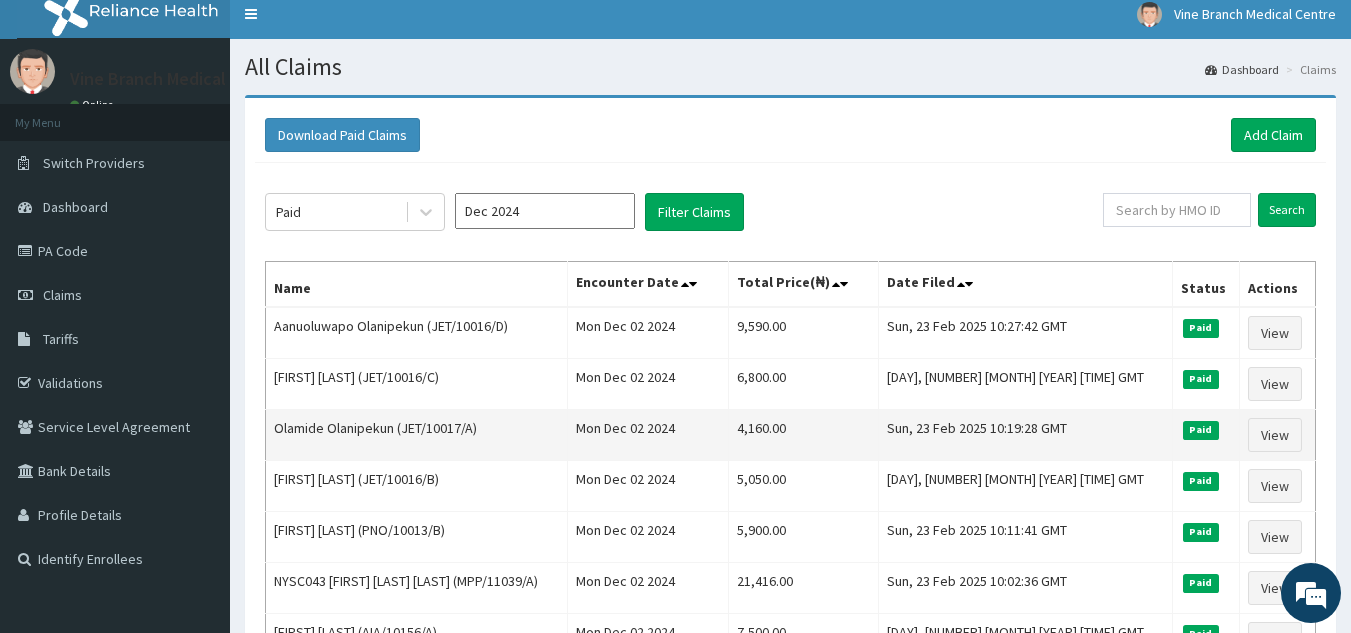 scroll, scrollTop: 0, scrollLeft: 0, axis: both 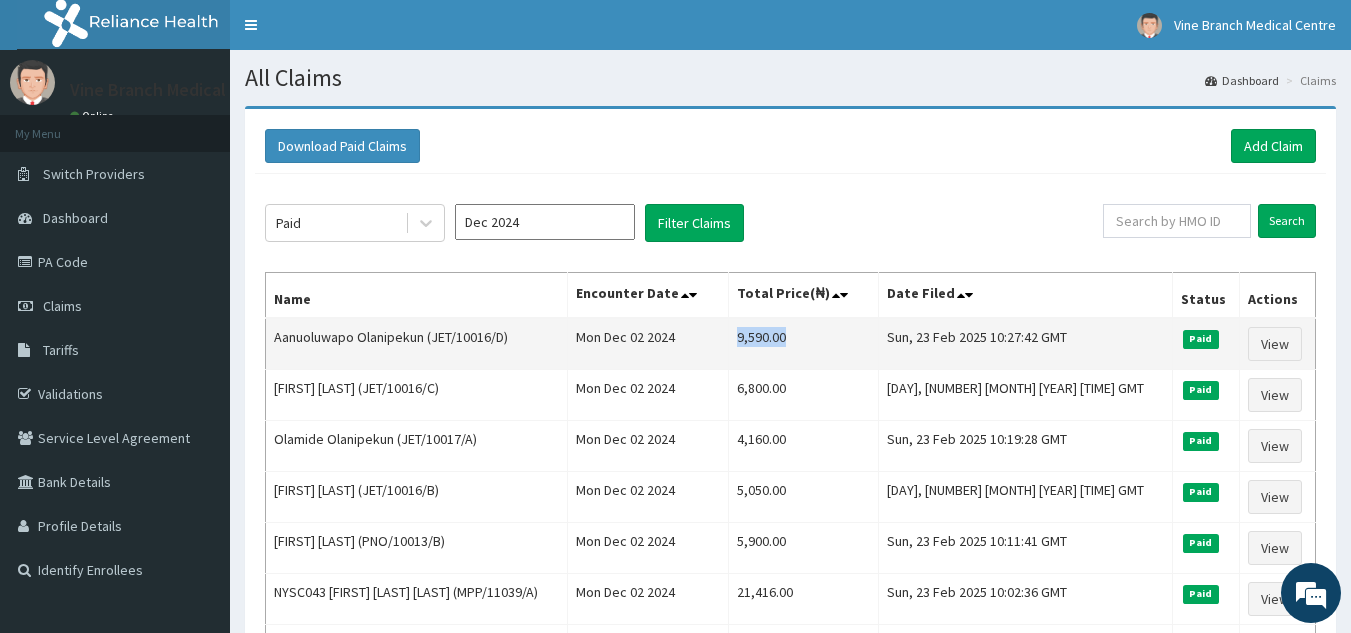drag, startPoint x: 789, startPoint y: 332, endPoint x: 881, endPoint y: 331, distance: 92.00543 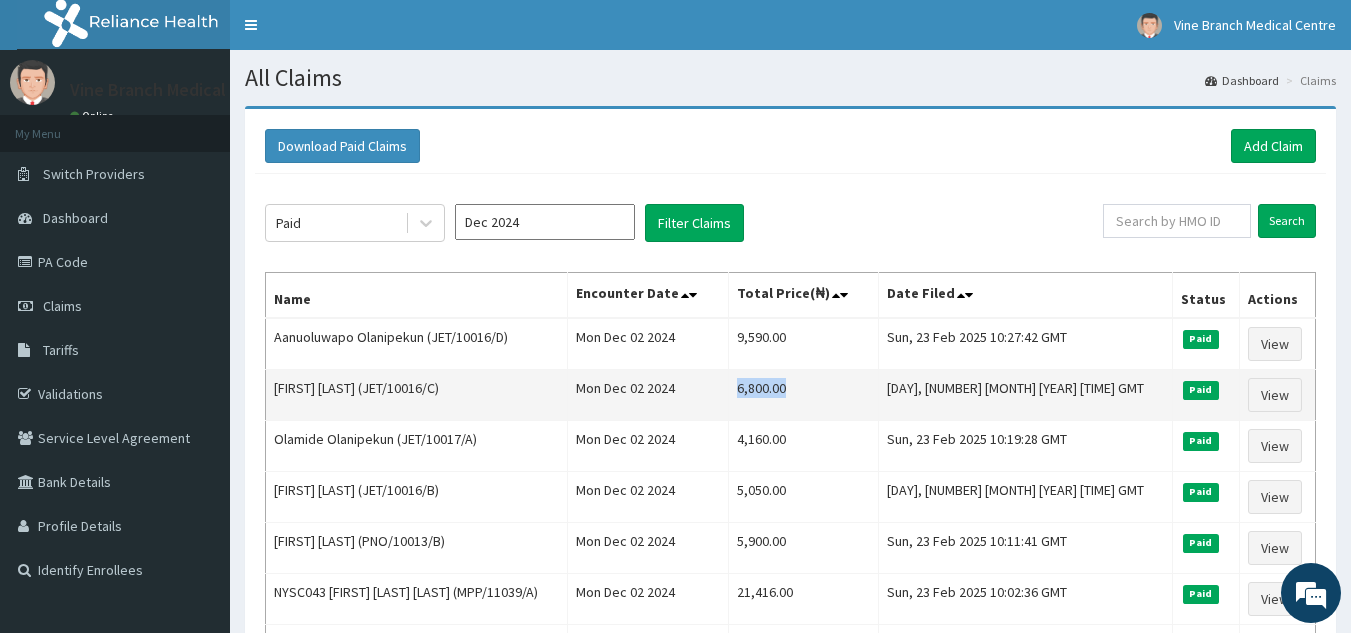 drag, startPoint x: 799, startPoint y: 390, endPoint x: 874, endPoint y: 394, distance: 75.10659 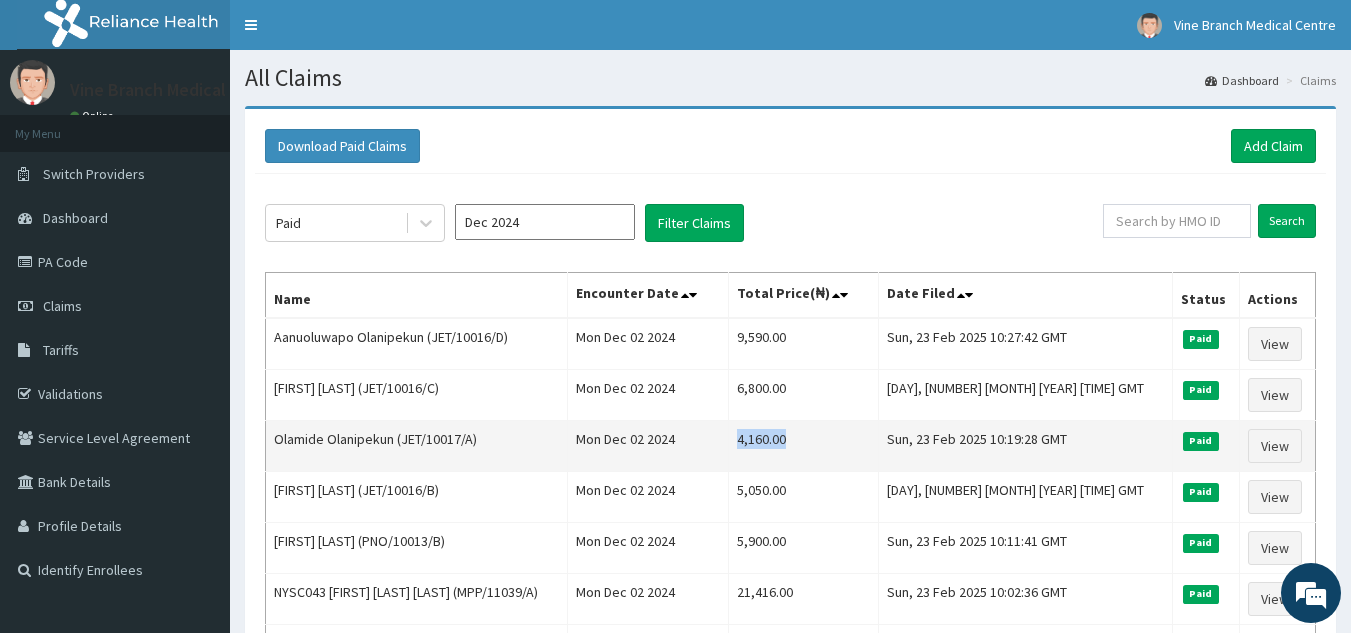 drag, startPoint x: 798, startPoint y: 427, endPoint x: 902, endPoint y: 428, distance: 104.00481 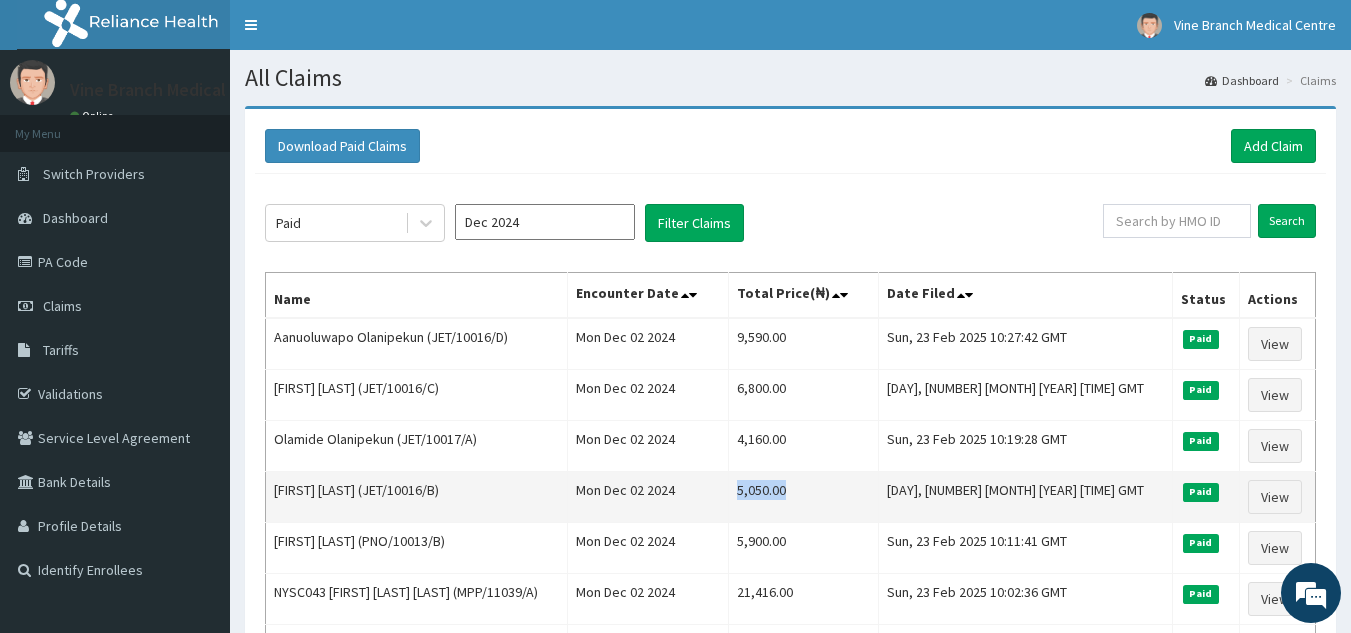 drag, startPoint x: 784, startPoint y: 483, endPoint x: 881, endPoint y: 492, distance: 97.41663 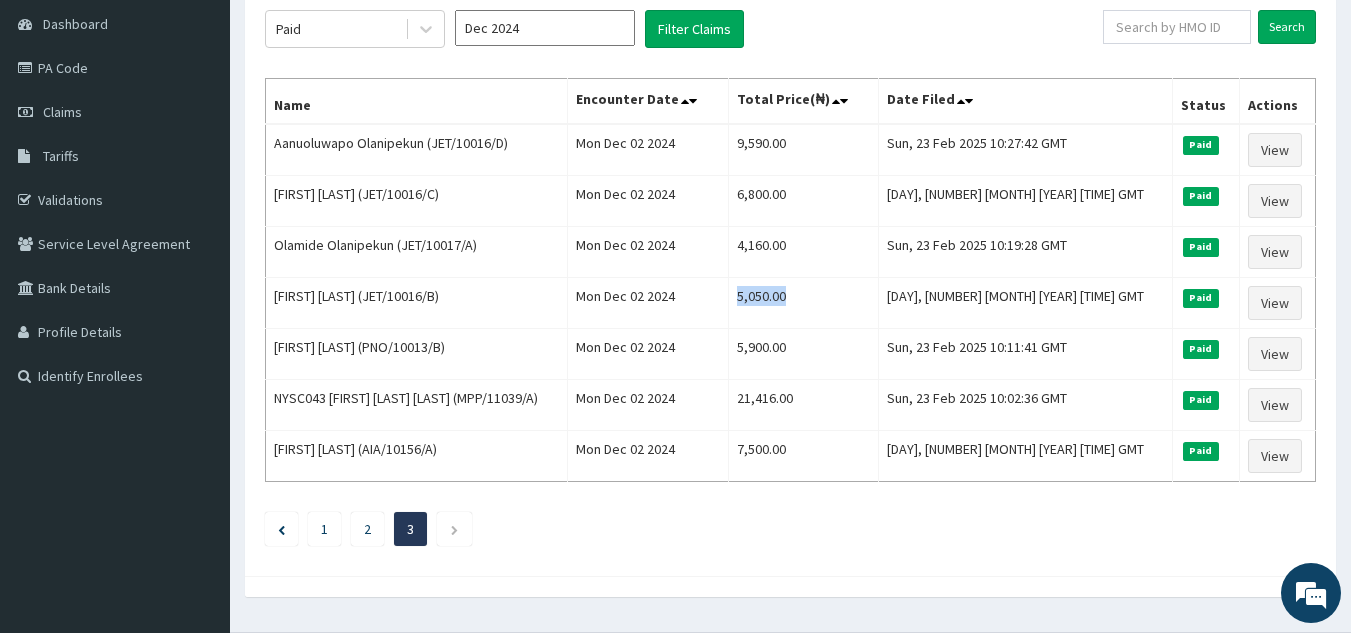 scroll, scrollTop: 244, scrollLeft: 0, axis: vertical 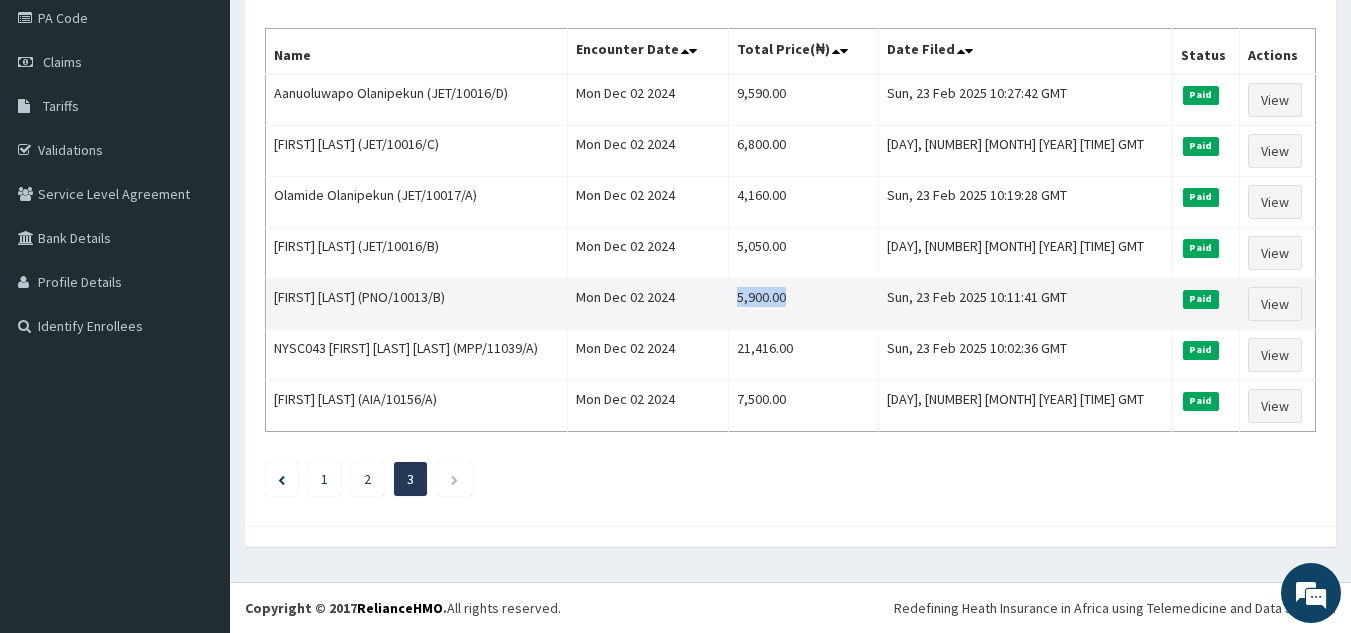 drag, startPoint x: 785, startPoint y: 298, endPoint x: 881, endPoint y: 300, distance: 96.02083 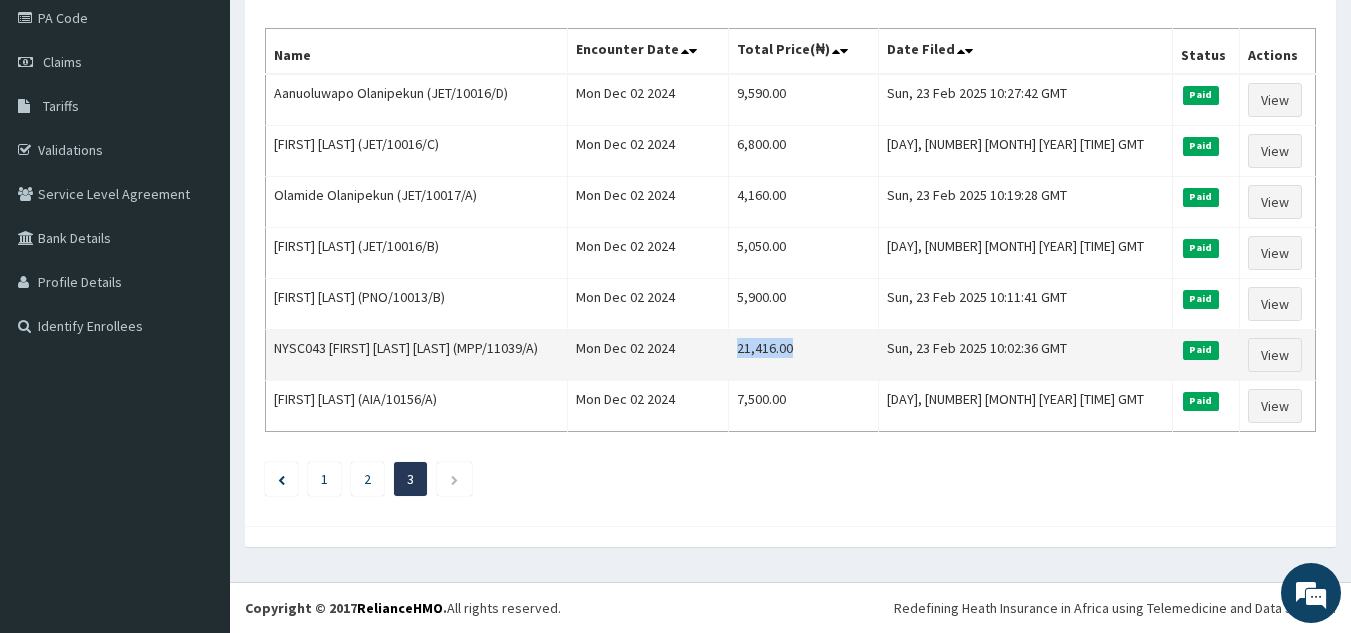 drag, startPoint x: 785, startPoint y: 338, endPoint x: 882, endPoint y: 344, distance: 97.18539 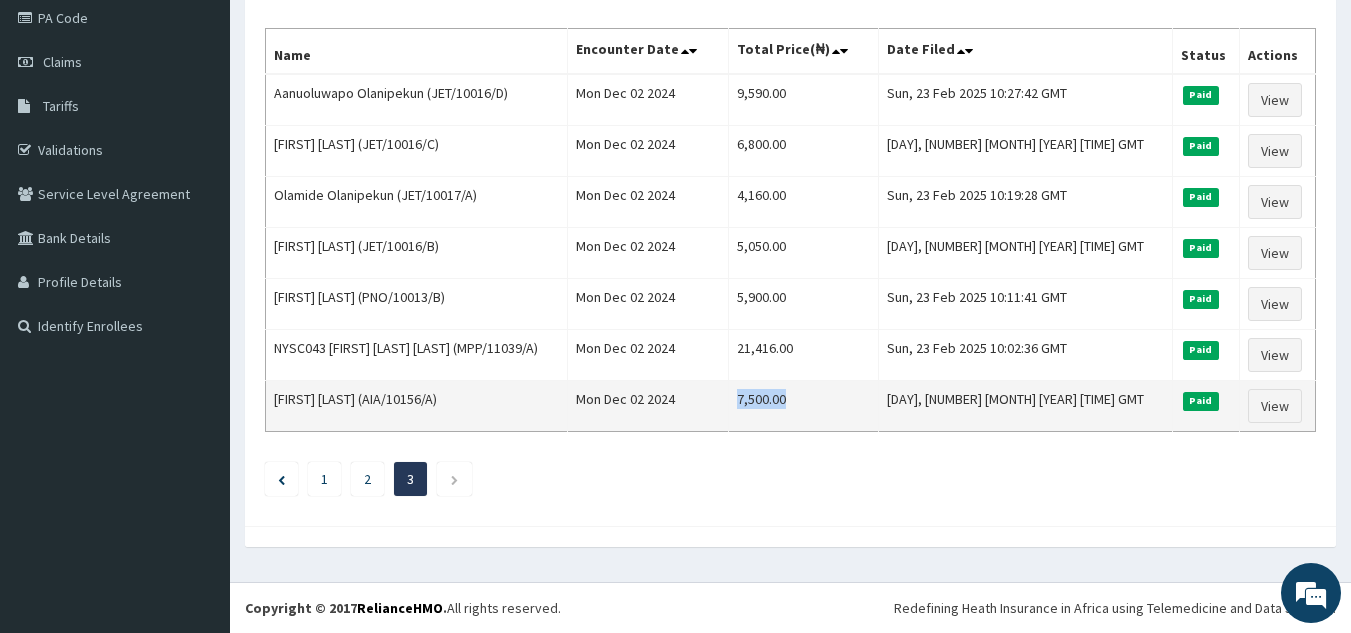 drag, startPoint x: 830, startPoint y: 391, endPoint x: 888, endPoint y: 393, distance: 58.034473 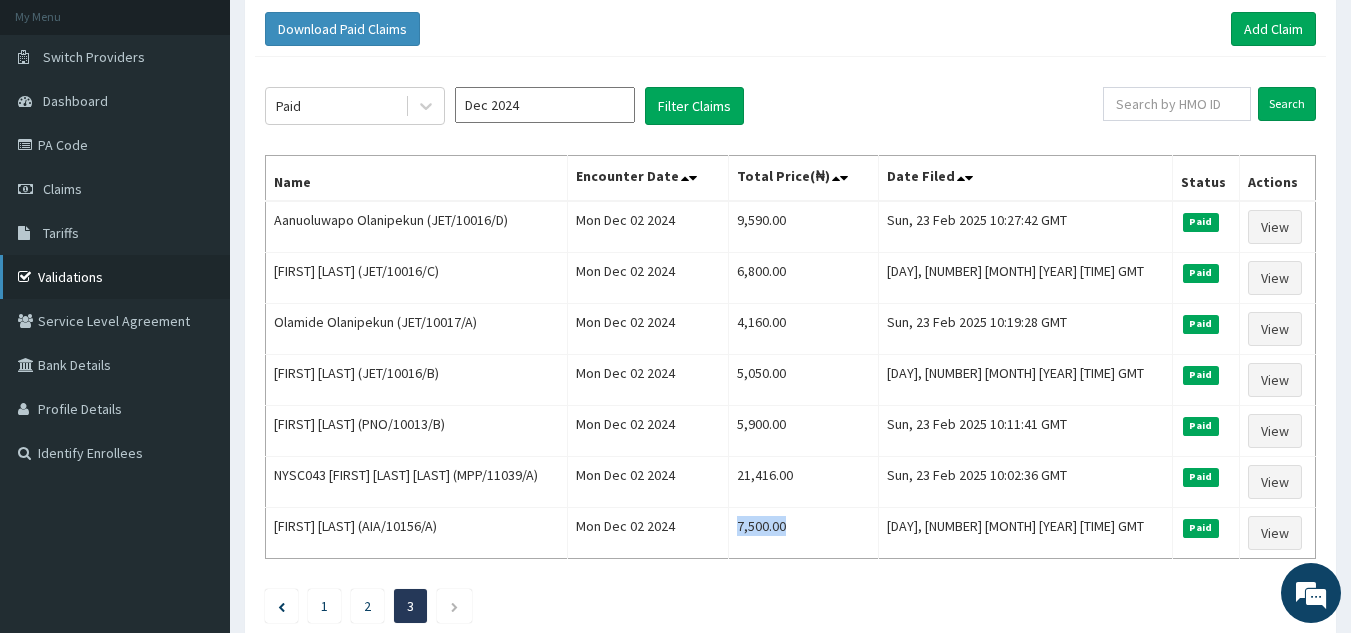 scroll, scrollTop: 0, scrollLeft: 0, axis: both 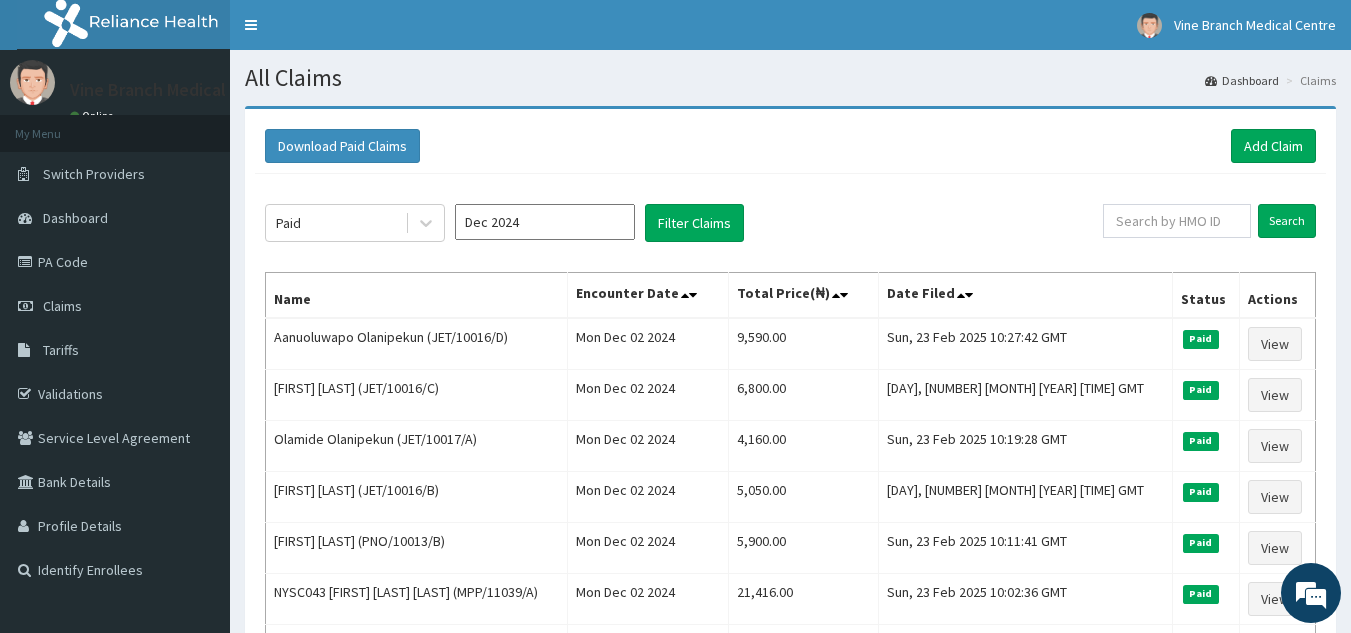 click on "Dec 2024" at bounding box center [545, 222] 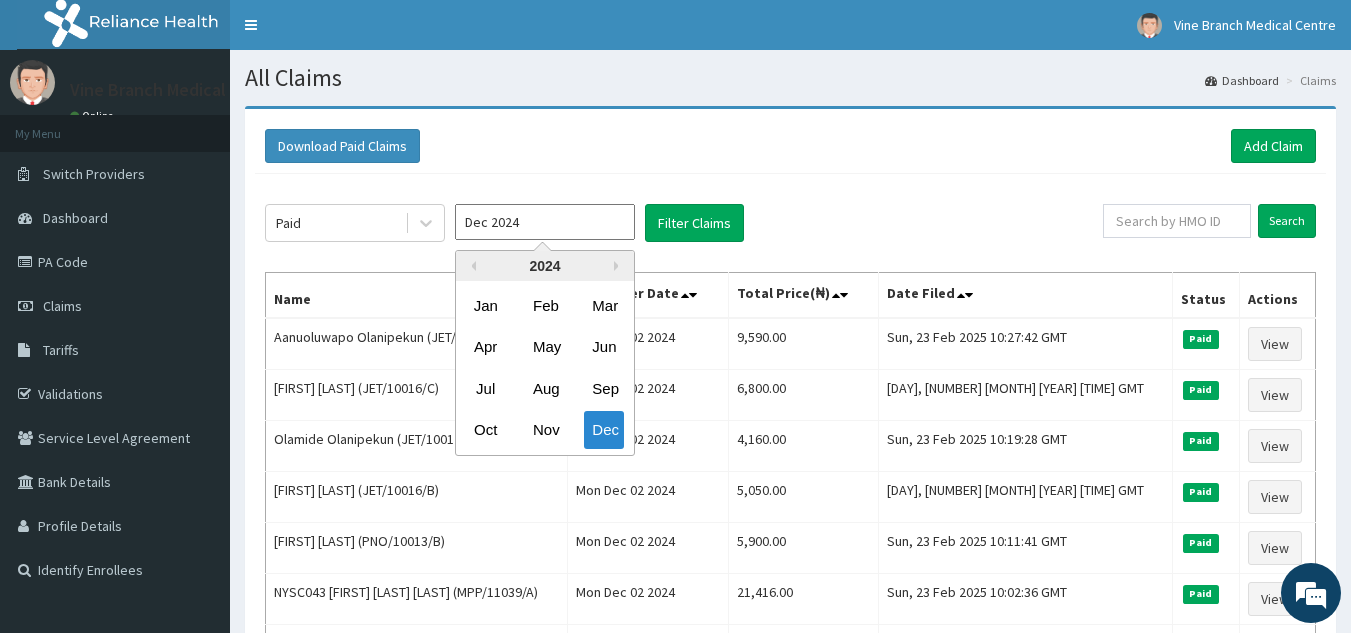 click on "2024" at bounding box center [545, 266] 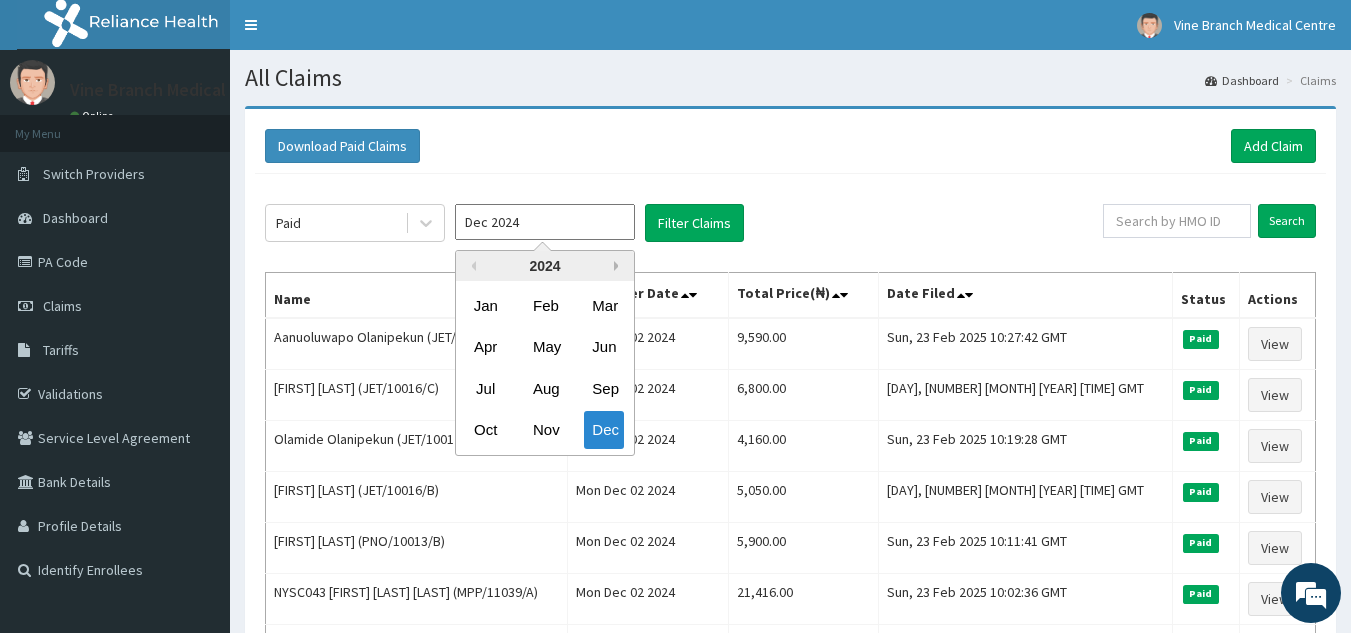 scroll, scrollTop: 10974, scrollLeft: 0, axis: vertical 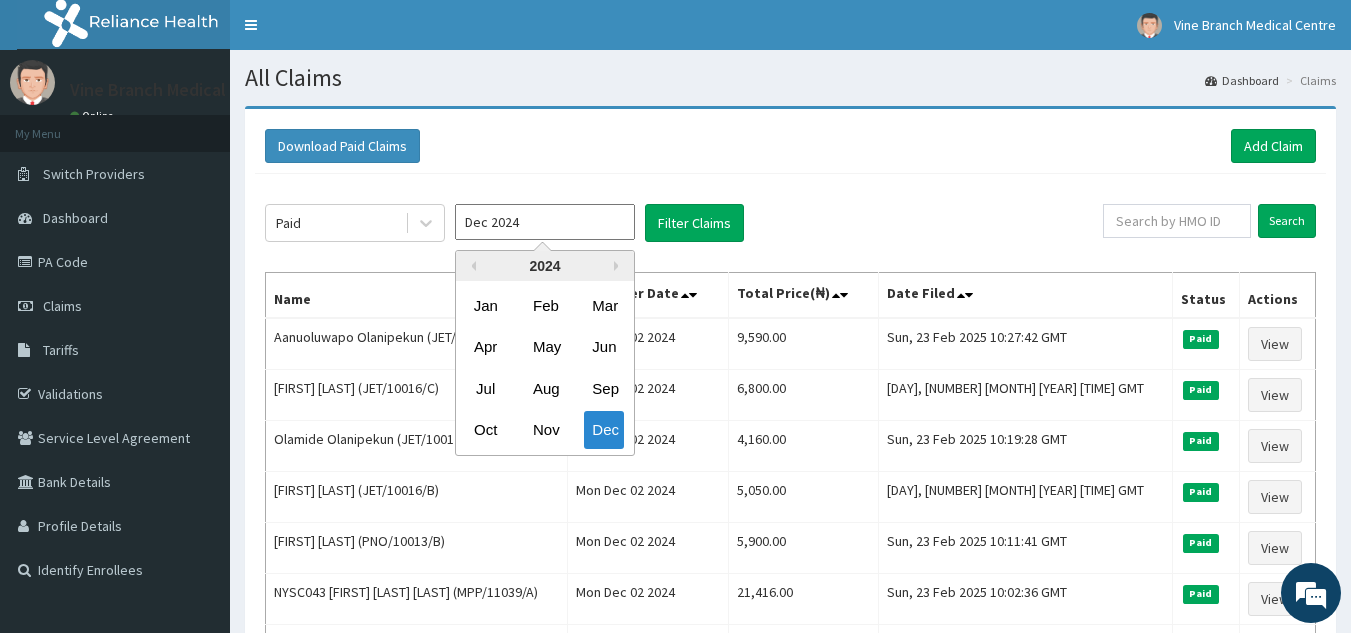 click on "2024" at bounding box center [545, 266] 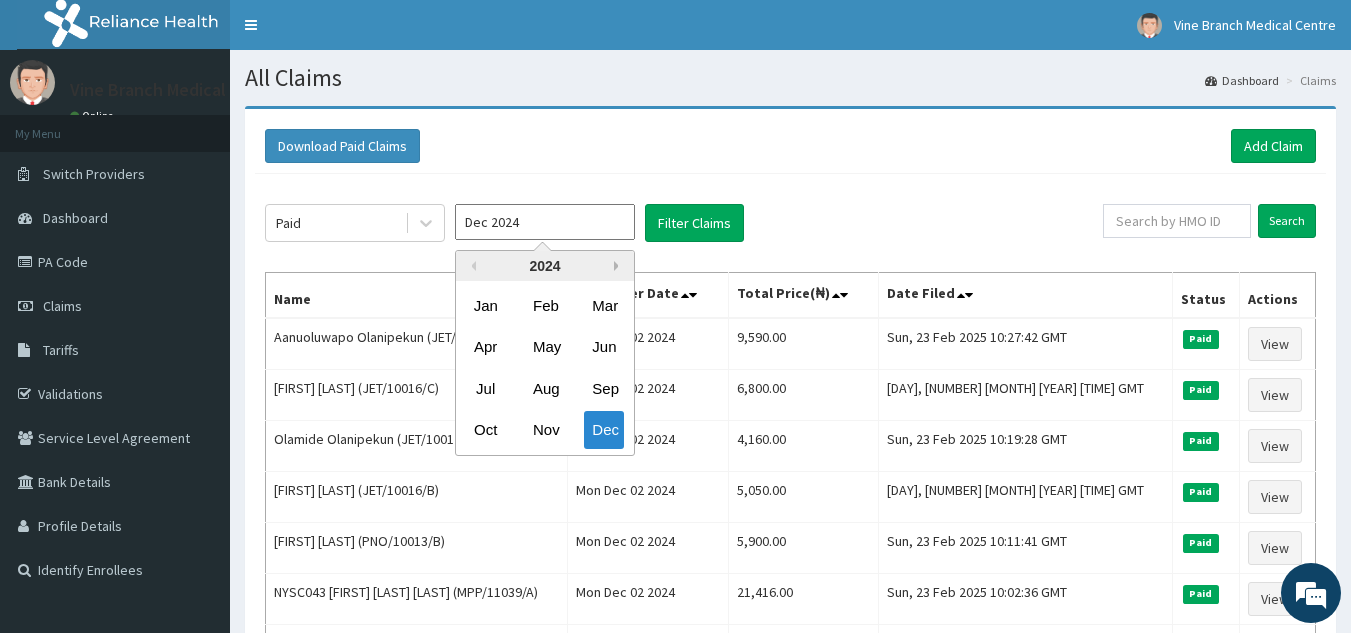 click on "Next Year" at bounding box center [619, 266] 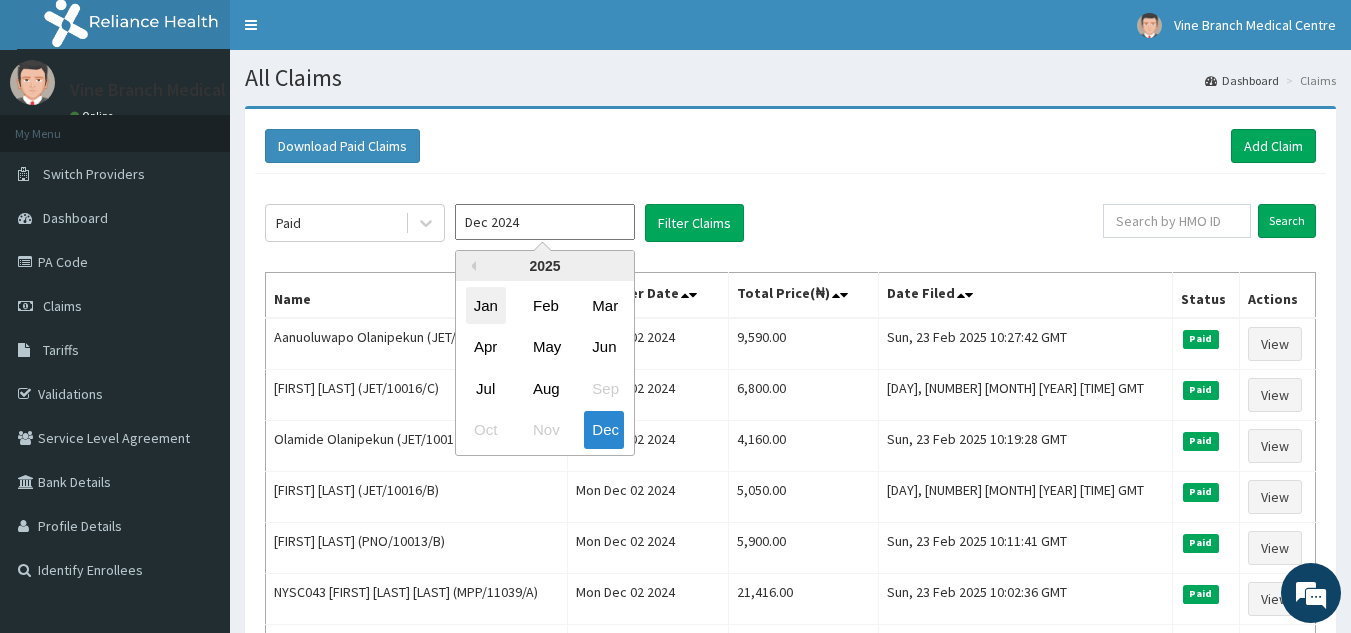 click on "Jan" at bounding box center [486, 305] 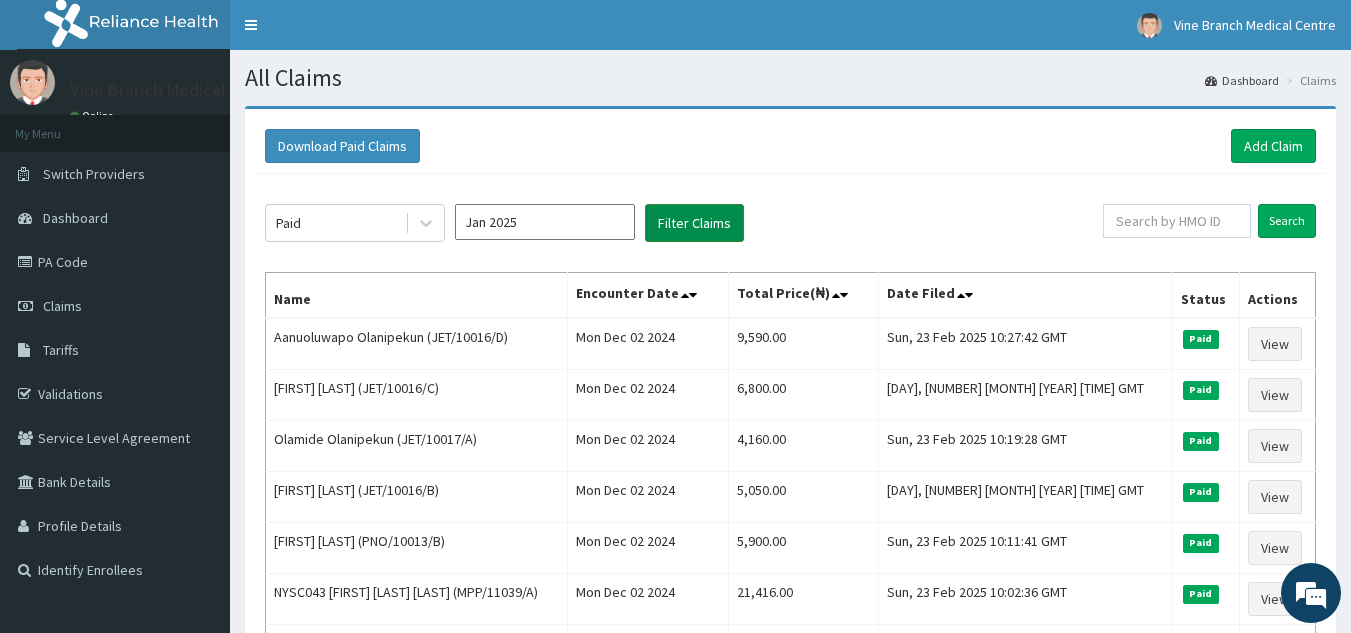 click on "Filter Claims" at bounding box center [694, 223] 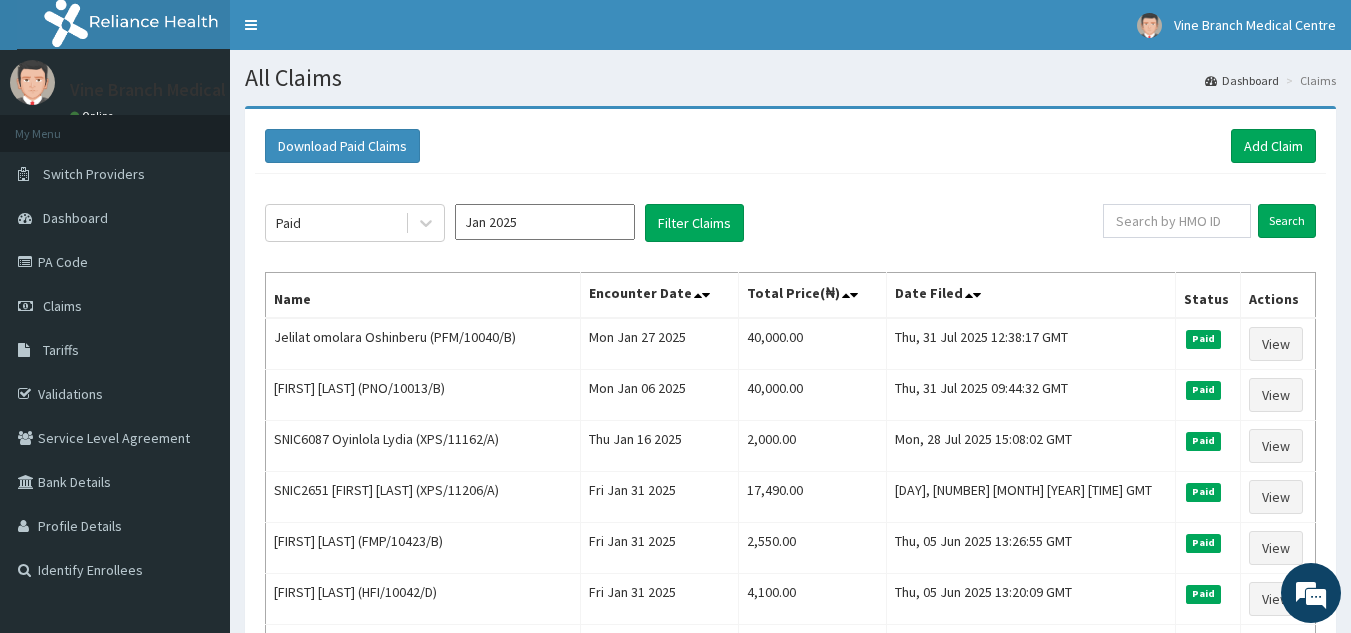 click on "Jan 2025" at bounding box center (545, 222) 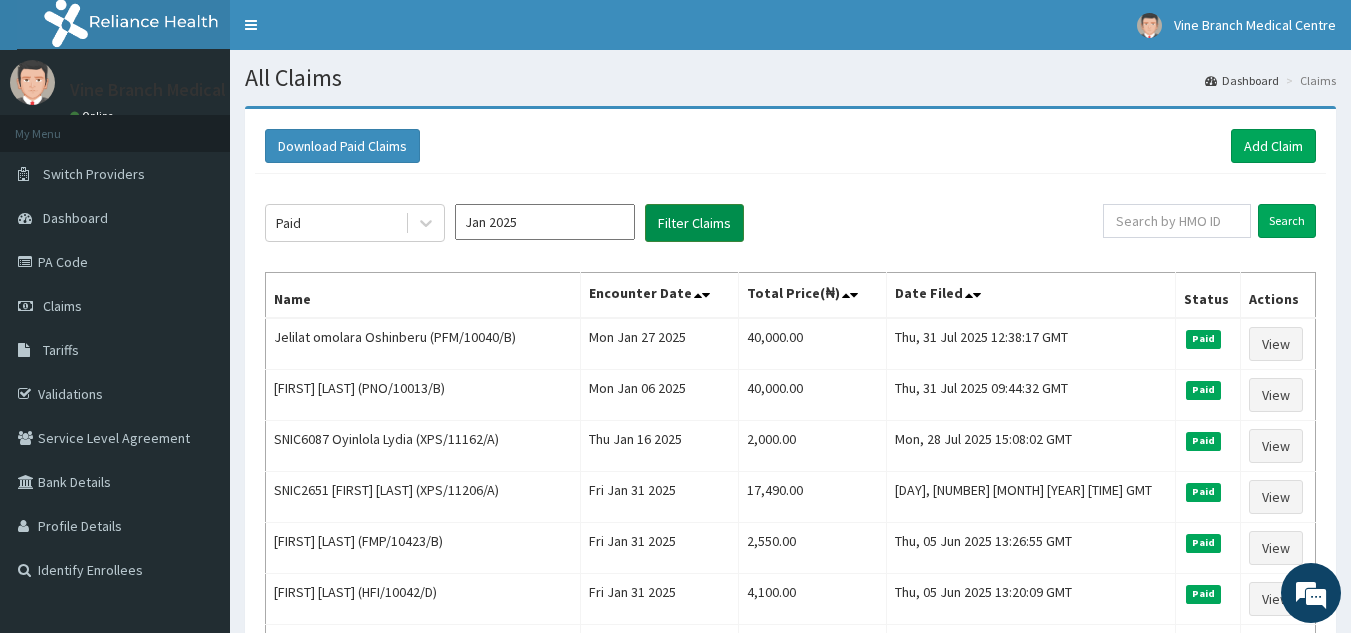 click on "Filter Claims" at bounding box center [694, 223] 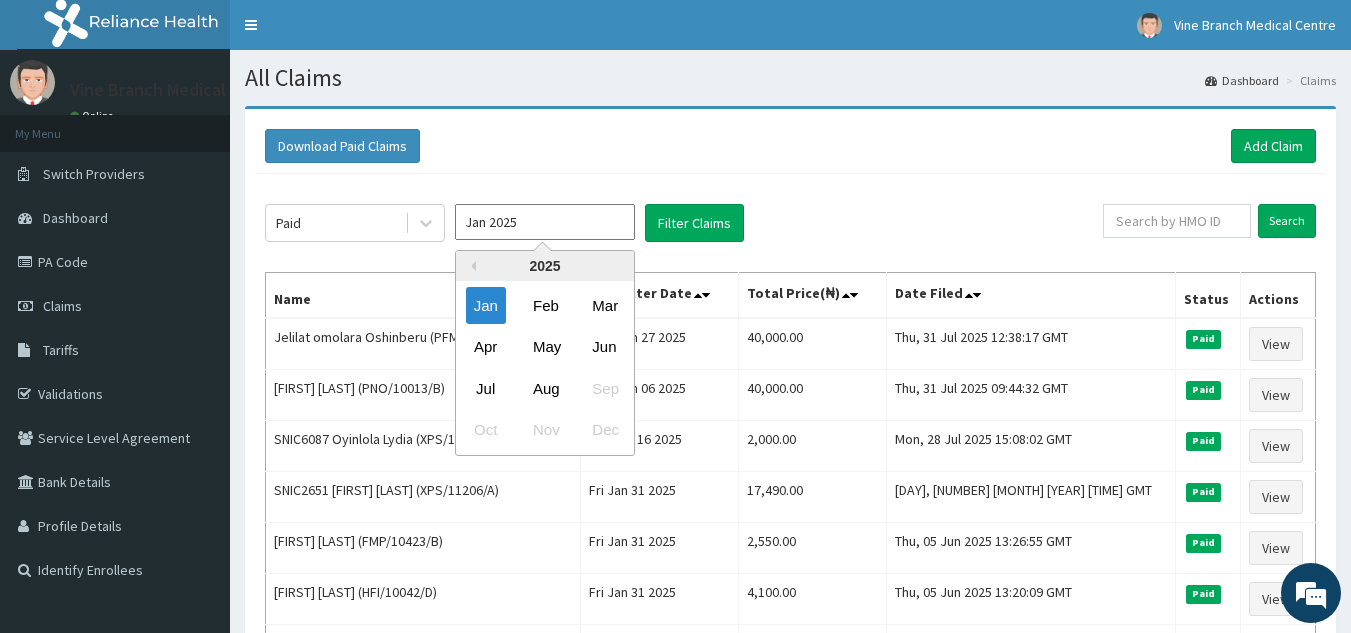 click on "Jan 2025" at bounding box center [545, 222] 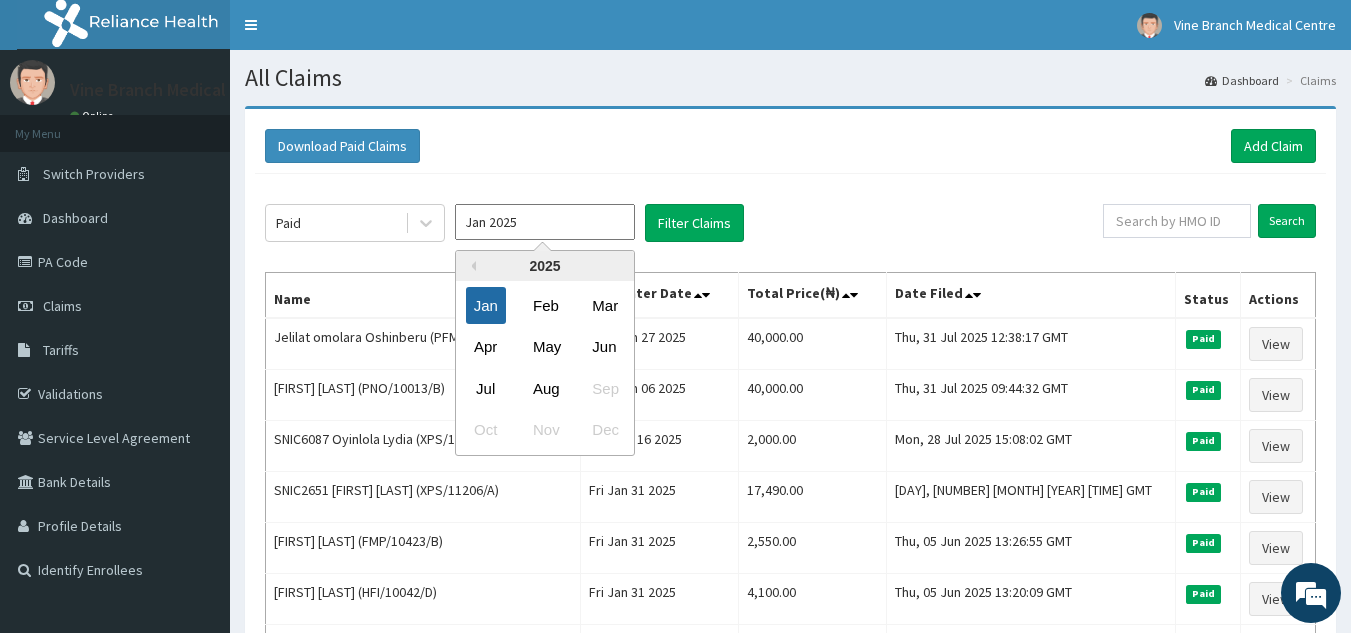 click on "Jan" at bounding box center (486, 305) 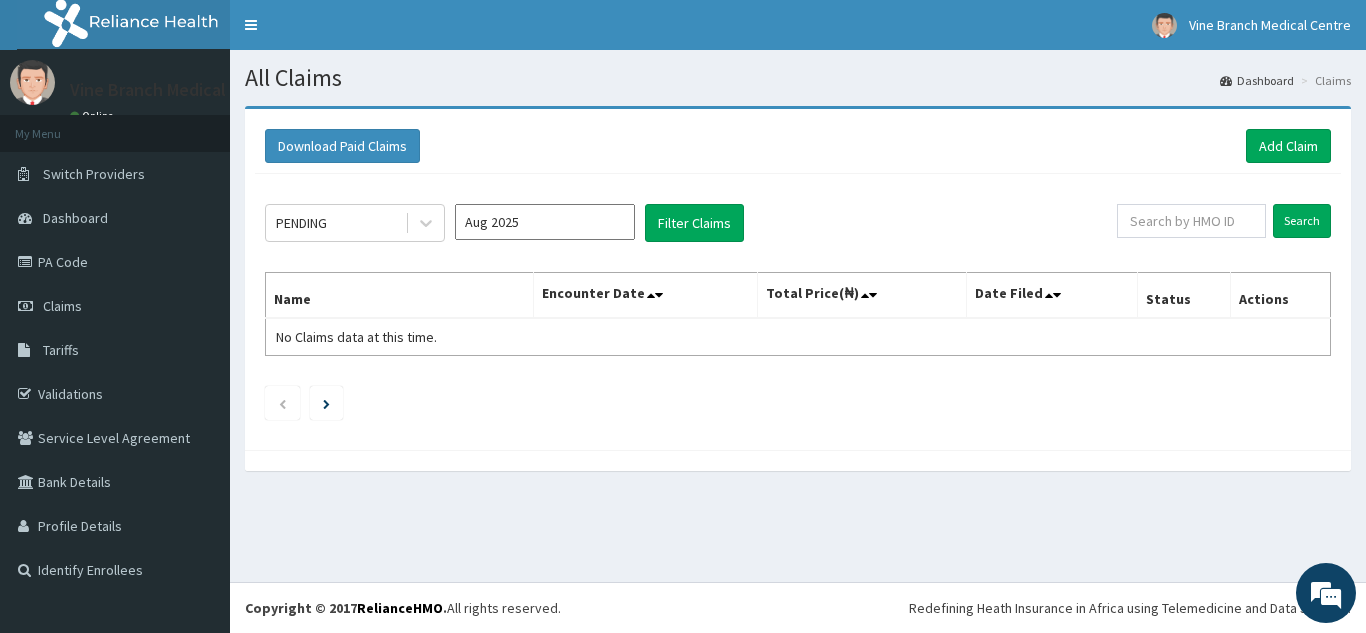 scroll, scrollTop: 0, scrollLeft: 0, axis: both 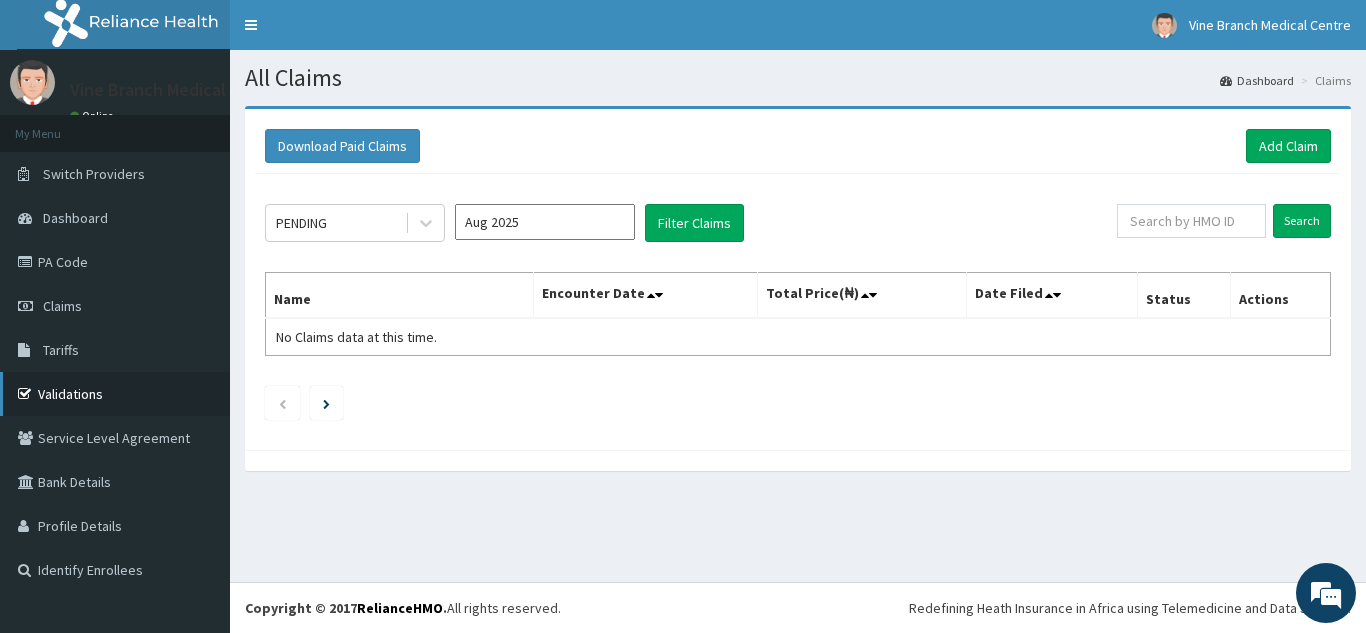 click on "Validations" at bounding box center (115, 394) 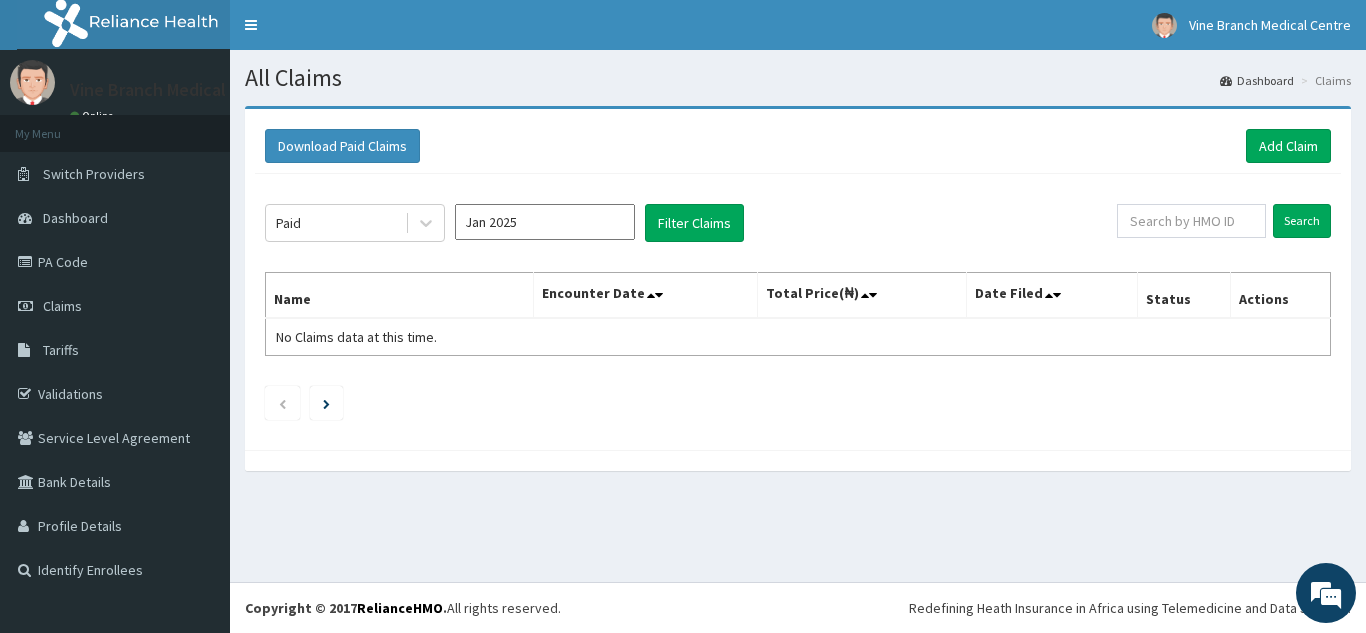 scroll, scrollTop: 0, scrollLeft: 0, axis: both 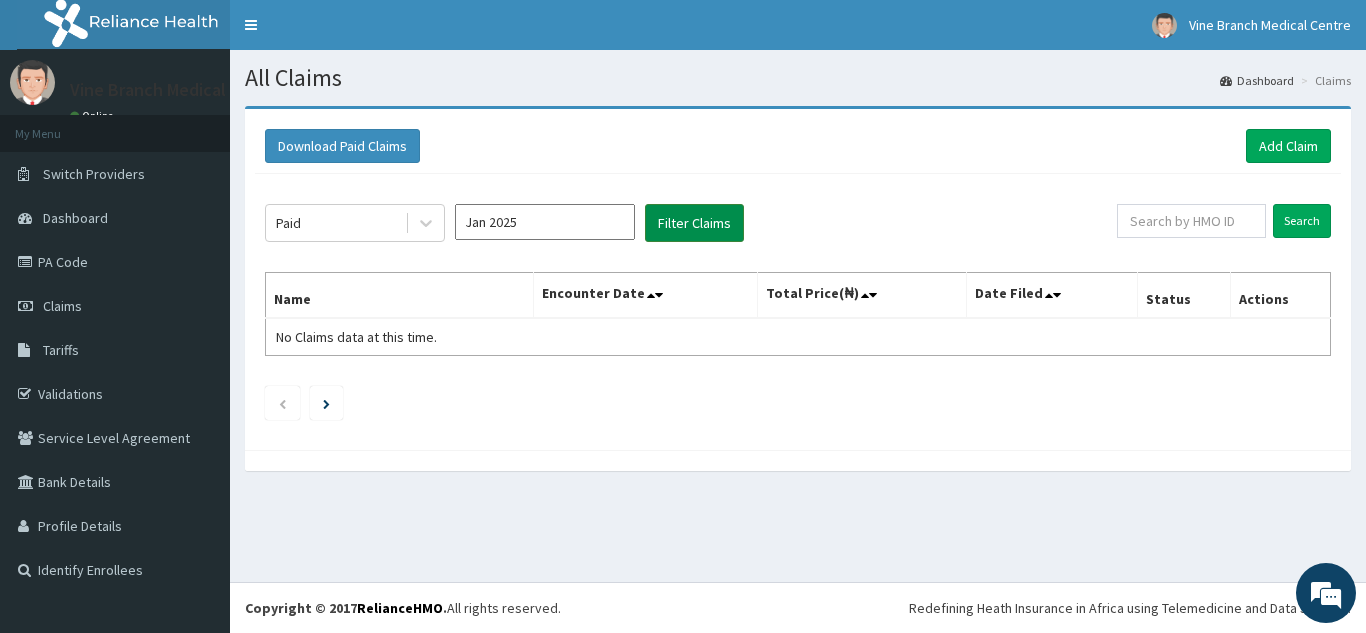 click on "Filter Claims" at bounding box center (694, 223) 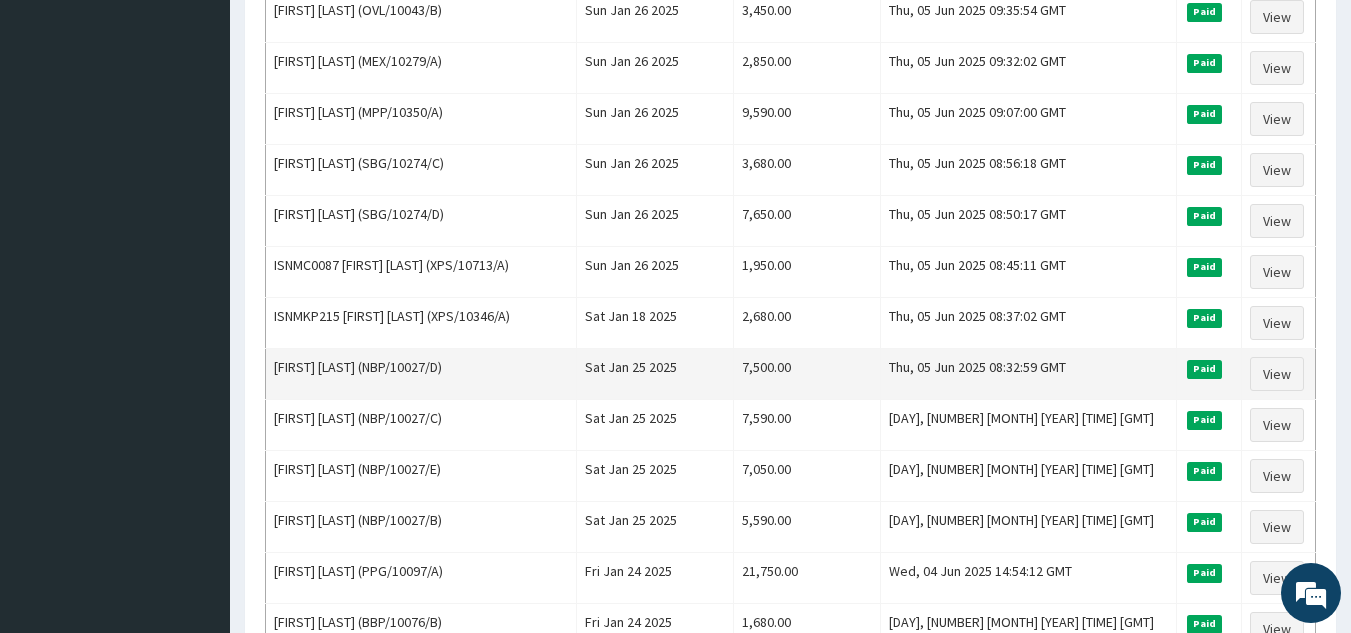 scroll, scrollTop: 1971, scrollLeft: 0, axis: vertical 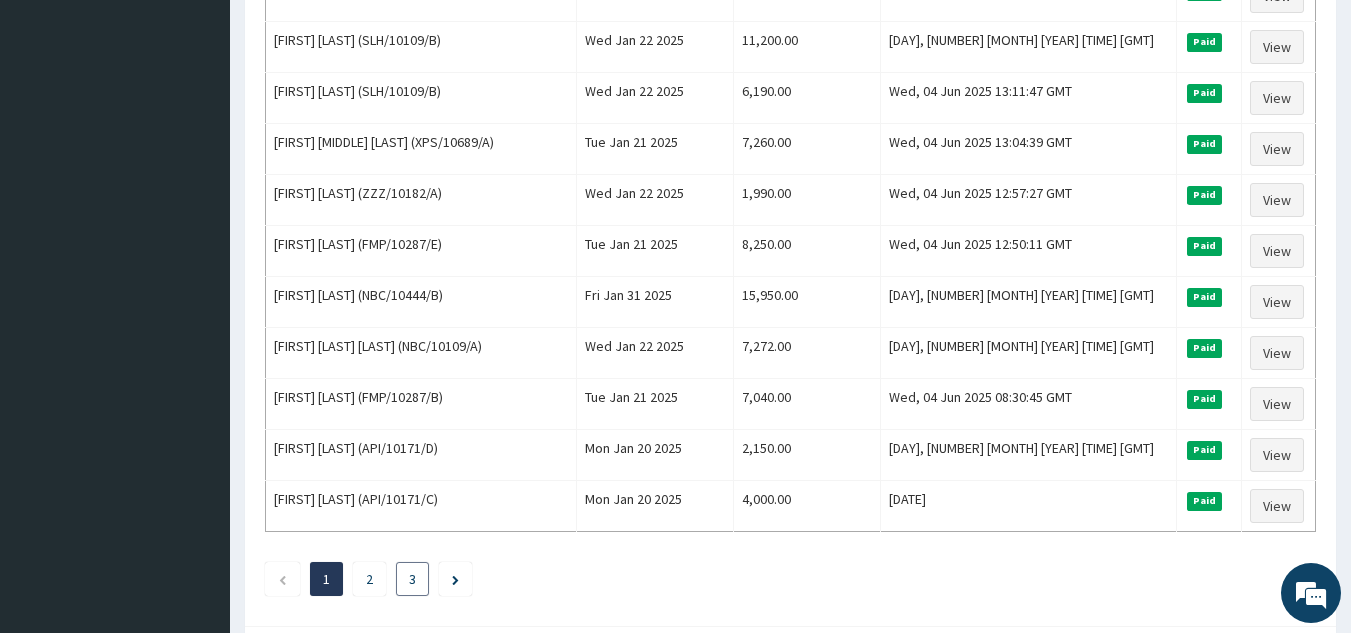 click on "3" at bounding box center (412, 579) 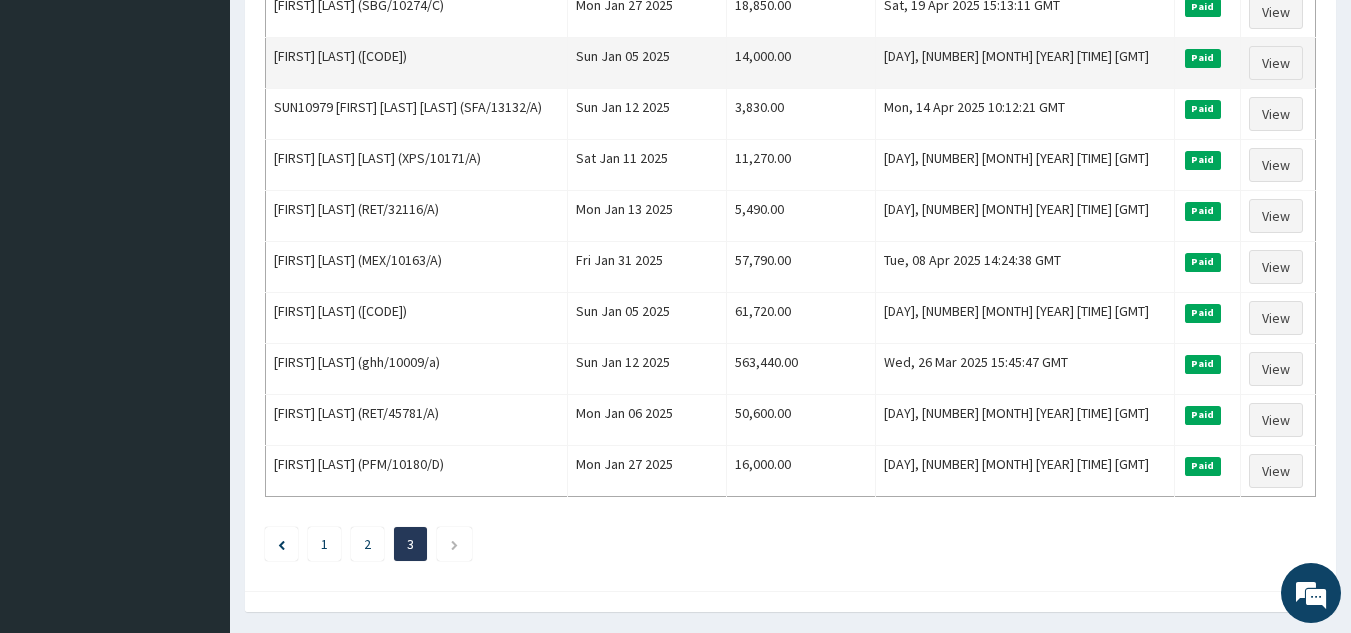 scroll, scrollTop: 1164, scrollLeft: 0, axis: vertical 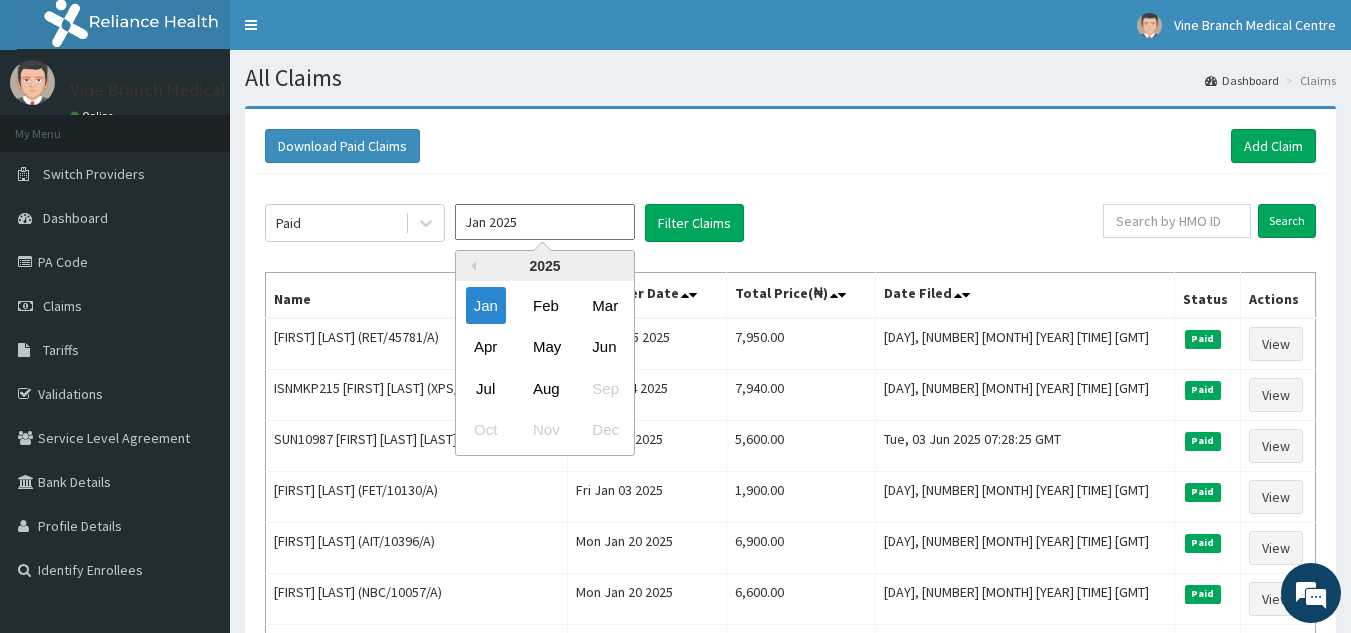 click on "Jan 2025" at bounding box center (545, 222) 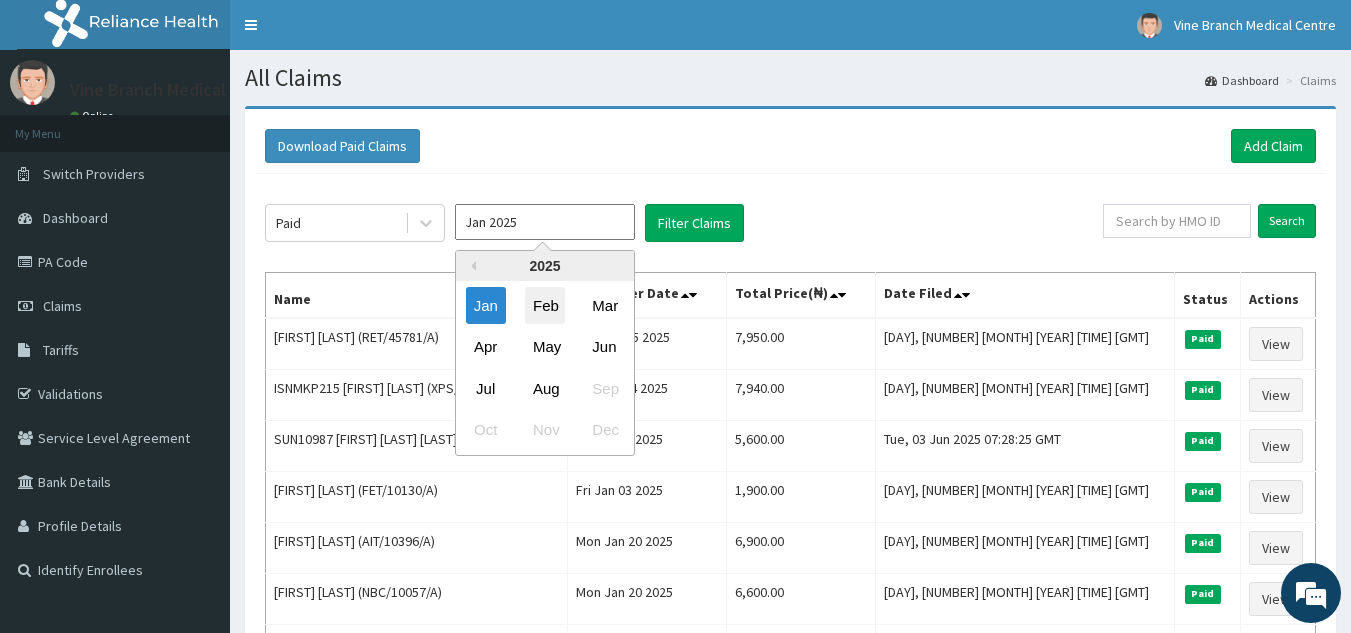 click on "Feb" at bounding box center [545, 305] 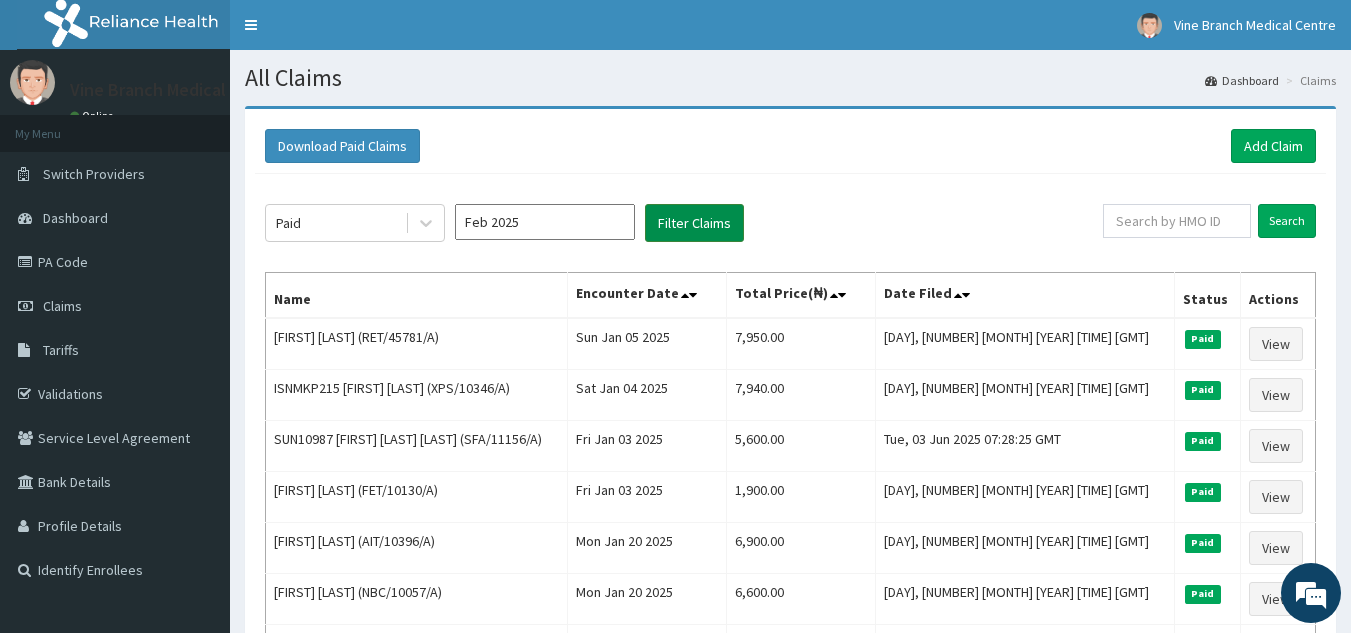 click on "Filter Claims" at bounding box center [694, 223] 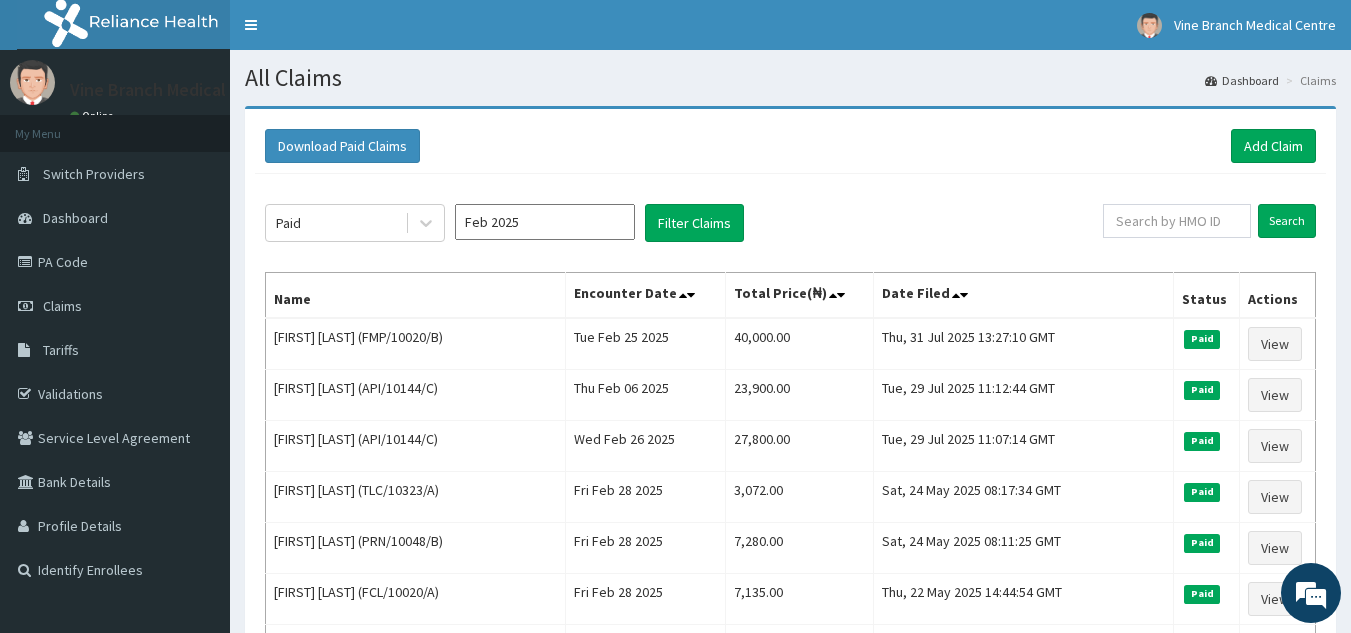 click on "Feb 2025" at bounding box center [545, 222] 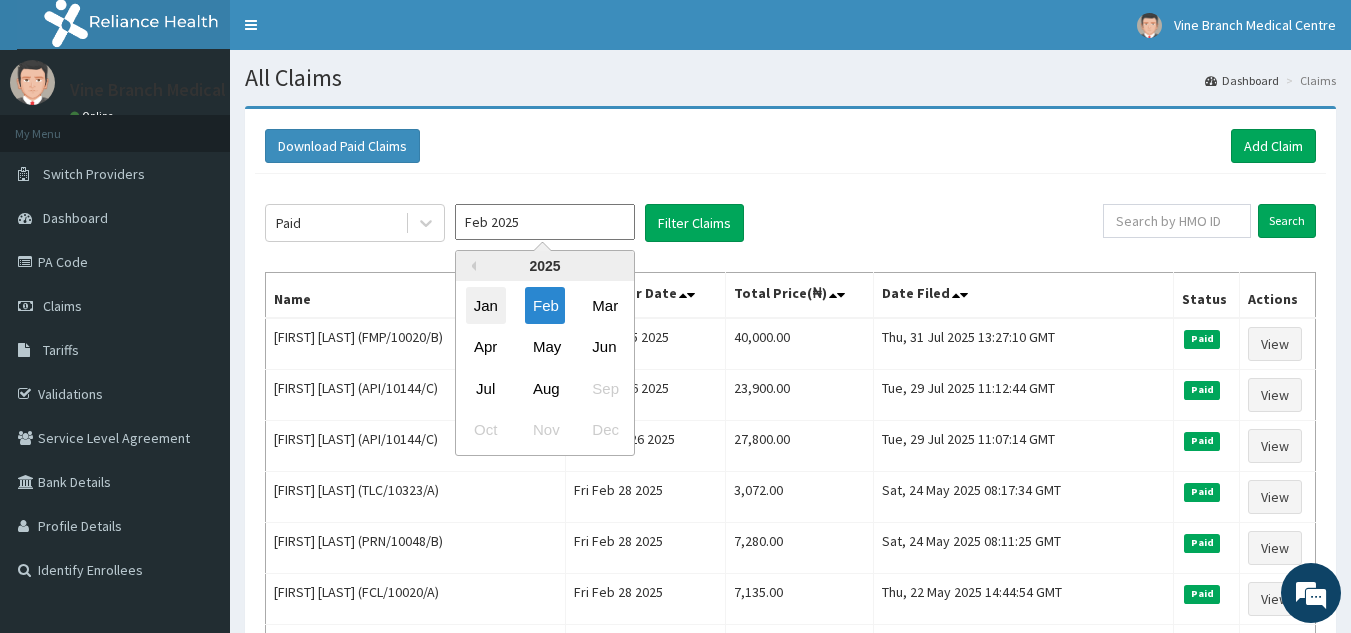 click on "Jan" at bounding box center [486, 305] 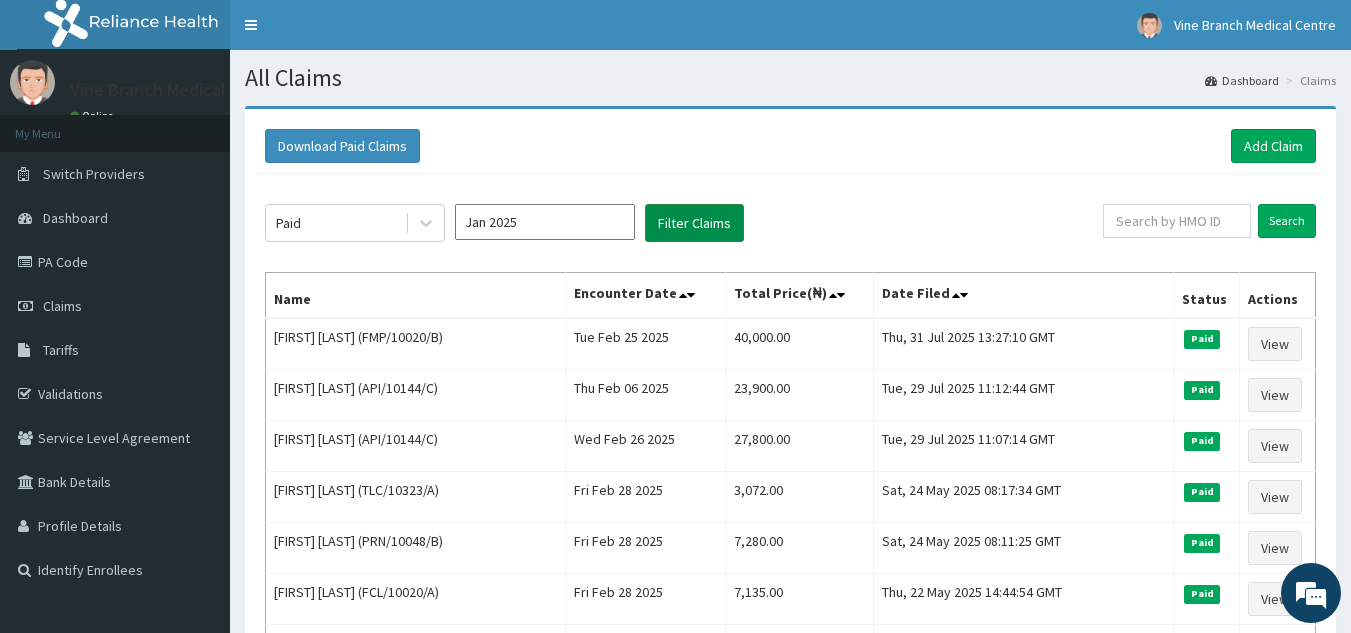 click on "Filter Claims" at bounding box center (694, 223) 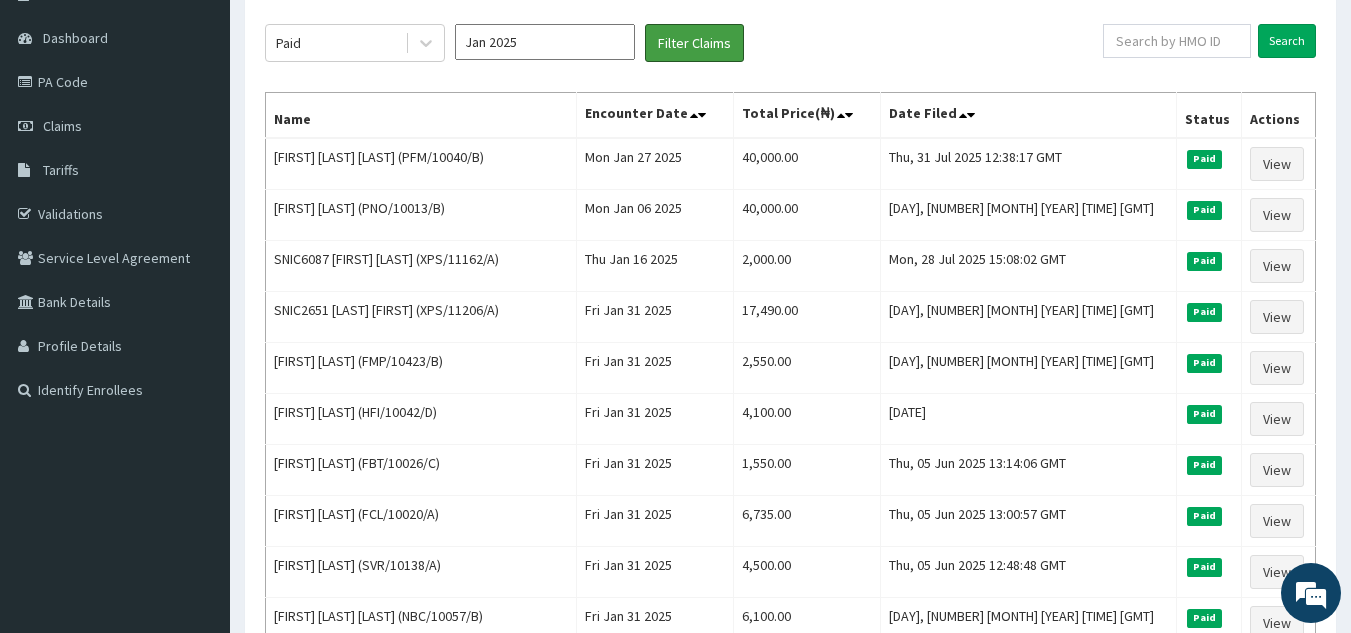 scroll, scrollTop: 0, scrollLeft: 0, axis: both 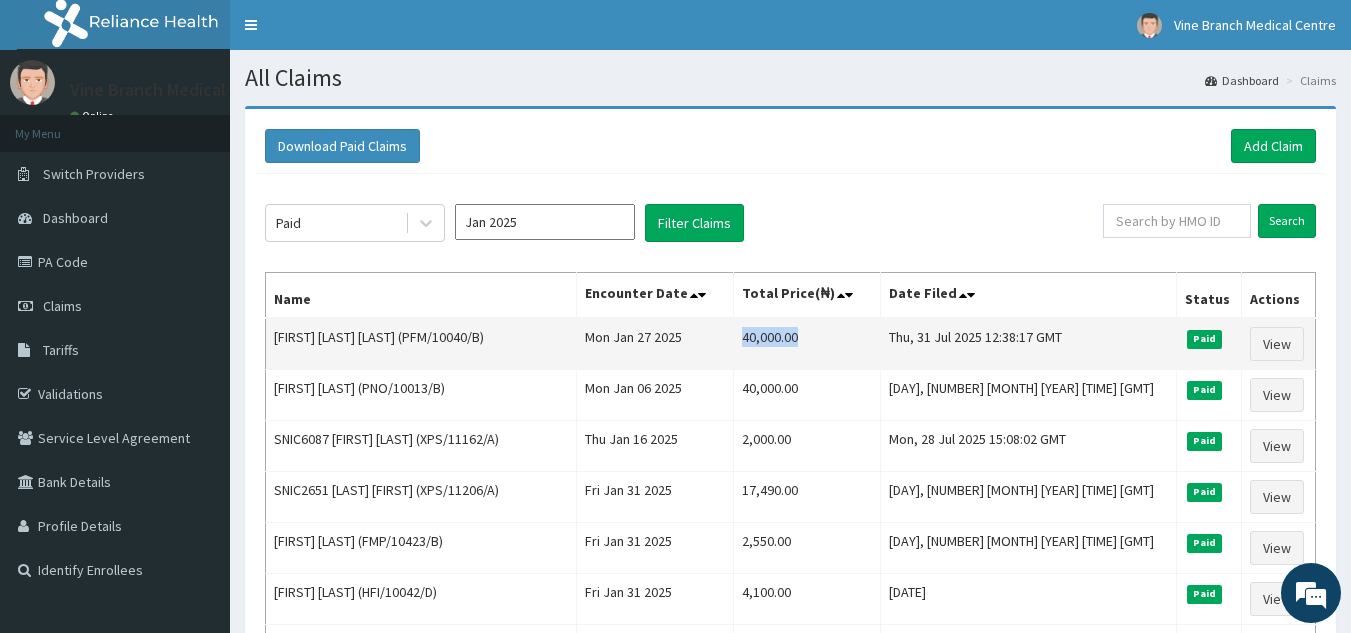 drag, startPoint x: 771, startPoint y: 330, endPoint x: 850, endPoint y: 332, distance: 79.025314 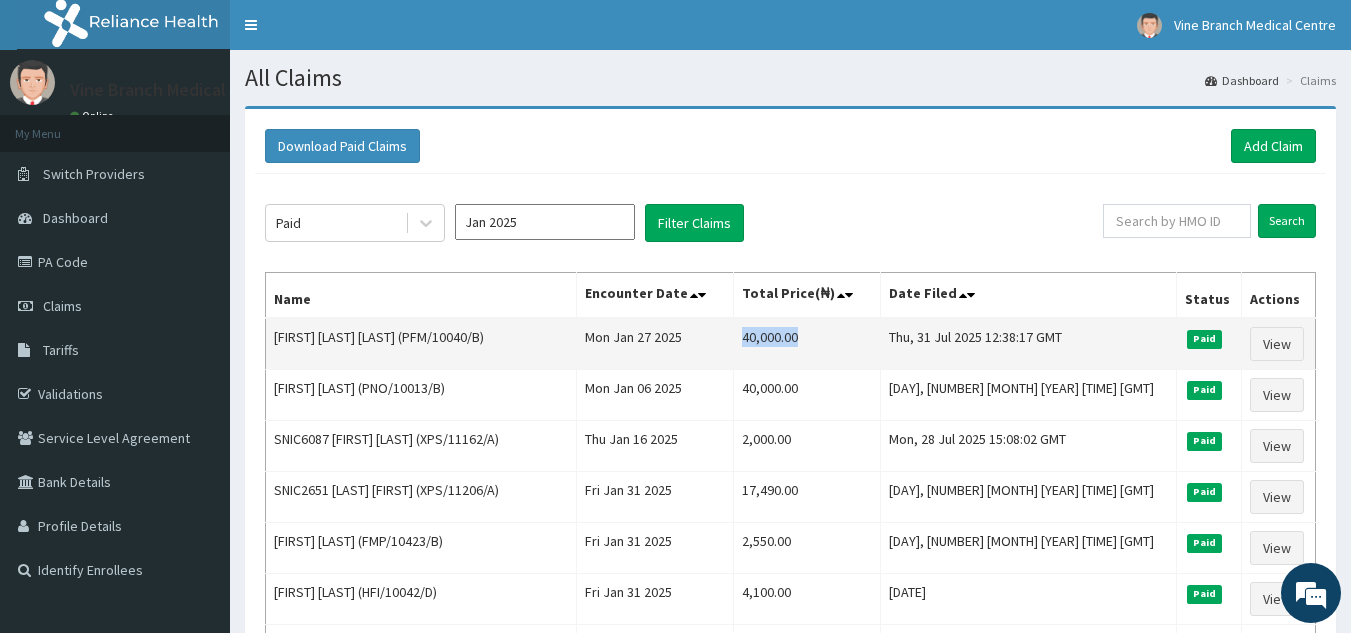 copy on "40,000.00" 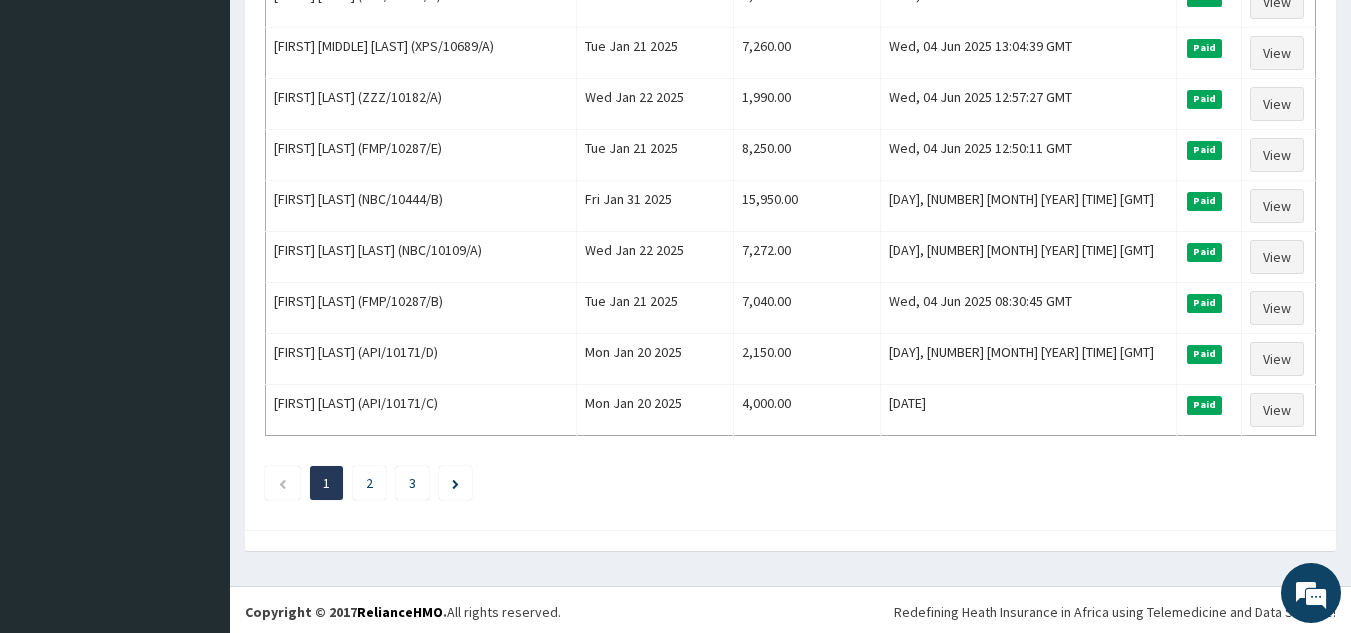 scroll, scrollTop: 2437, scrollLeft: 0, axis: vertical 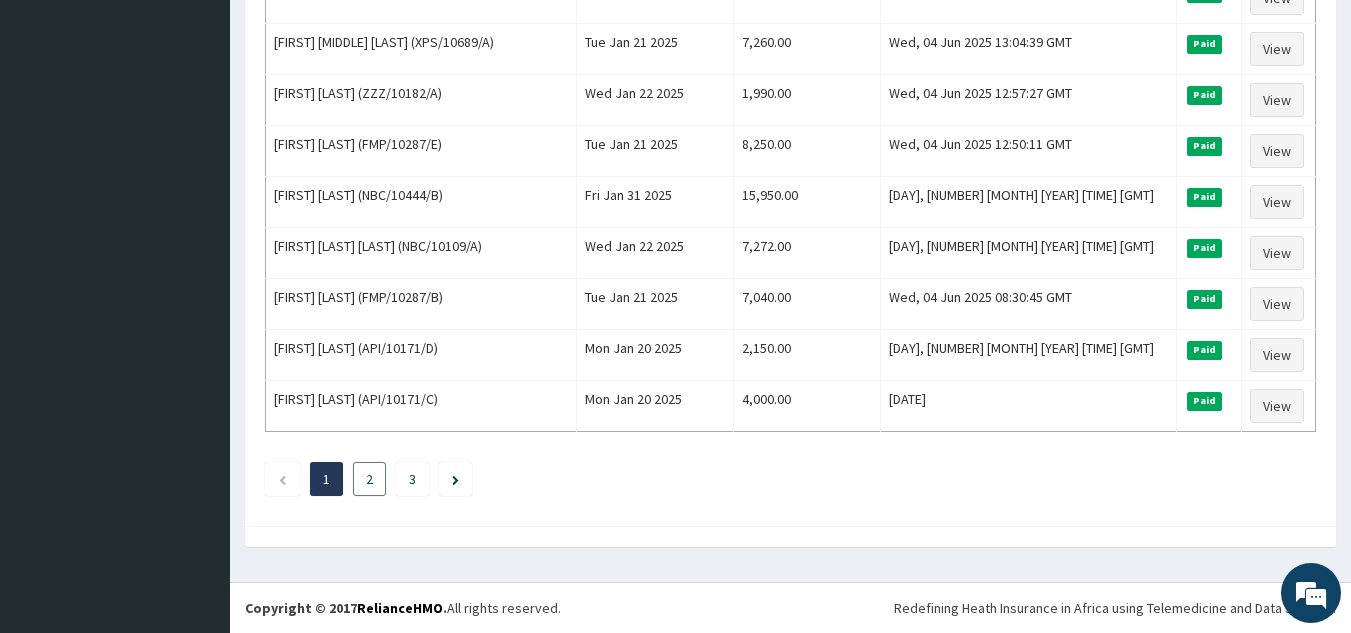 click on "2" at bounding box center (369, 479) 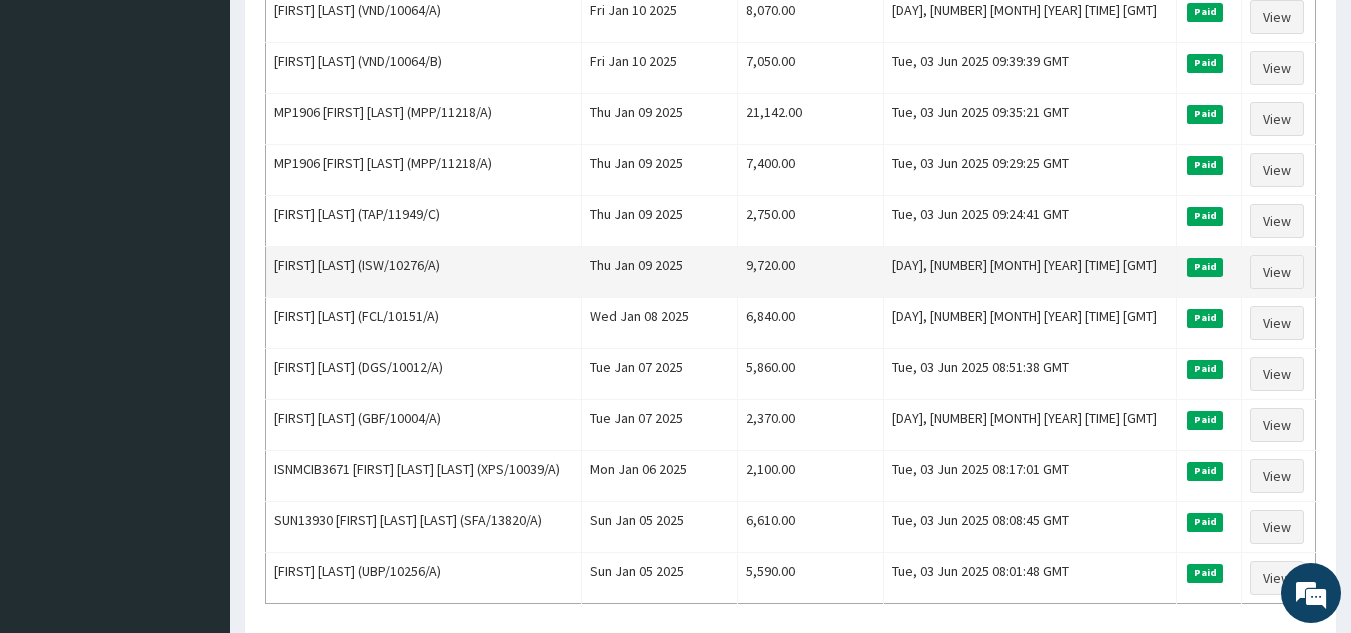 scroll, scrollTop: 2300, scrollLeft: 0, axis: vertical 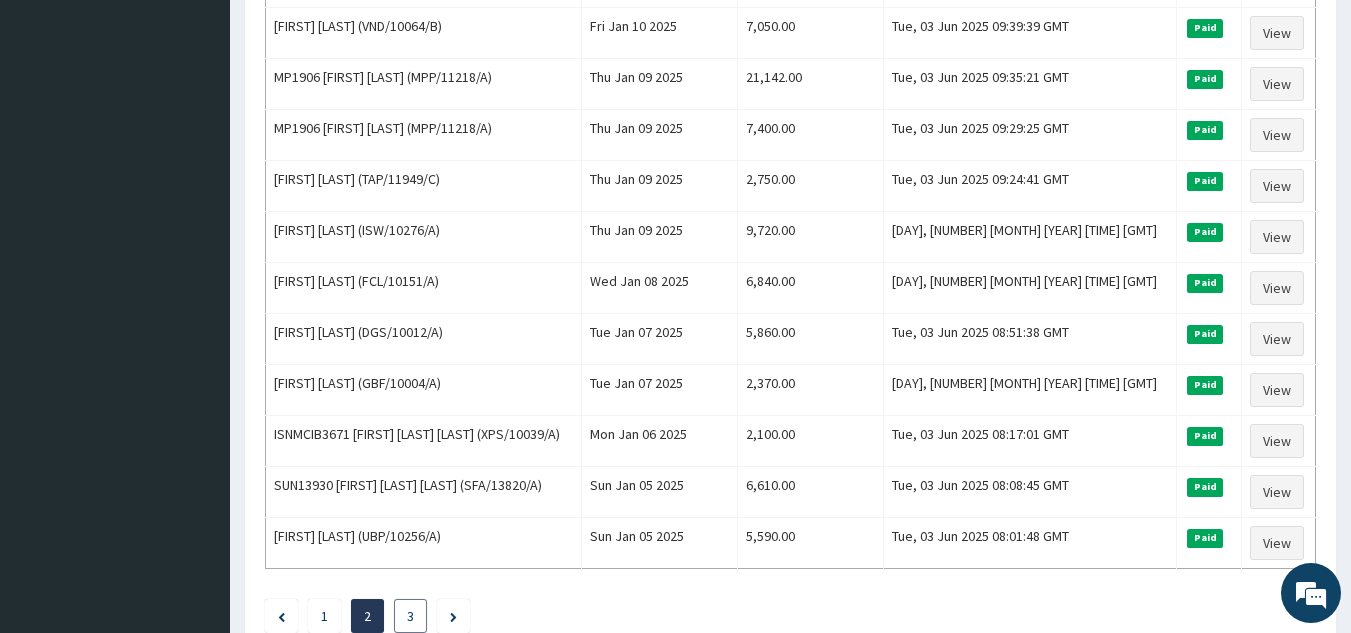 click on "3" at bounding box center (410, 616) 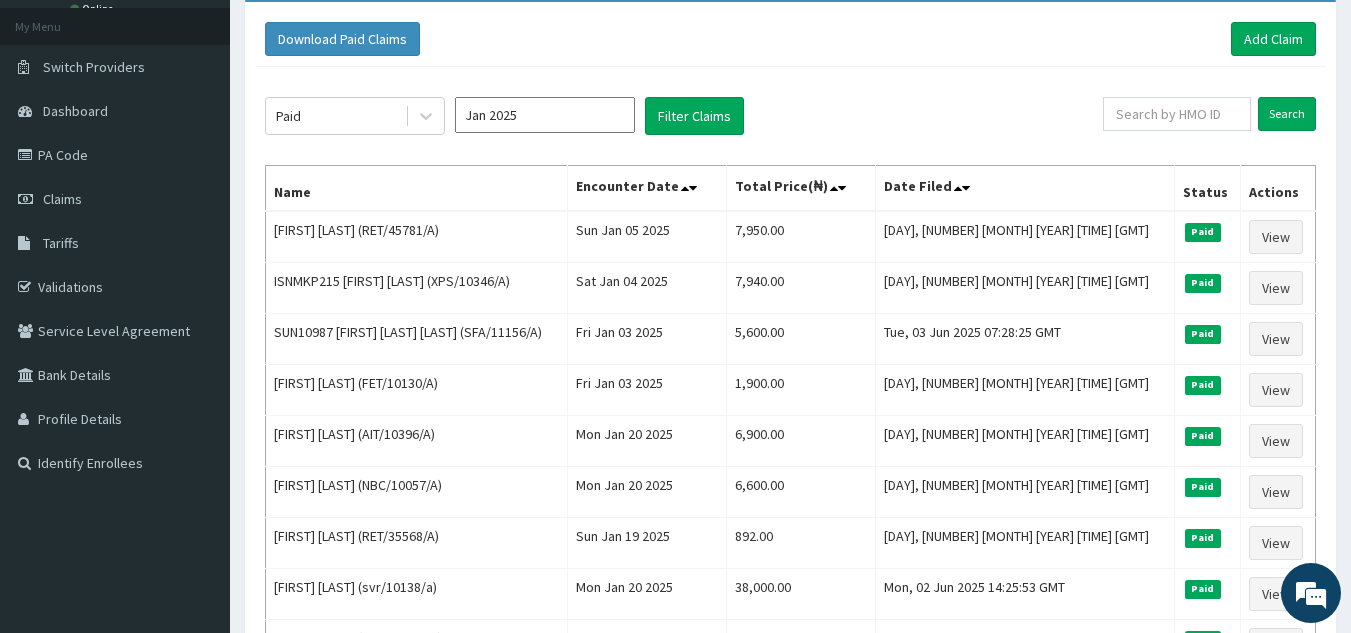 scroll, scrollTop: 0, scrollLeft: 0, axis: both 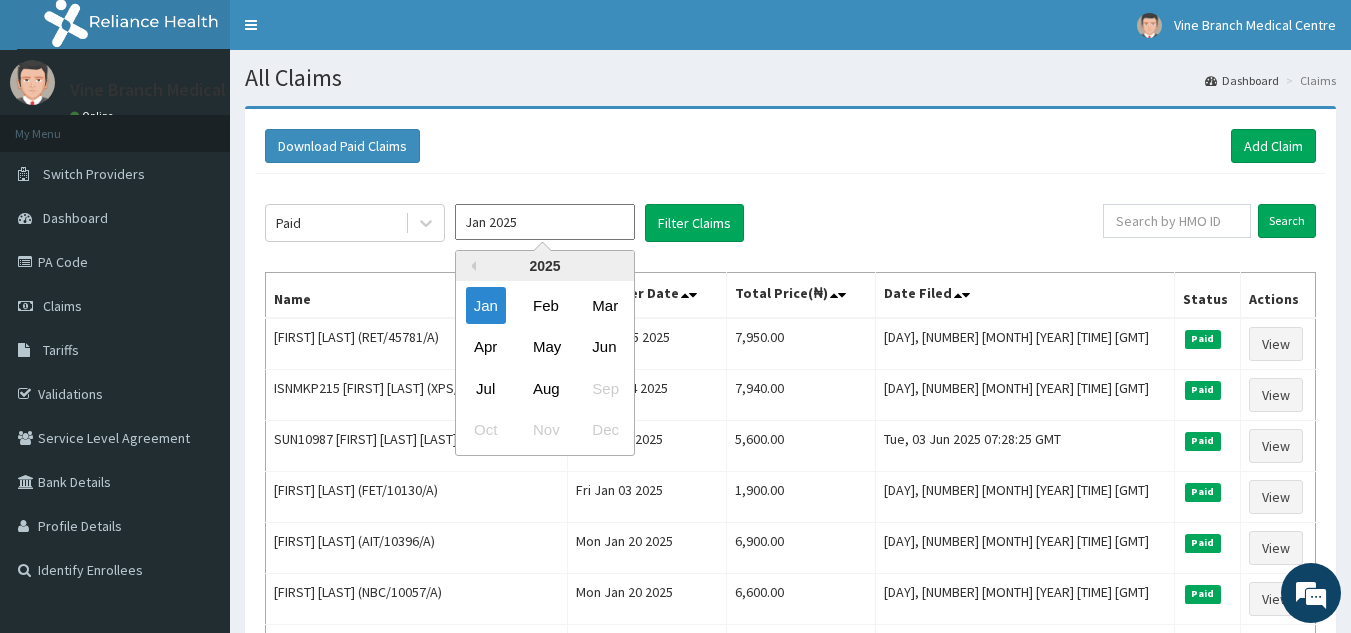 click on "Jan 2025" at bounding box center [545, 222] 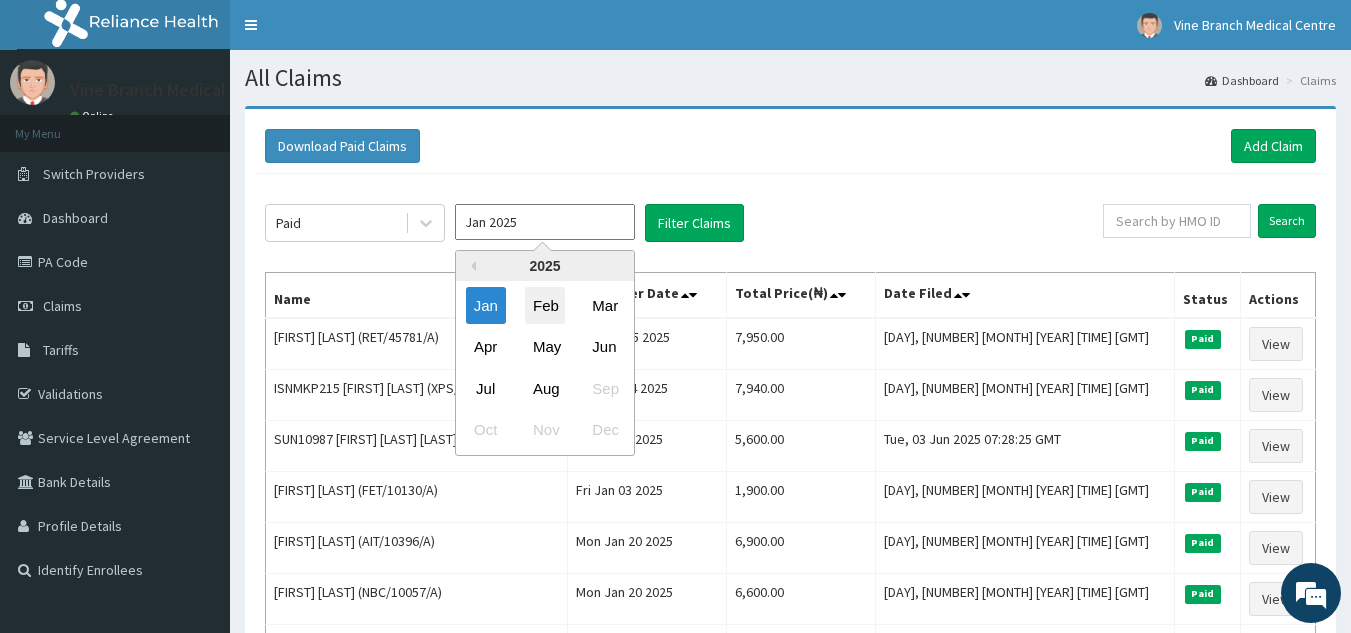 click on "Feb" at bounding box center [545, 305] 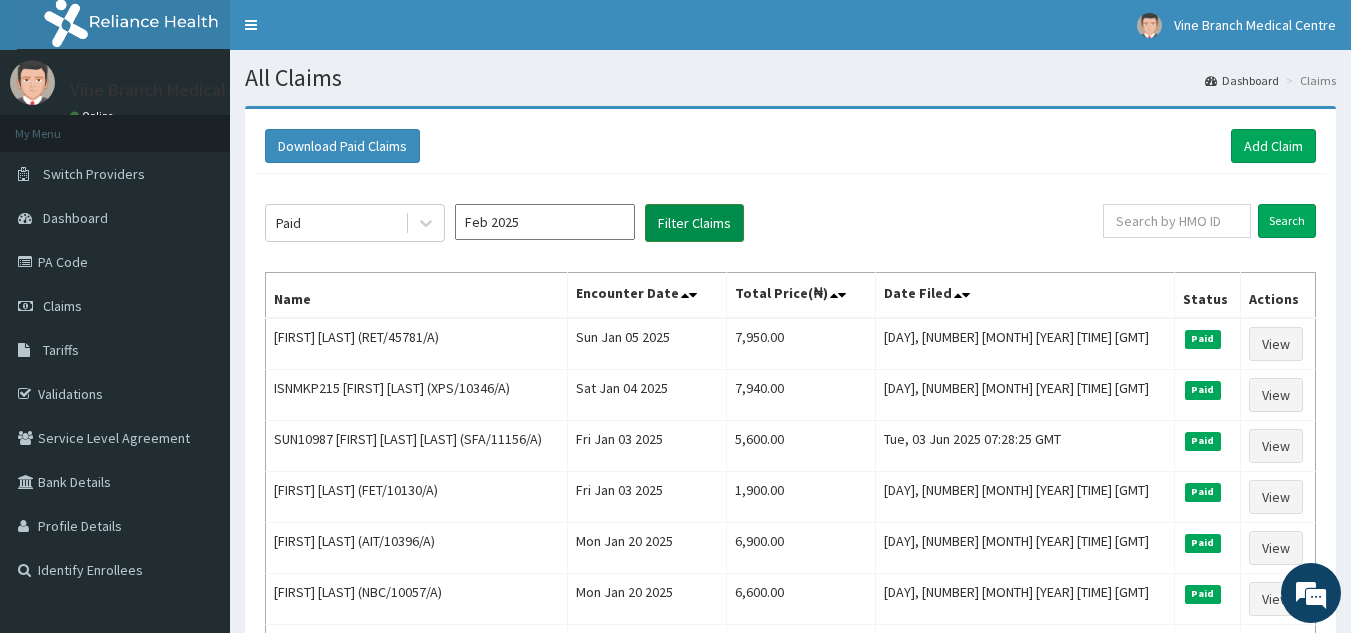 click on "Filter Claims" at bounding box center (694, 223) 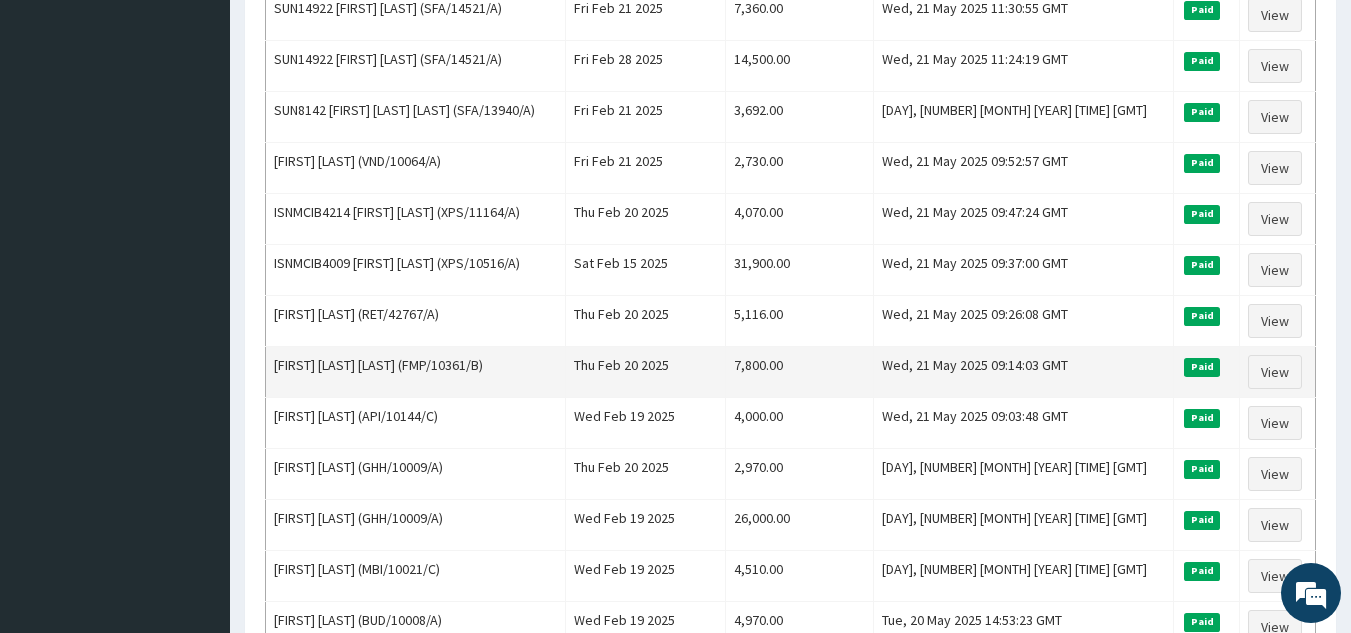 scroll, scrollTop: 2200, scrollLeft: 0, axis: vertical 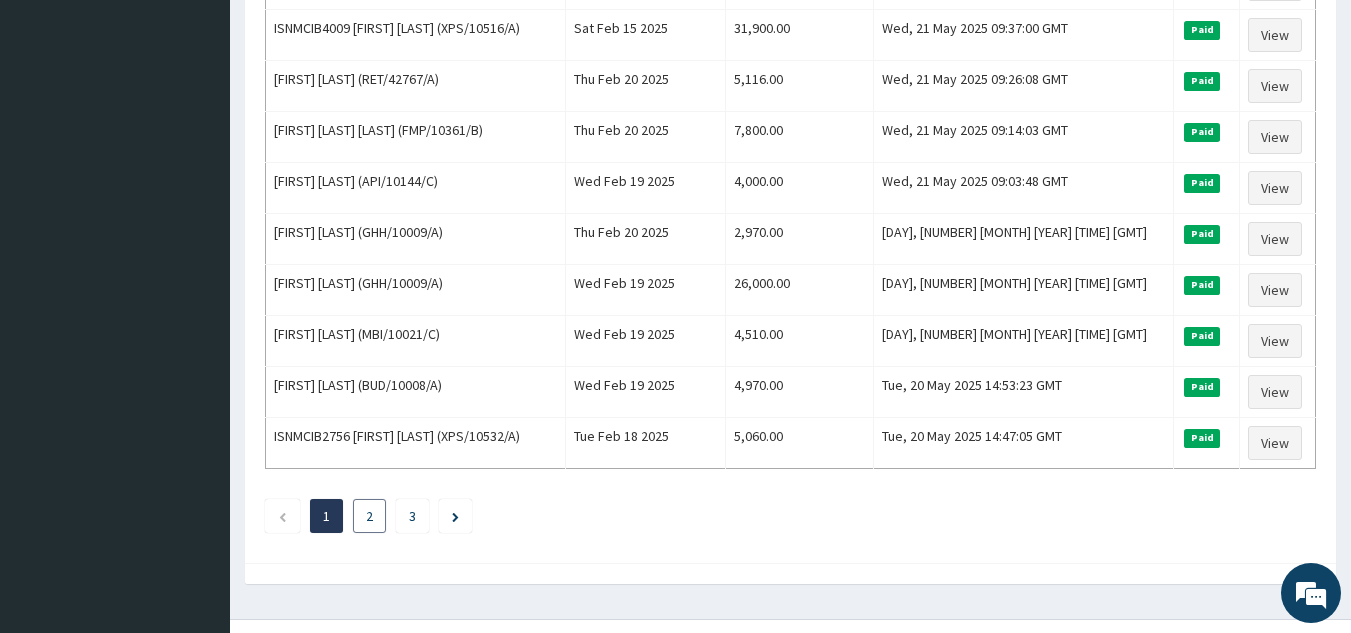 click on "2" at bounding box center (369, 516) 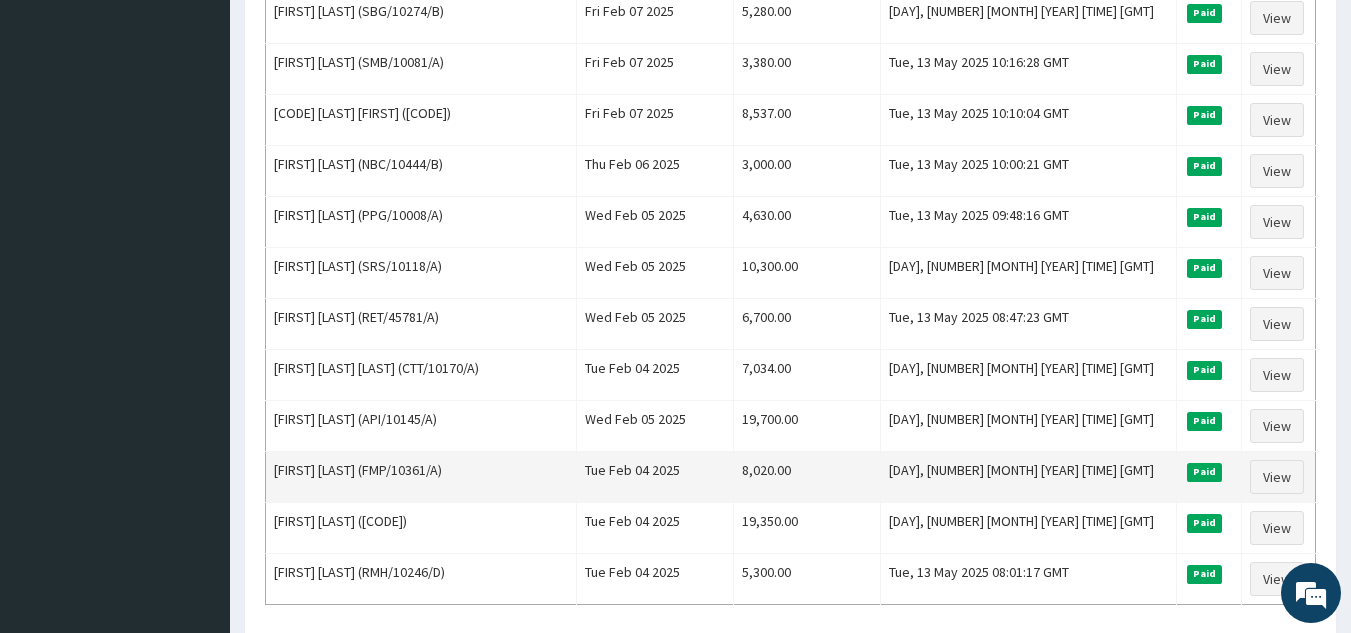 scroll, scrollTop: 2300, scrollLeft: 0, axis: vertical 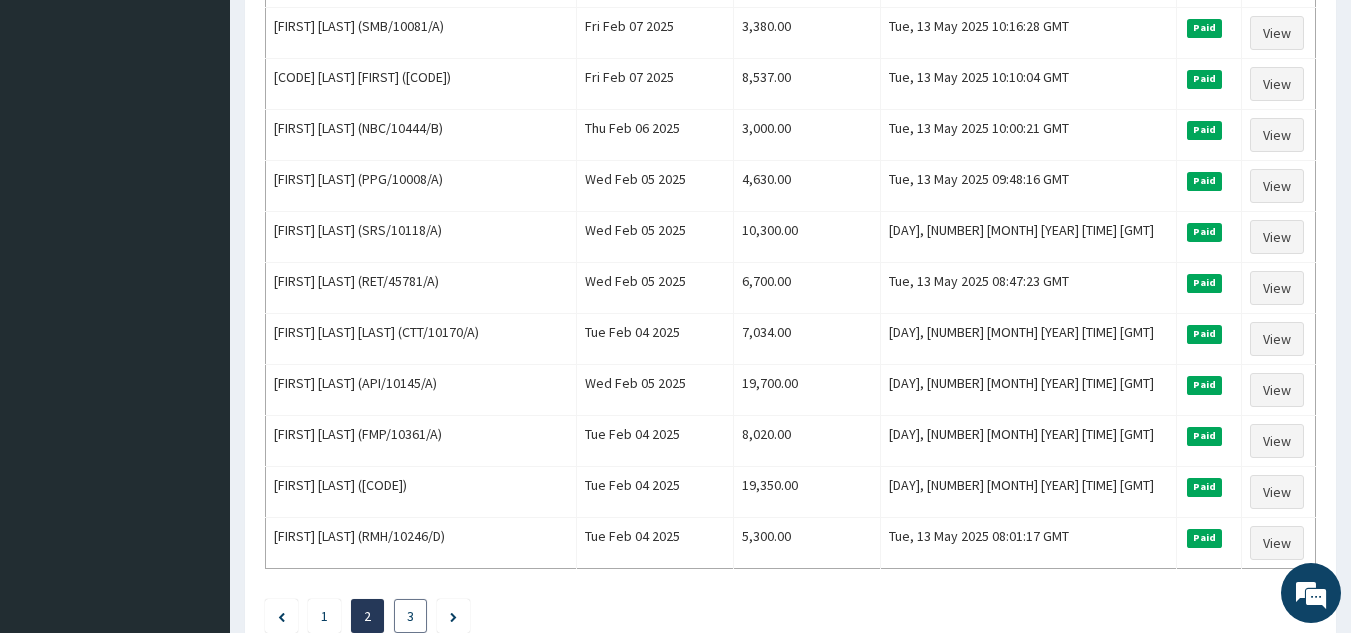 click on "3" at bounding box center (410, 616) 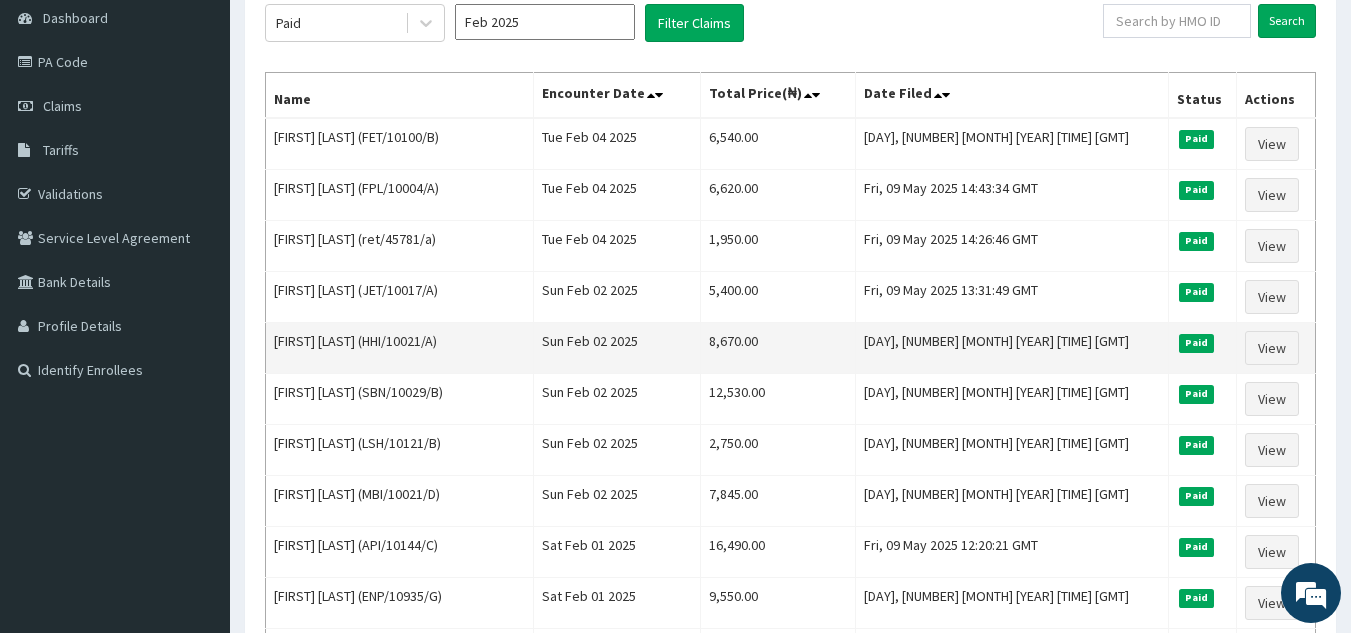 scroll, scrollTop: 0, scrollLeft: 0, axis: both 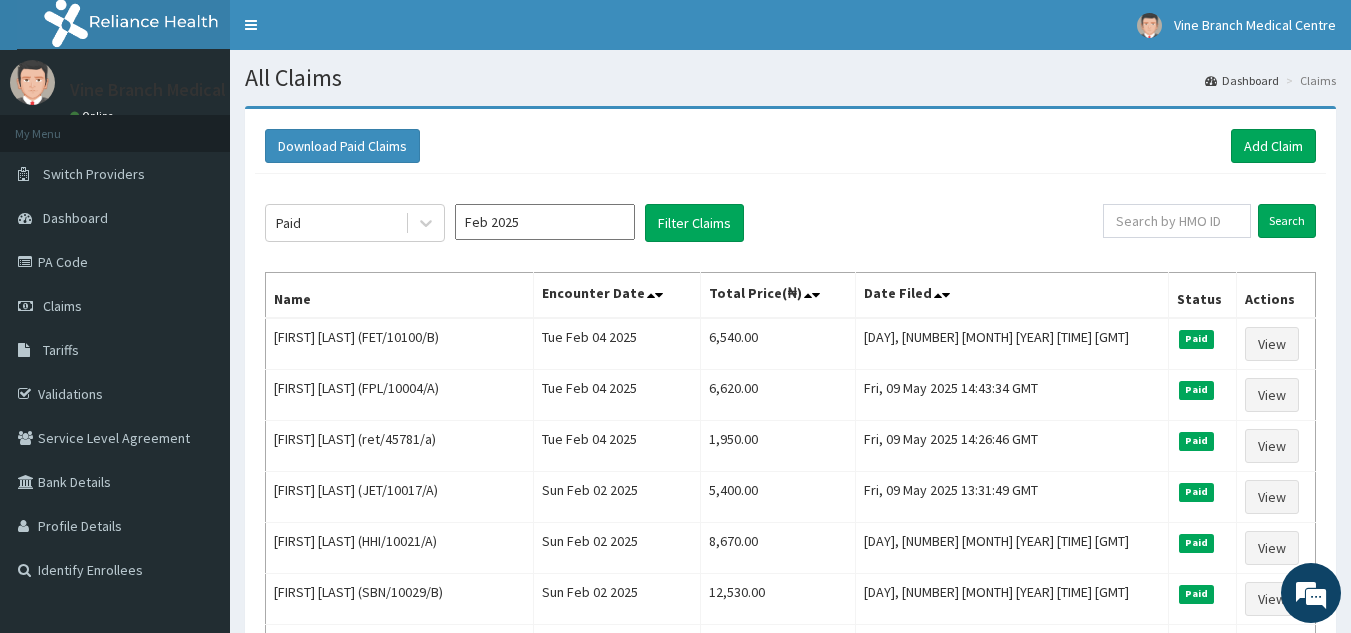 click on "Feb 2025" at bounding box center [545, 222] 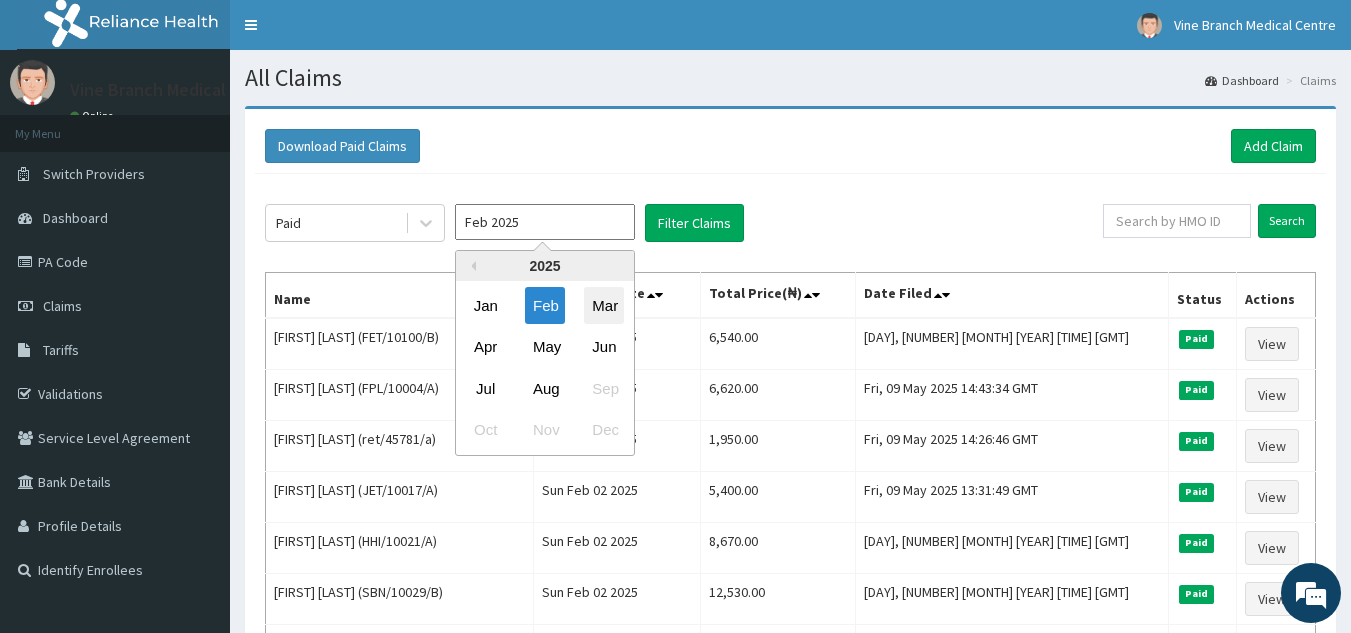 click on "Mar" at bounding box center (604, 305) 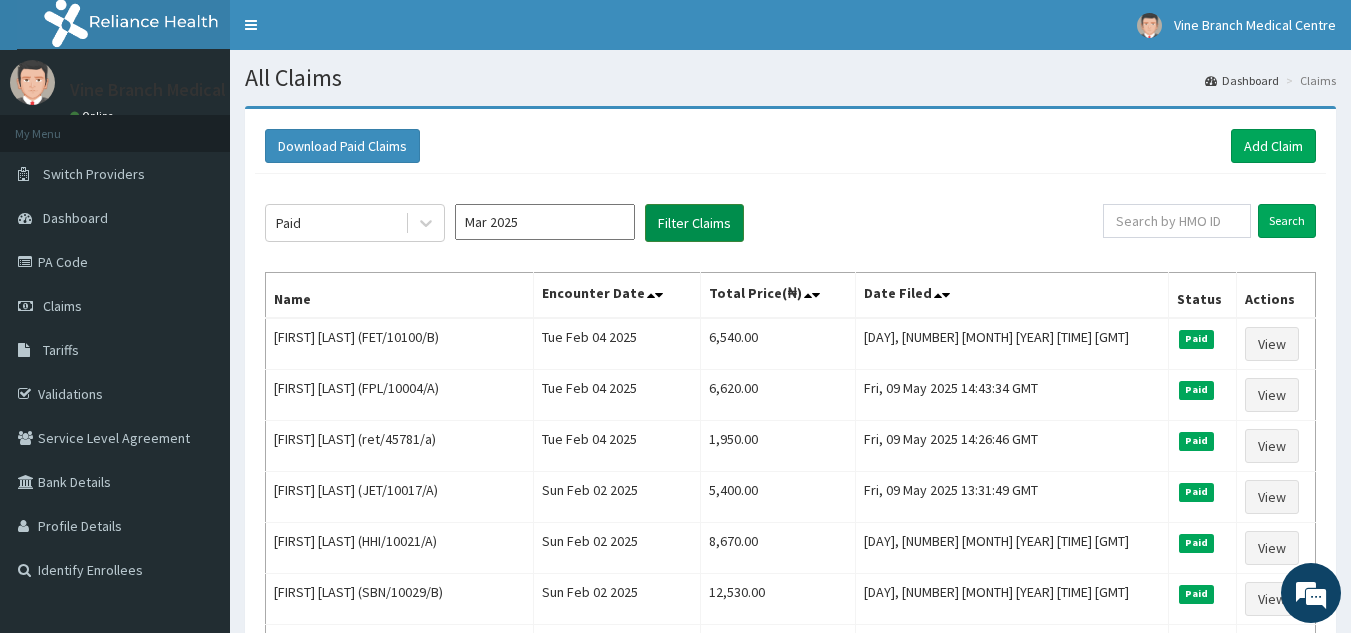click on "Filter Claims" at bounding box center [694, 223] 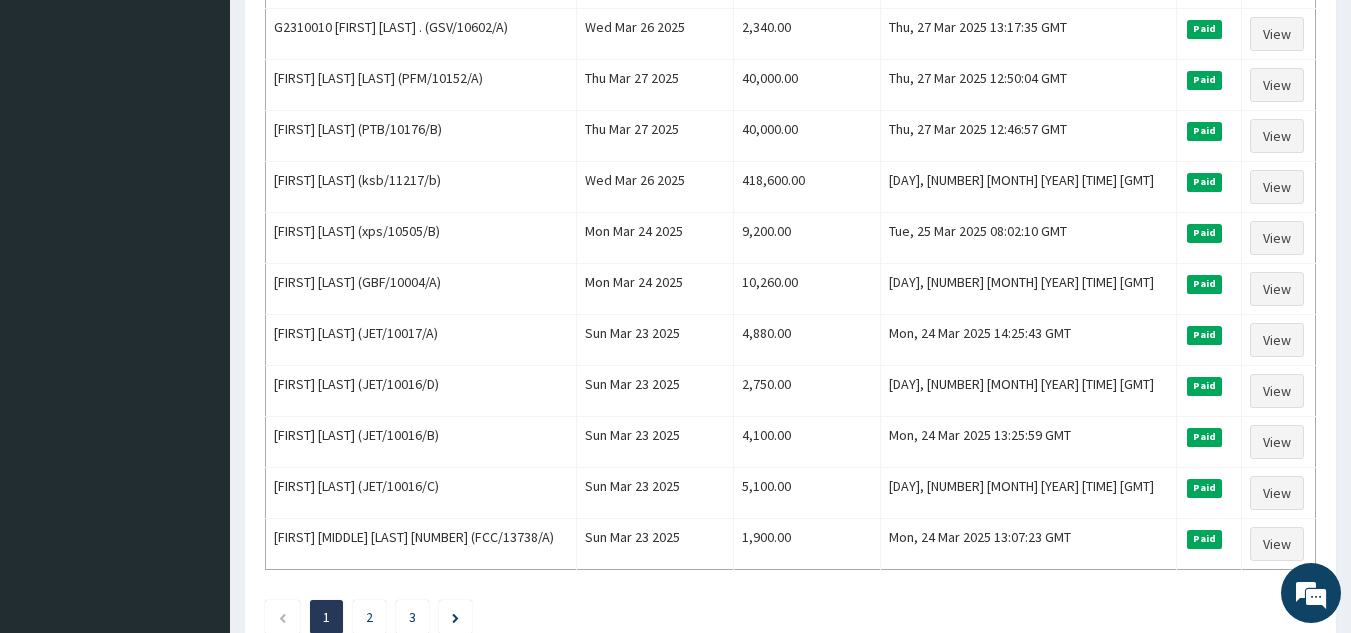 scroll, scrollTop: 2300, scrollLeft: 0, axis: vertical 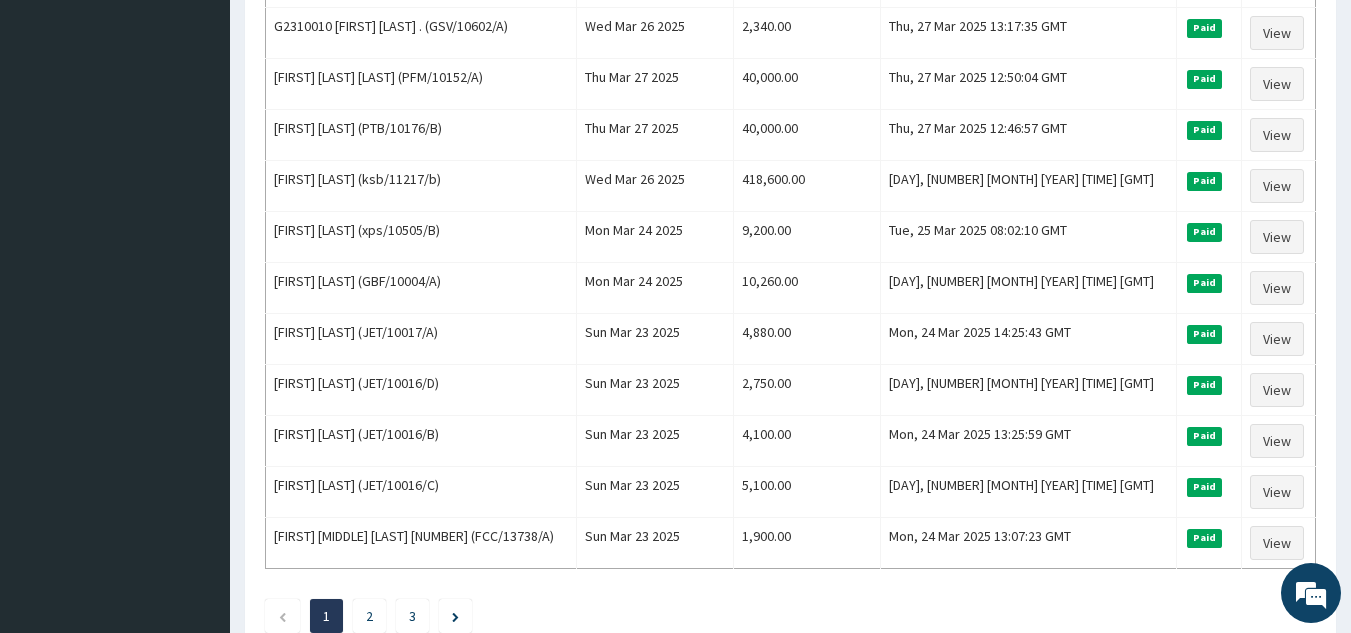 click on "Paid Mar 2025 Filter Claims Search Name Encounter Date Total Price(₦) Date Filed Status Actions [FIRST] [LAST] (FMP/10020/B) Tue Mar 25 2025 20,000.00 Thu, 31 Jul 2025 13:28:42 GMT Paid View ISNMC0087 [FIRST] [LAST] (XPS/10713/A) Tue Mar 04 2025 4,000.00 Tue, 29 Jul 2025 09:49:59 GMT Paid View [FIRST] [LAST] (FMP/10264/B) Thu Mar 20 2025 7,000.00 Sat, 19 Apr 2025 22:20:58 GMT Paid View MUFUTAU [LAST] (NBC/10444/A) Wed Mar 19 2025 5,800.00 Sat, 19 Apr 2025 21:51:03 GMT Paid View [FIRST] [LAST] (NBC/10066/A) Thu Mar 20 2025 49,000.00 Sat, 19 Apr 2025 21:14:32 GMT Paid View [FIRST] [LAST] (SMB/10088/A) Tue Mar 04 2025 5,240.00 Mon, 14 Apr 2025 15:17:30 GMT Paid View [FIRST] [LAST] (TAP/10897/A) Tue Mar 04 2025 5,675.00 Mon, 14 Apr 2025 15:11:07 GMT Paid View [FIRST] [LAST] (API/10171/C) Tue Mar 04 2025 6,300.00 Mon, 14 Apr 2025 12:22:28 GMT Paid View [FIRST] [LAST] (API/10171/D) Tue Mar 04 2025 6,900.00 Mon, 14 Apr 2025 12:09:03 GMT Paid View [FIRST] [LAST] 14,652.00 Paid" 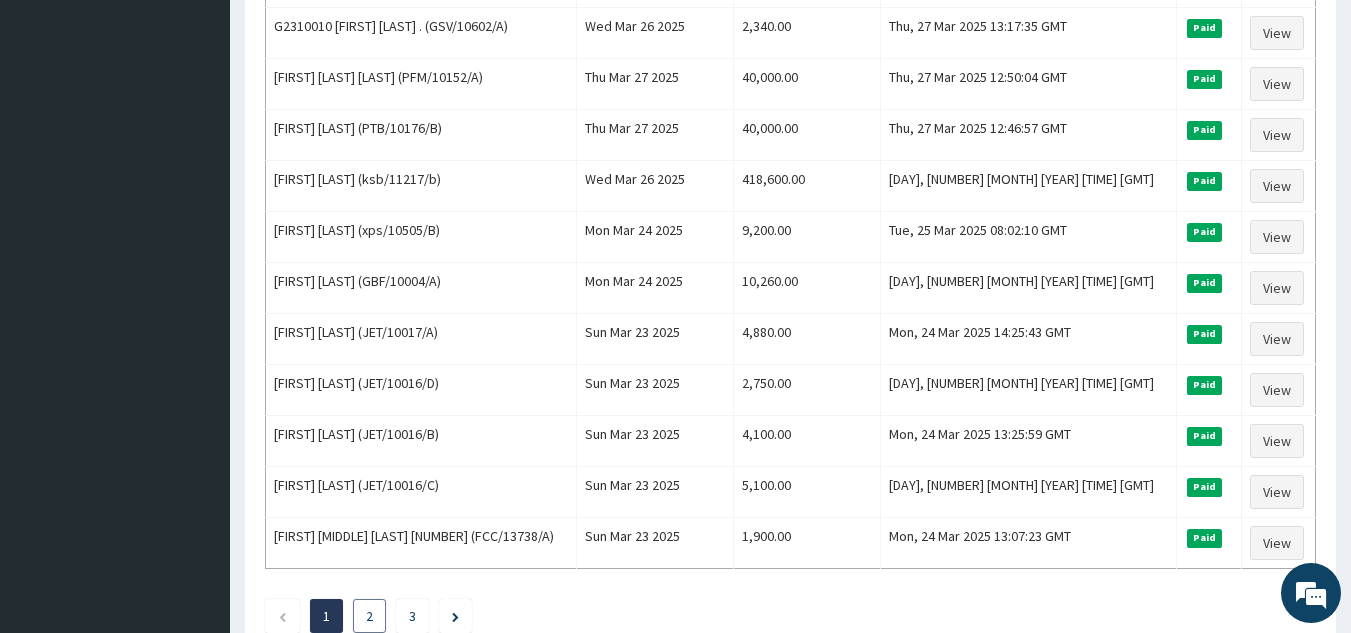 click on "2" at bounding box center [369, 616] 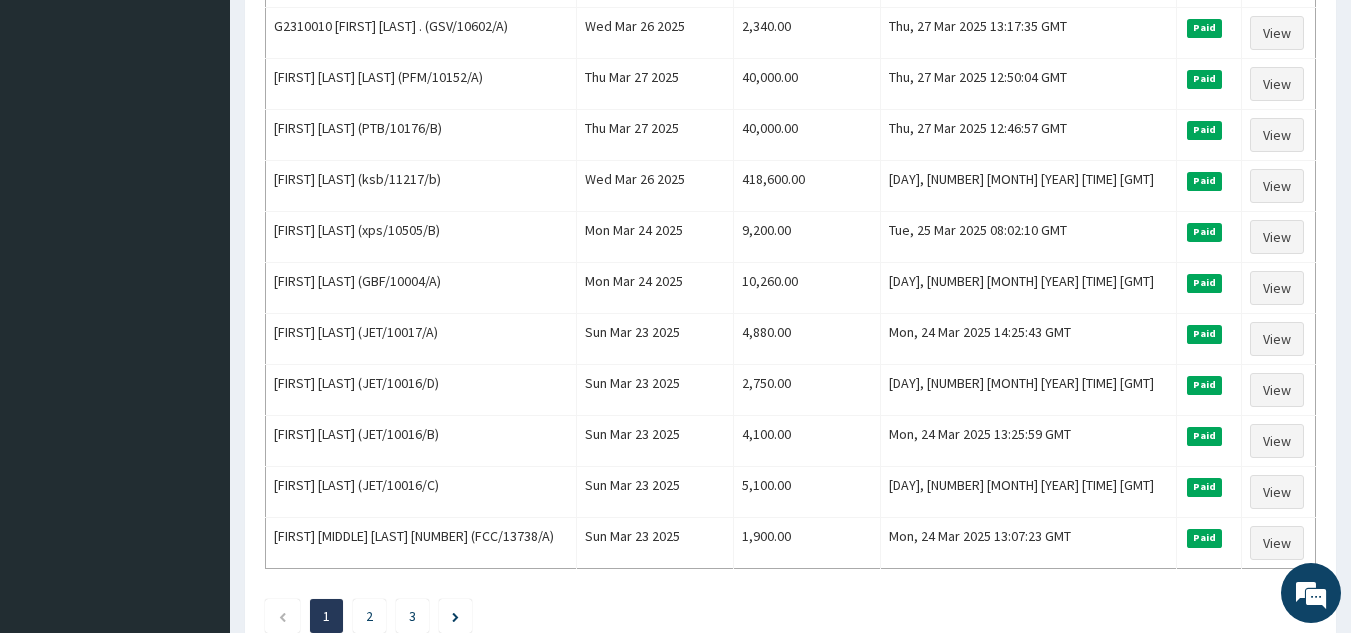 click on "2" at bounding box center [369, 616] 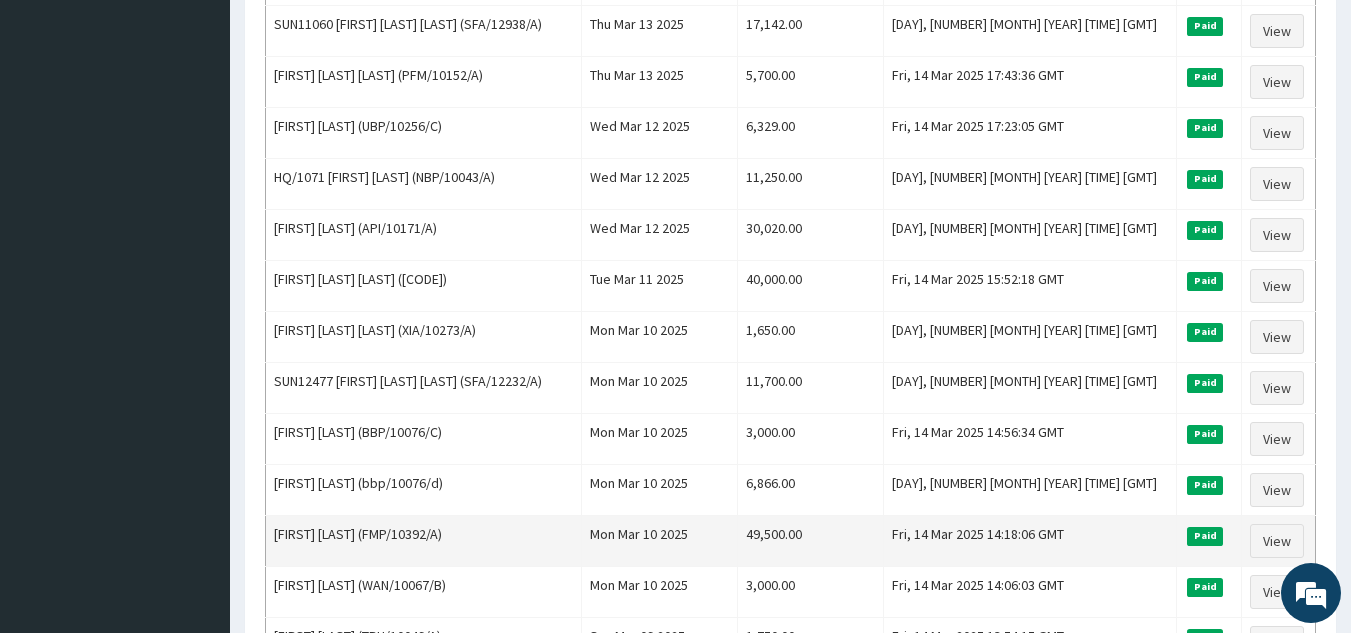 scroll, scrollTop: 2300, scrollLeft: 0, axis: vertical 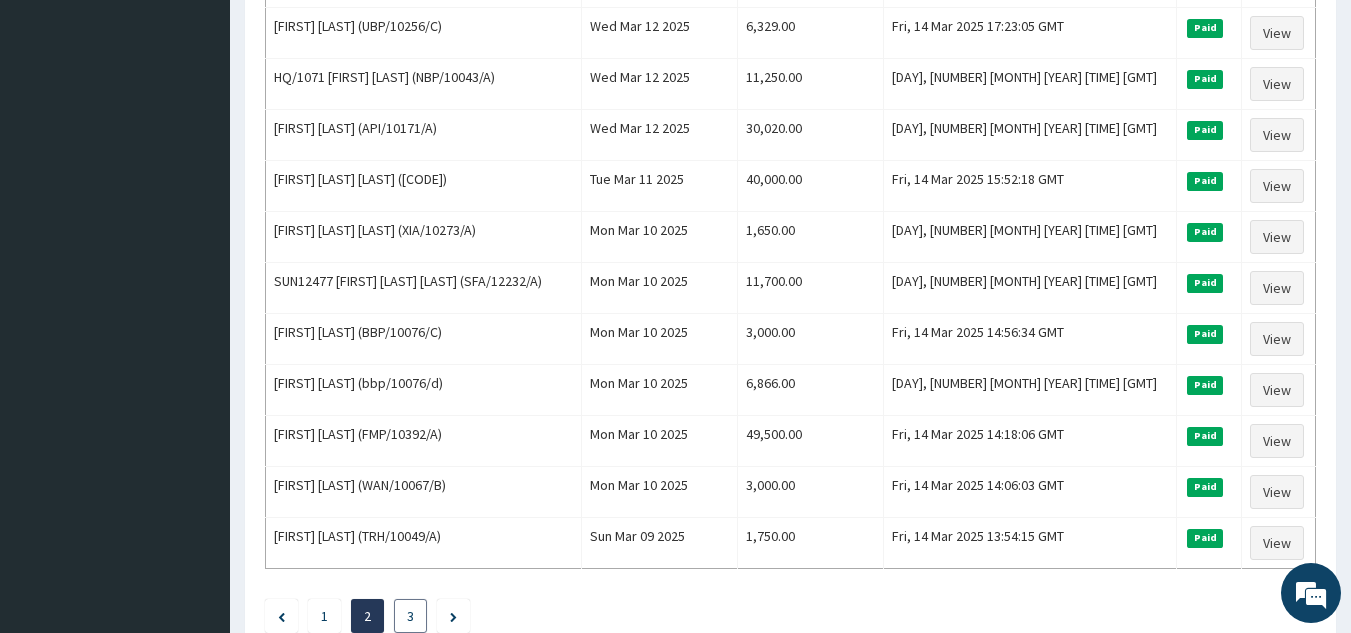 click on "3" at bounding box center [410, 616] 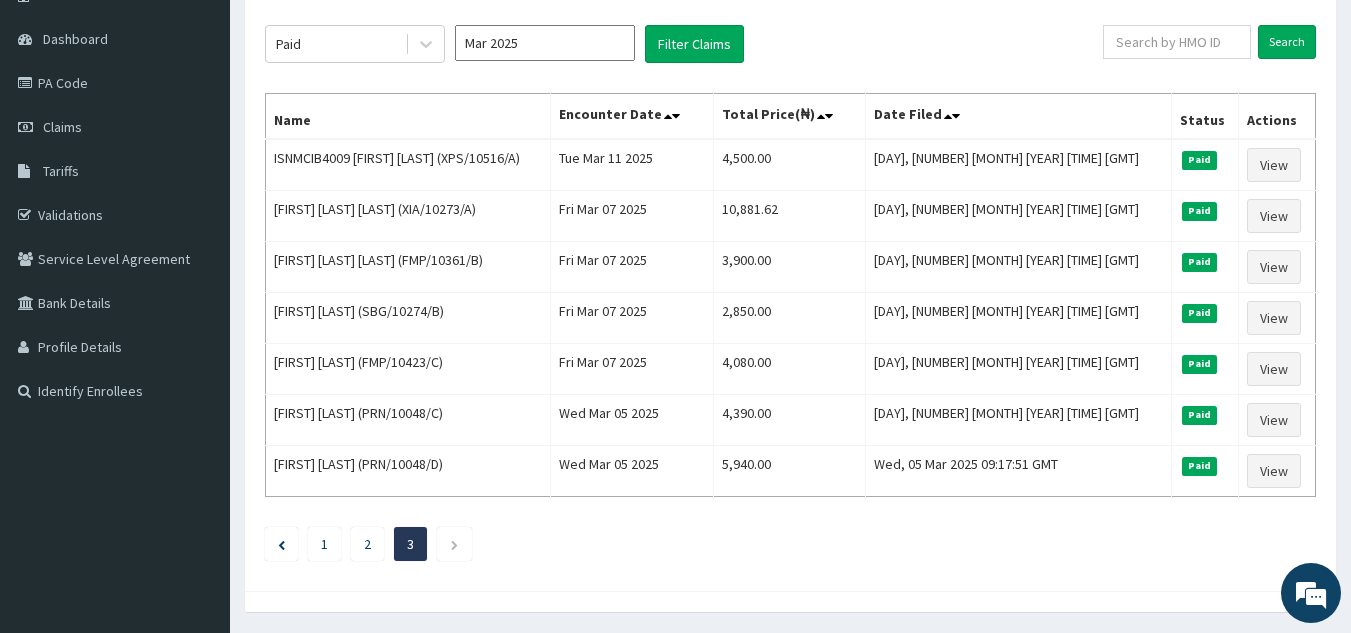scroll, scrollTop: 144, scrollLeft: 0, axis: vertical 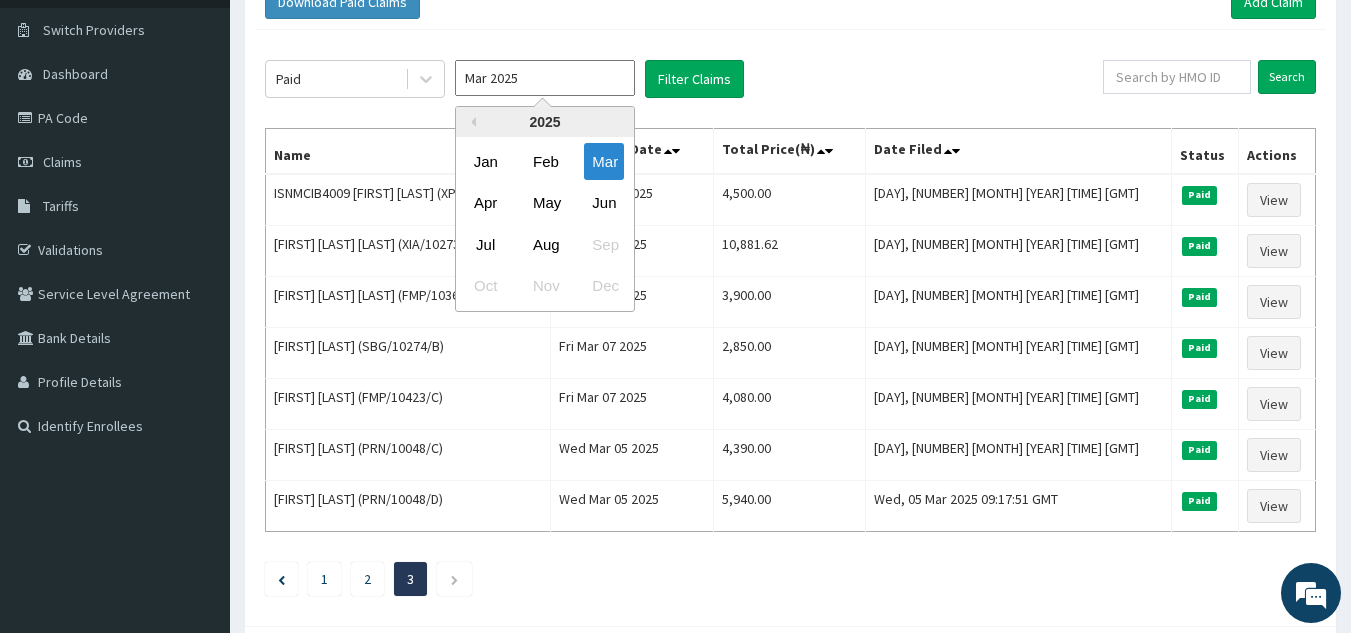 click on "Mar 2025" at bounding box center (545, 78) 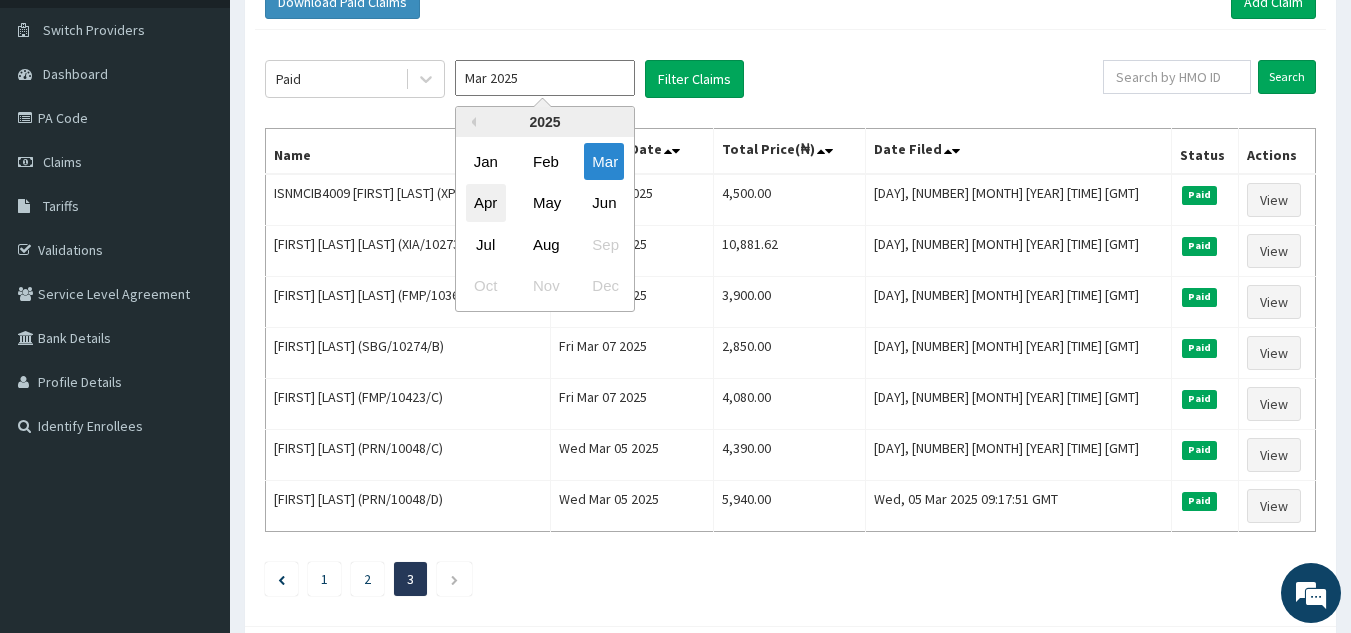 click on "Apr" at bounding box center (486, 203) 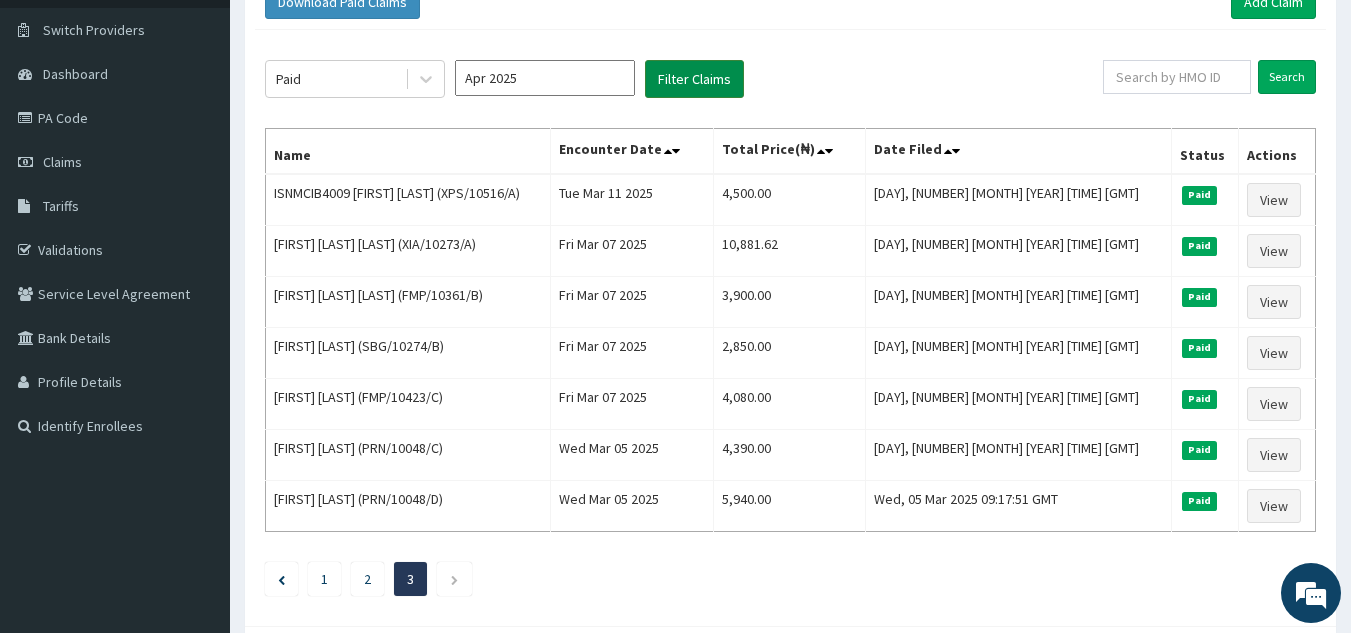 click on "Filter Claims" at bounding box center (694, 79) 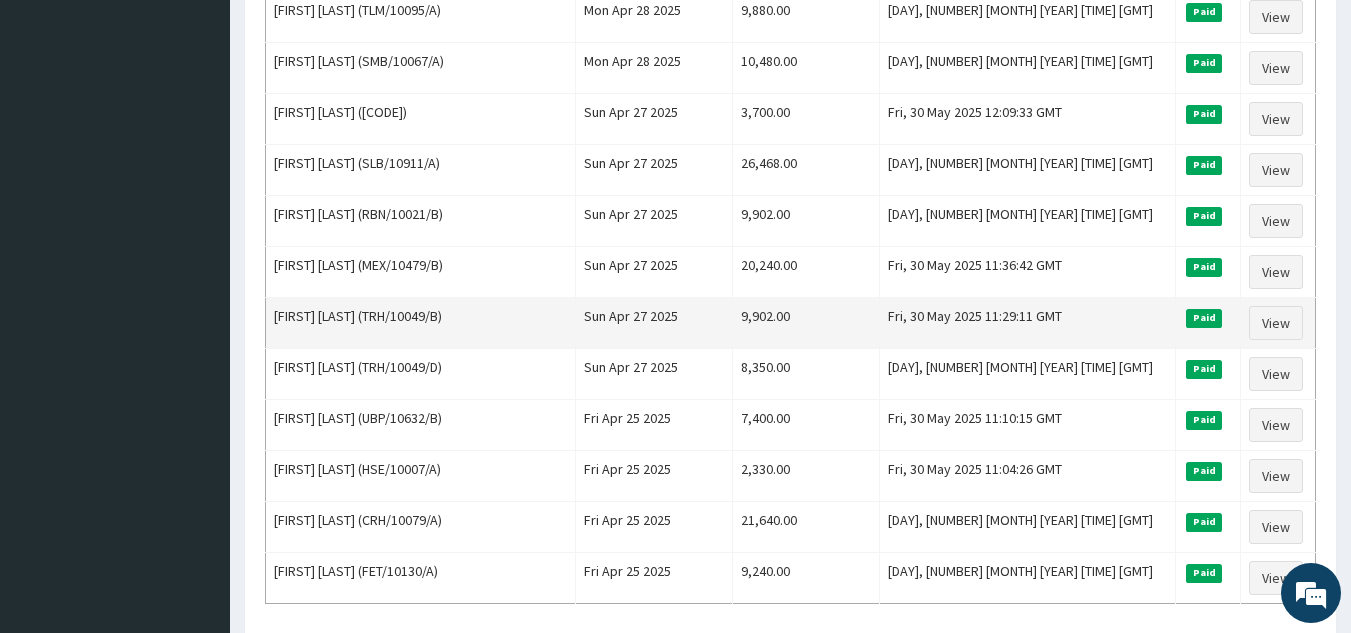 scroll, scrollTop: 2300, scrollLeft: 0, axis: vertical 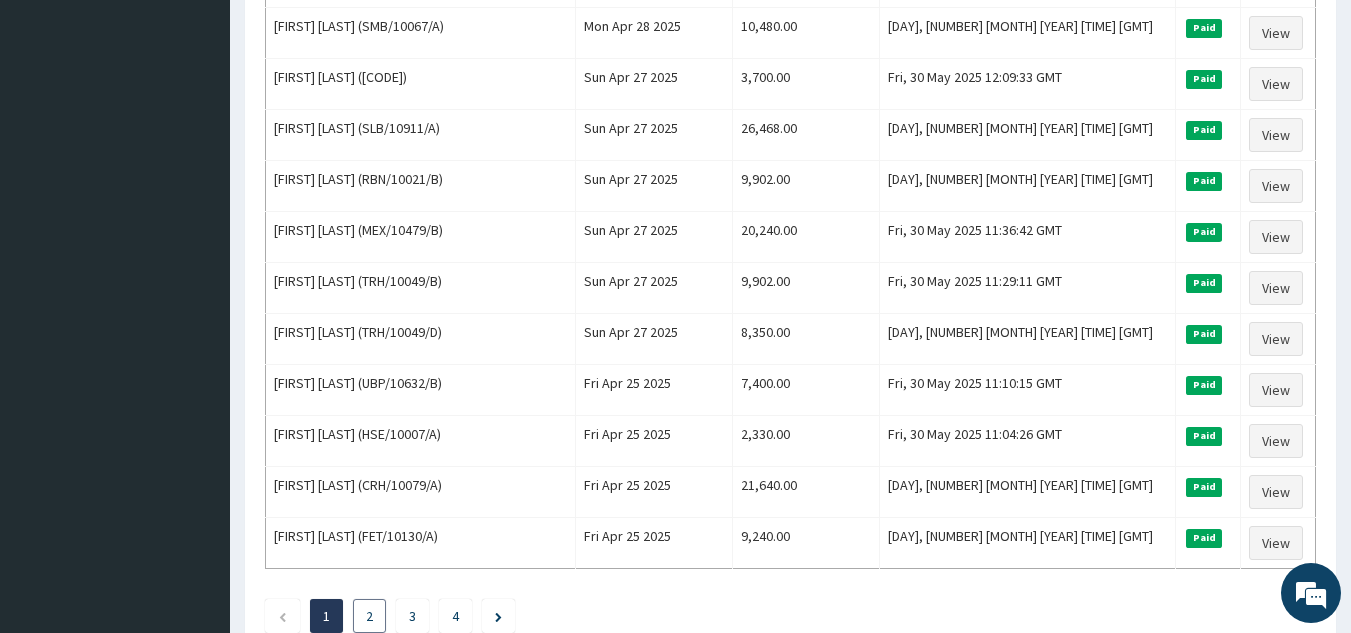 click on "2" at bounding box center (369, 616) 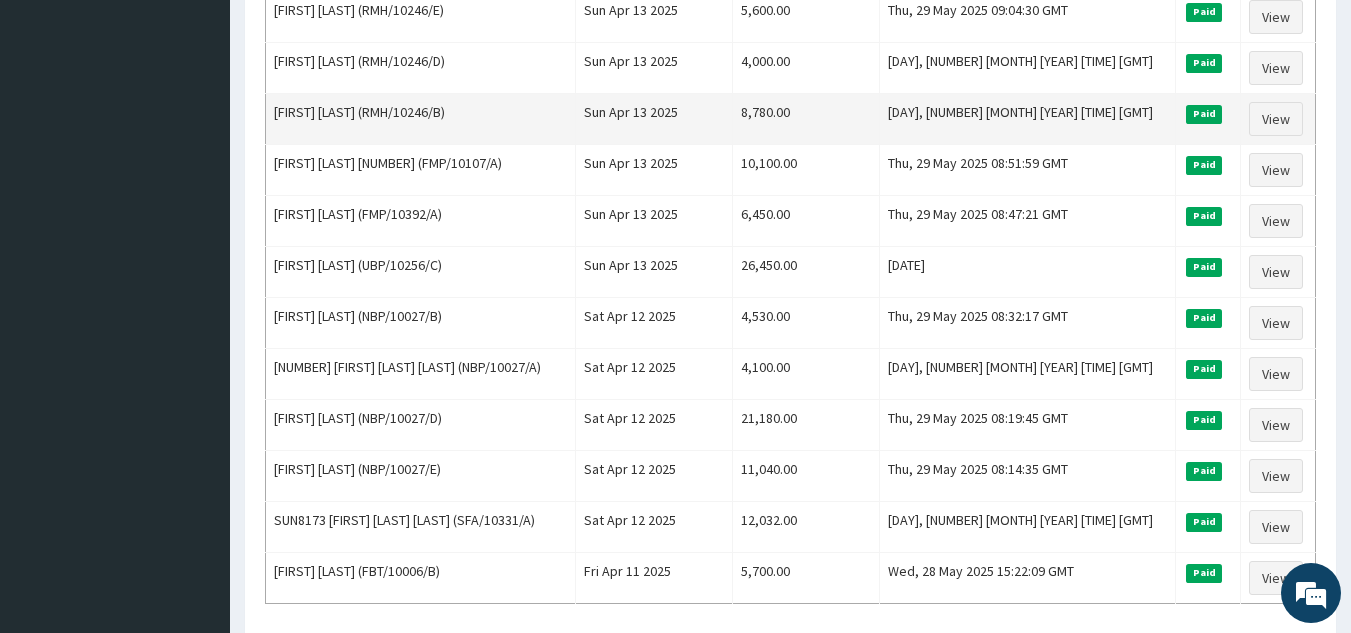 scroll, scrollTop: 2300, scrollLeft: 0, axis: vertical 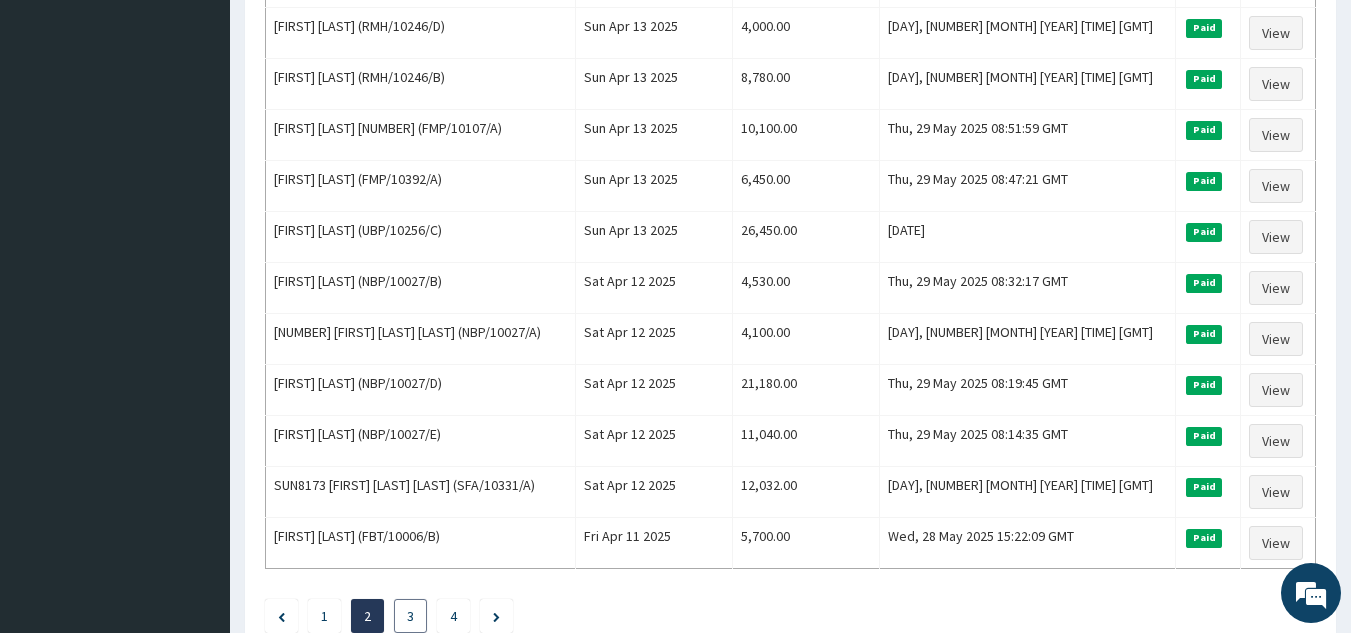 click on "3" at bounding box center [410, 616] 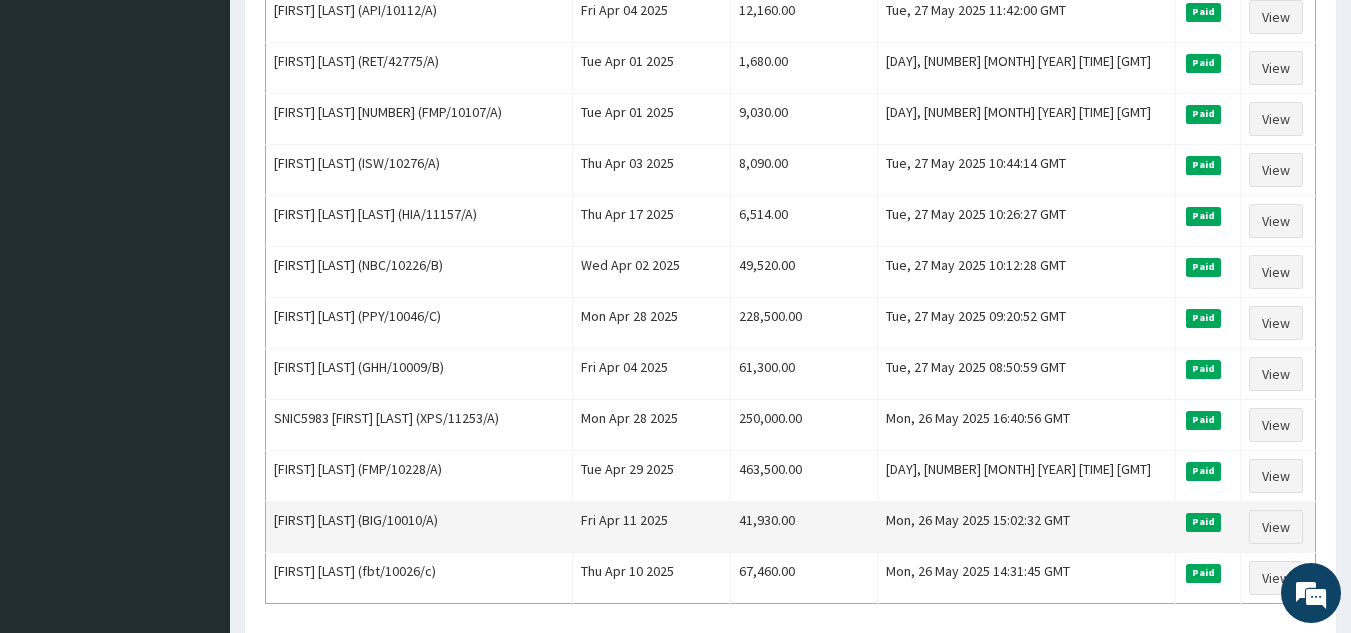 scroll, scrollTop: 2300, scrollLeft: 0, axis: vertical 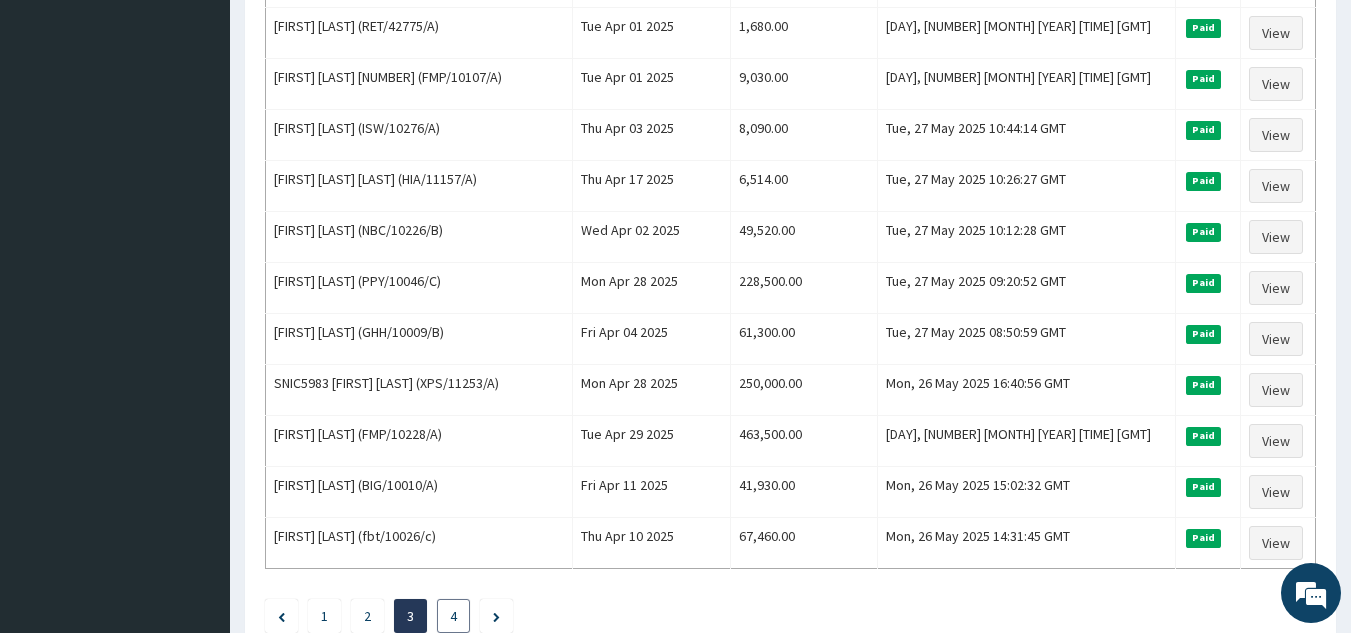 click on "4" at bounding box center (453, 616) 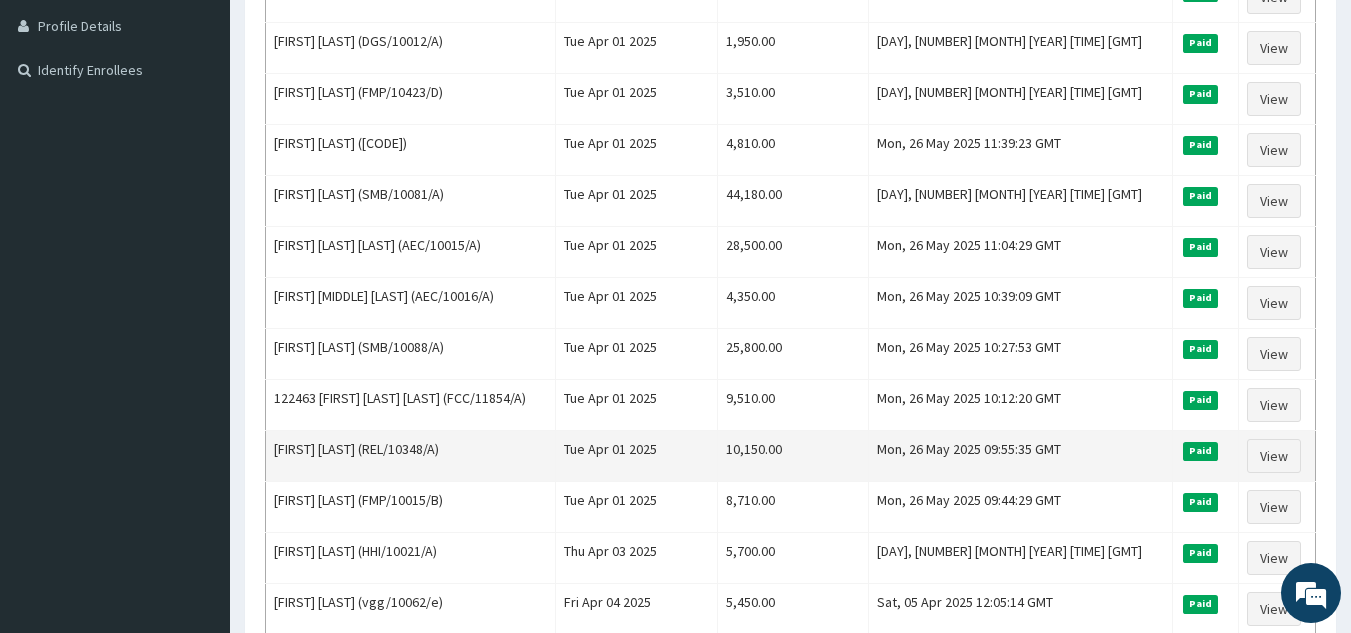 scroll, scrollTop: 700, scrollLeft: 0, axis: vertical 